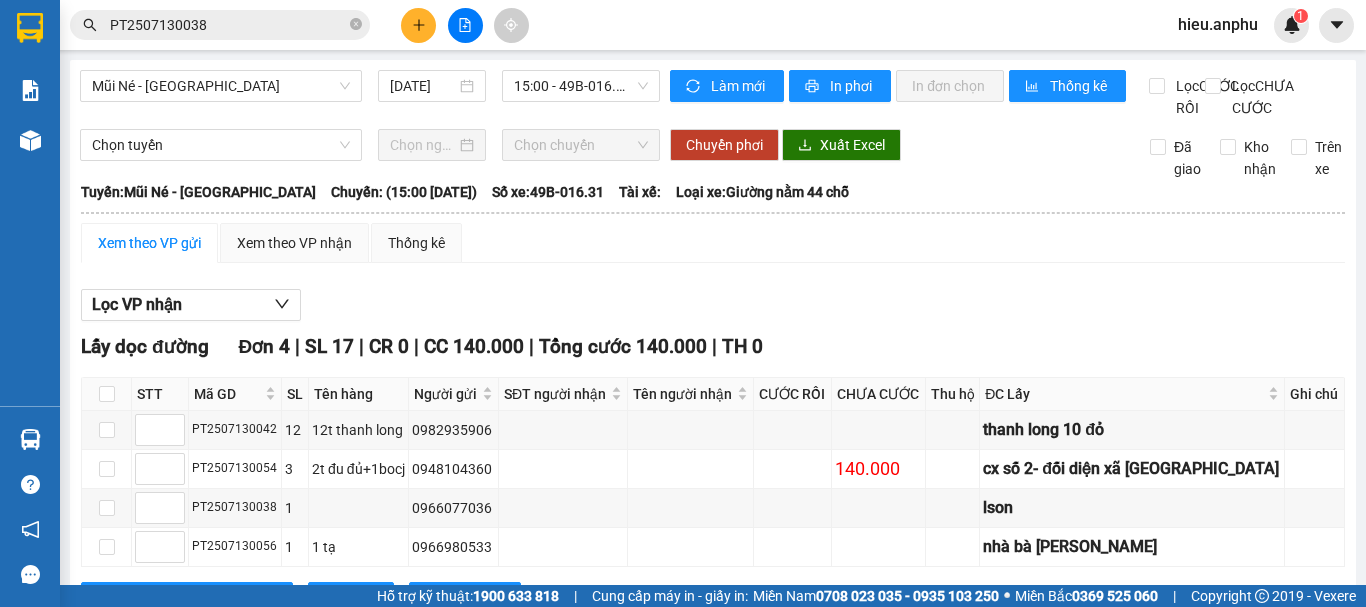 scroll, scrollTop: 0, scrollLeft: 0, axis: both 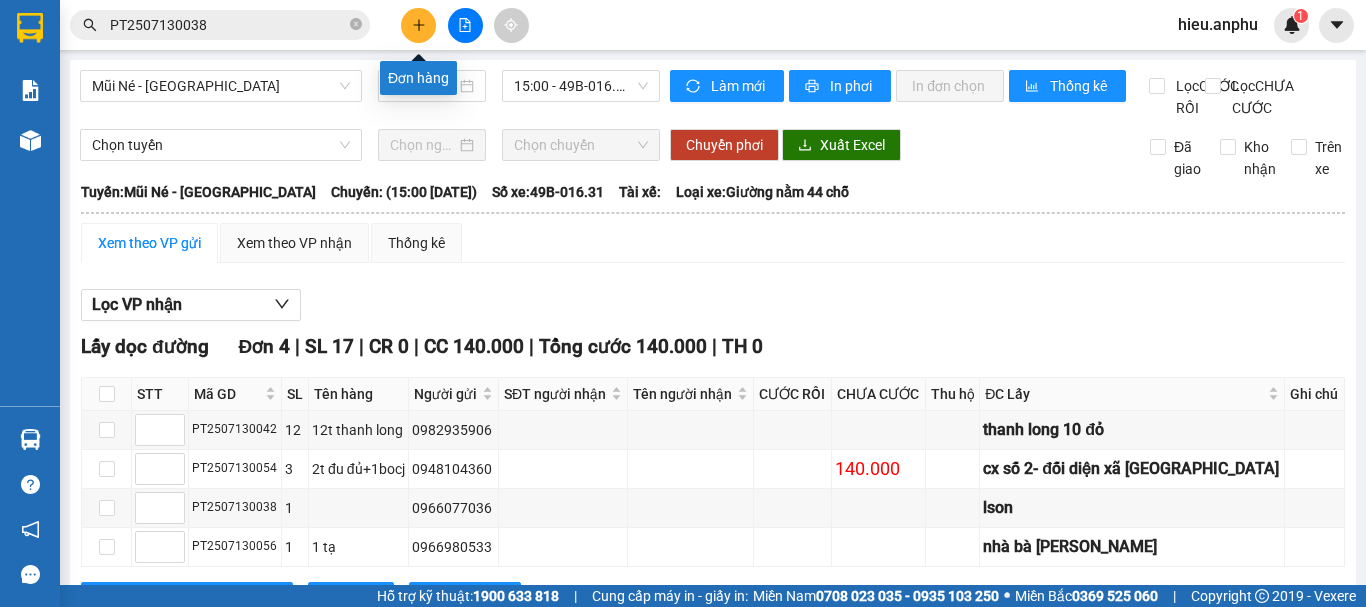 click 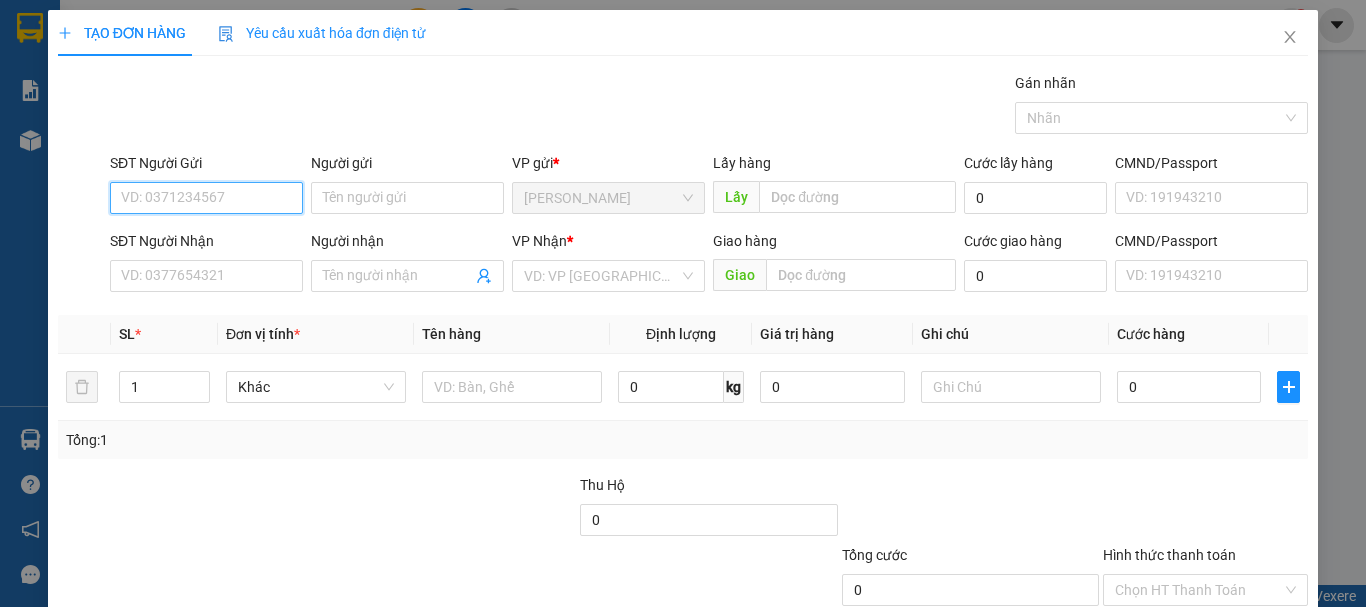 click on "SĐT Người Gửi" at bounding box center (206, 198) 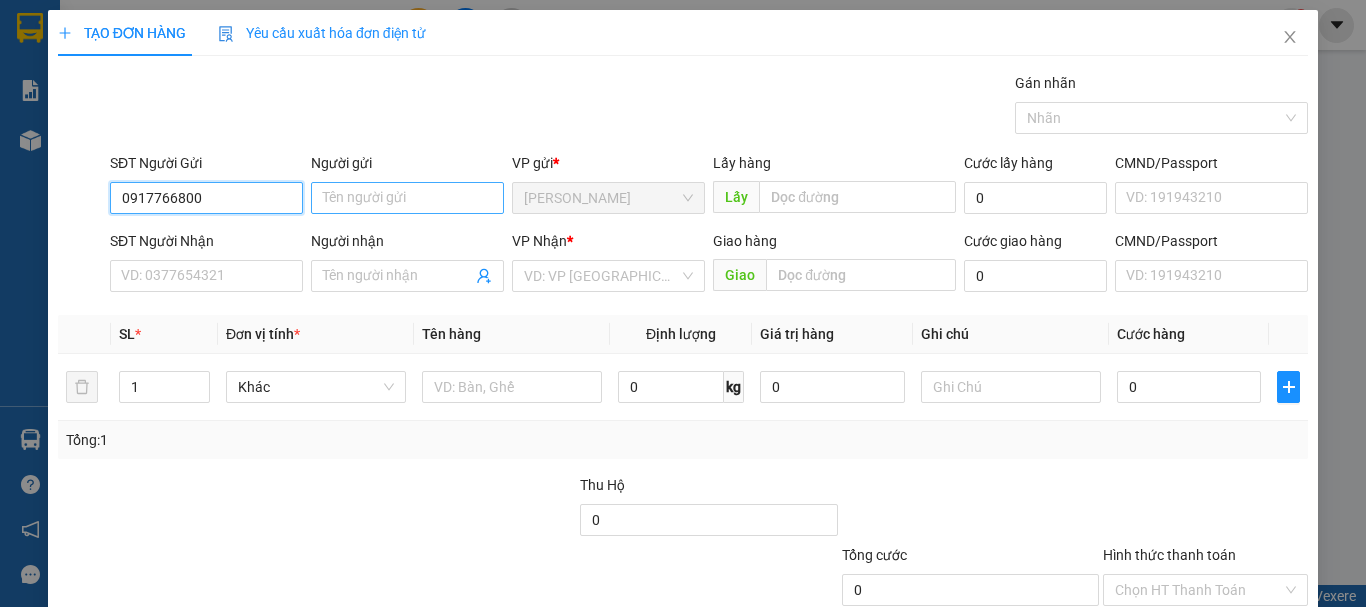 type on "0917766800" 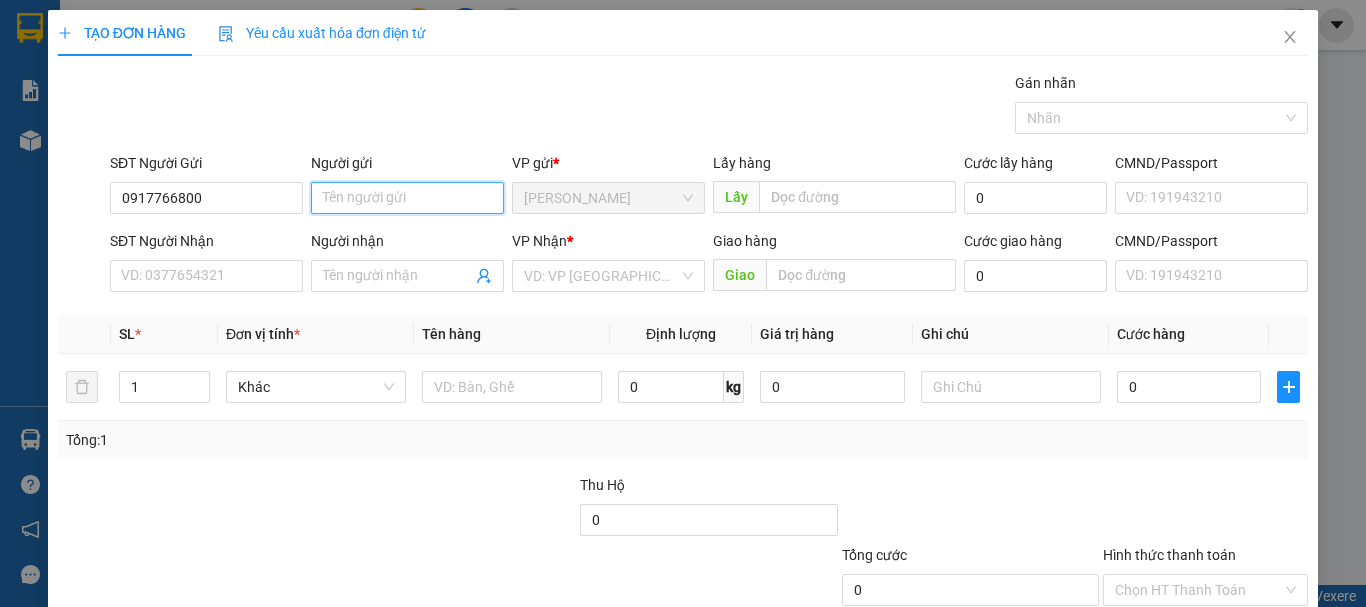click on "Người gửi" at bounding box center (407, 198) 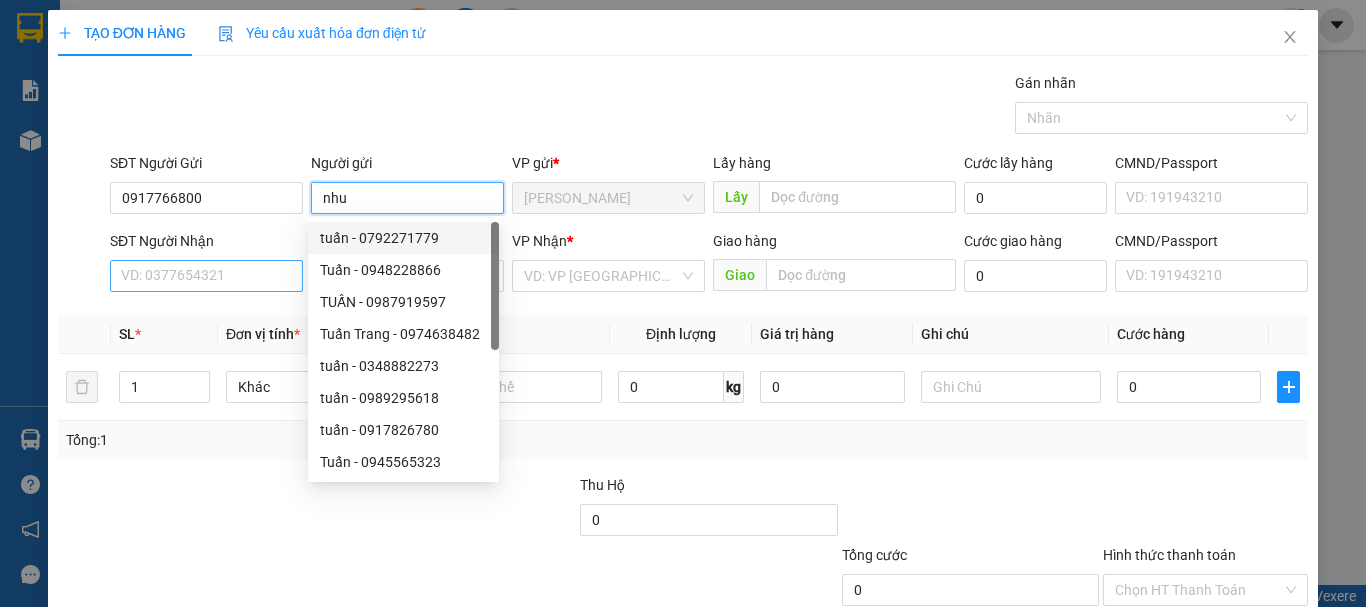 type on "nhu" 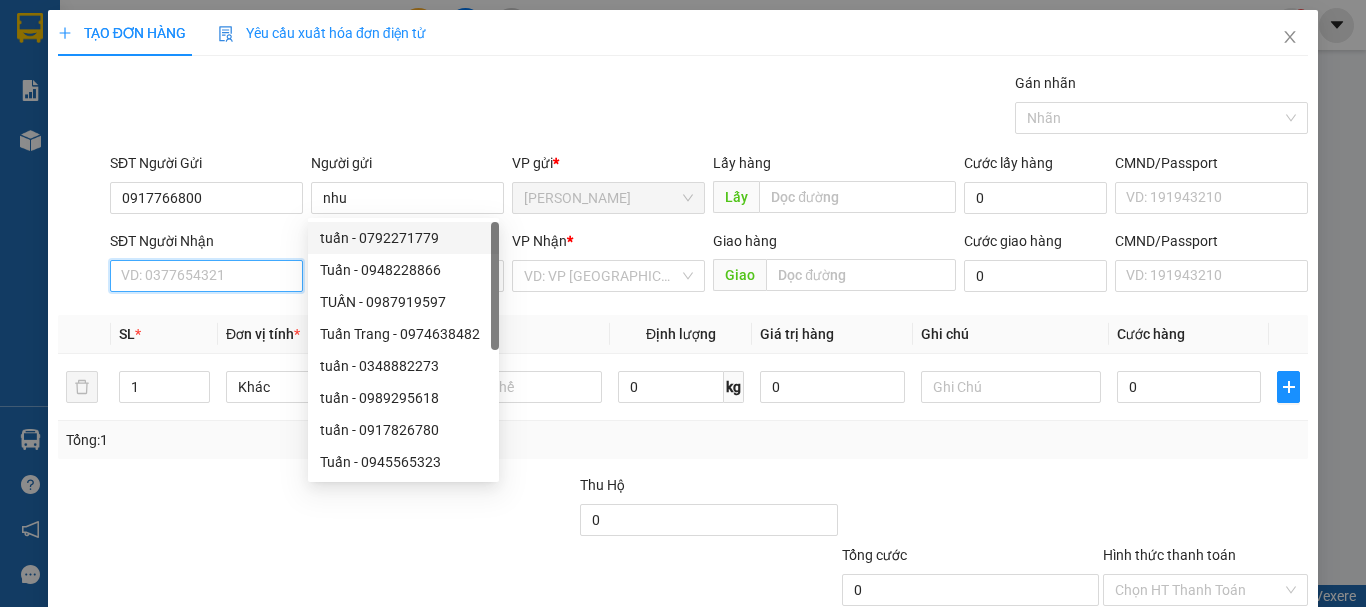 click on "SĐT Người Nhận" at bounding box center (206, 276) 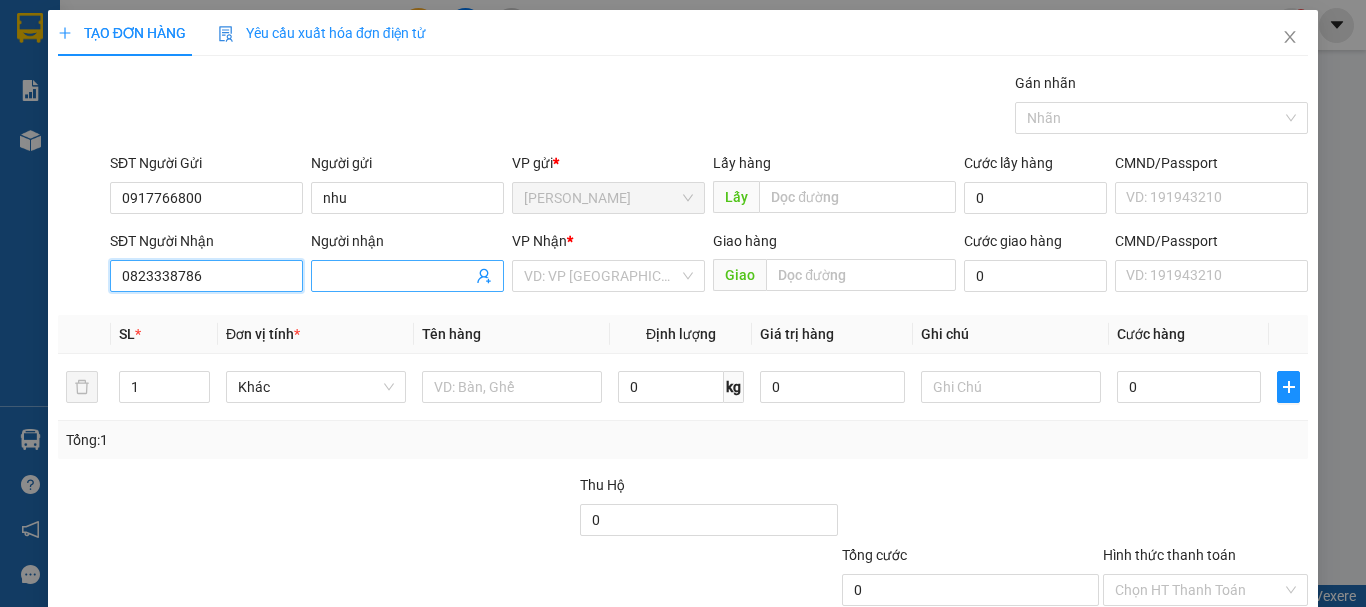 type on "0823338786" 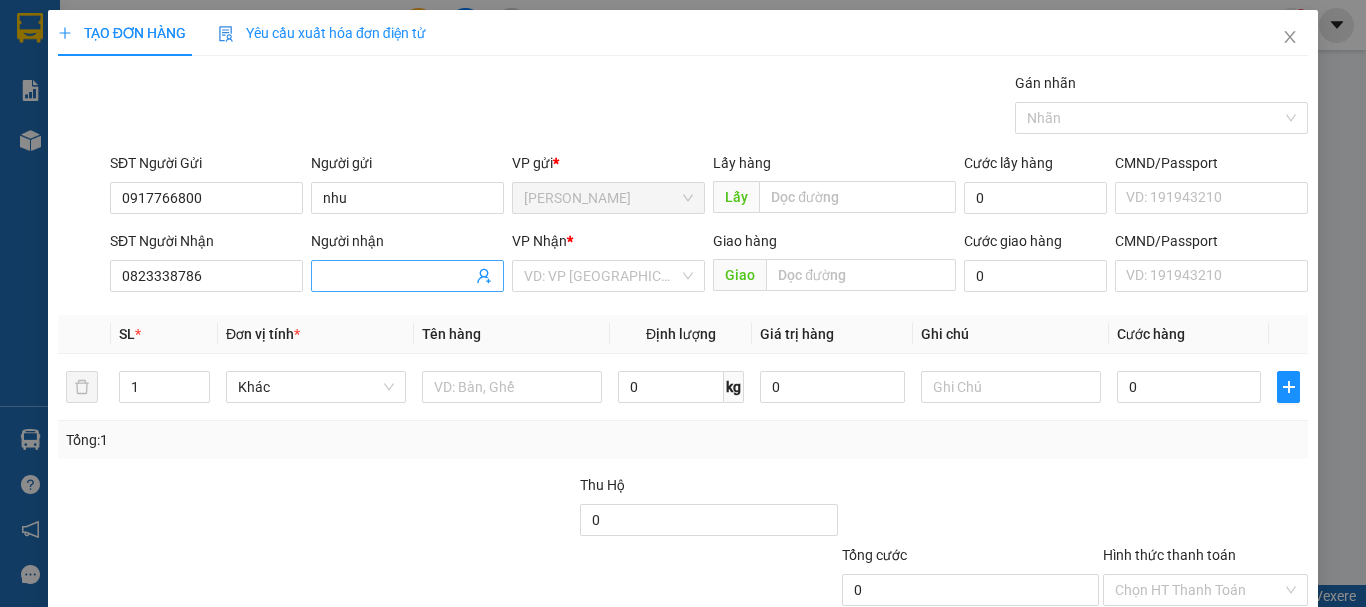 click on "Người nhận" at bounding box center [397, 276] 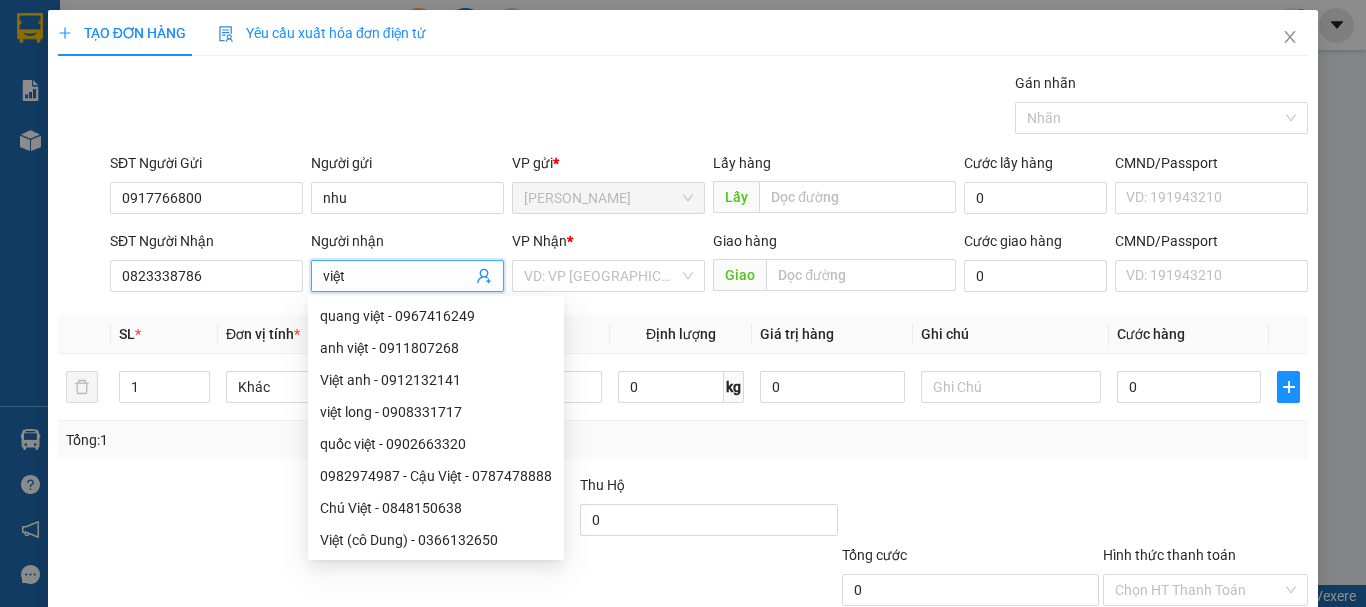type on "việt" 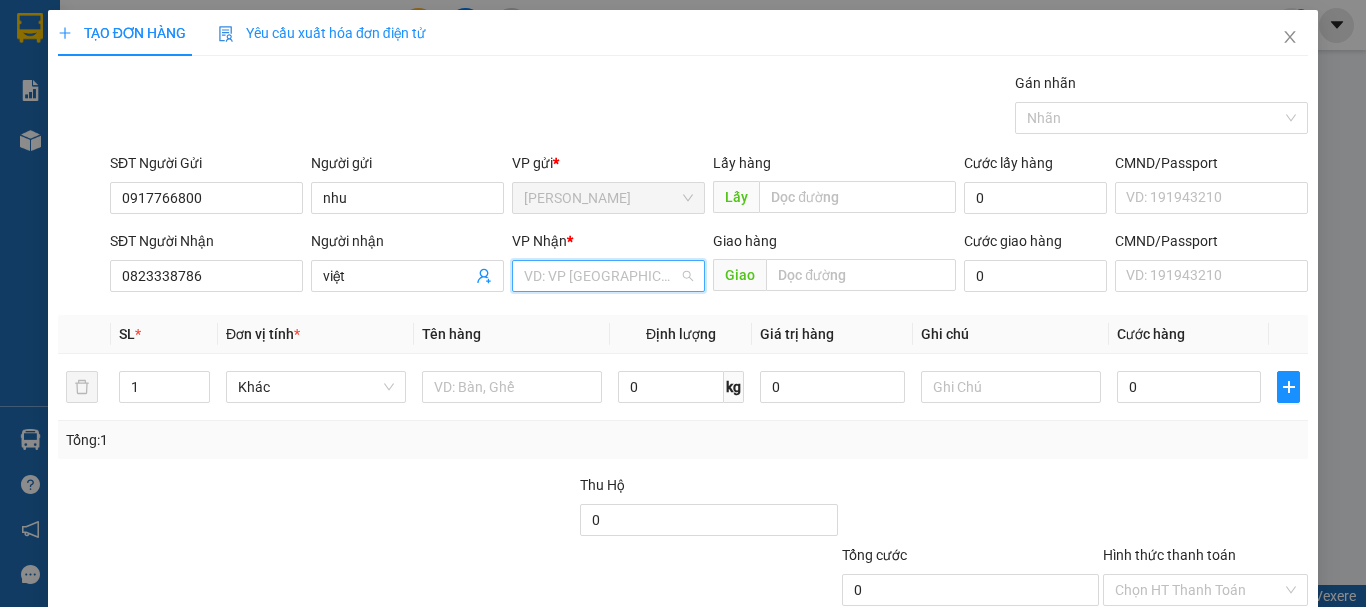 click at bounding box center (601, 276) 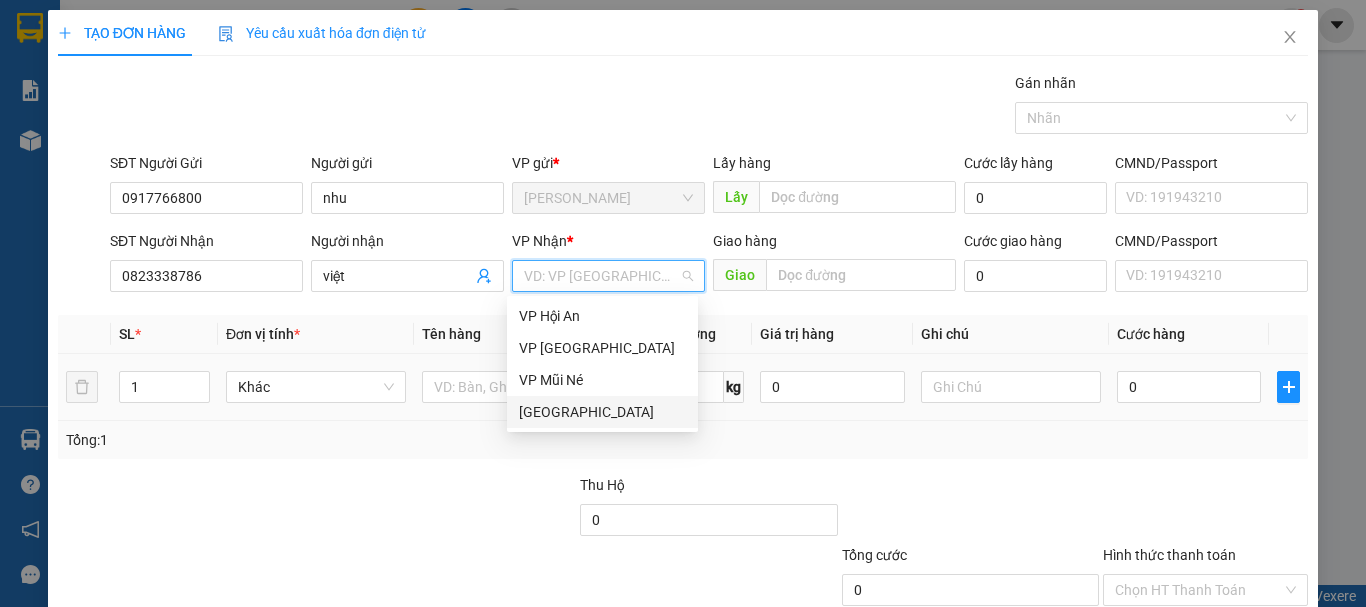 drag, startPoint x: 543, startPoint y: 408, endPoint x: 452, endPoint y: 407, distance: 91.00549 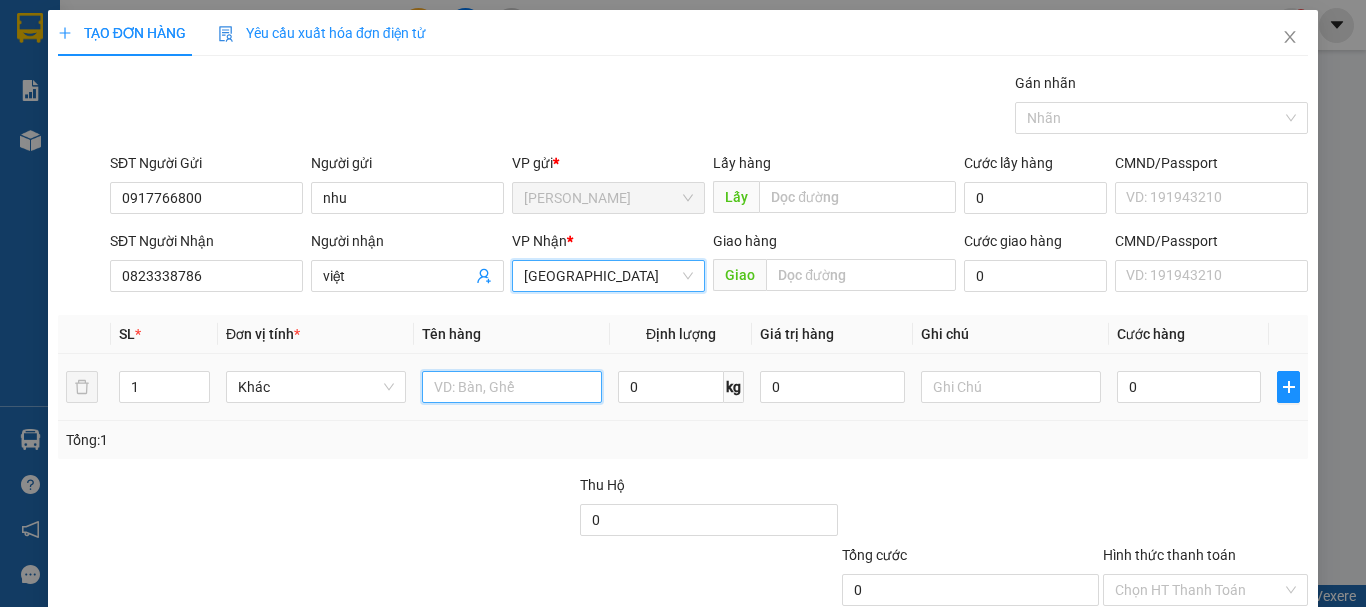click at bounding box center [512, 387] 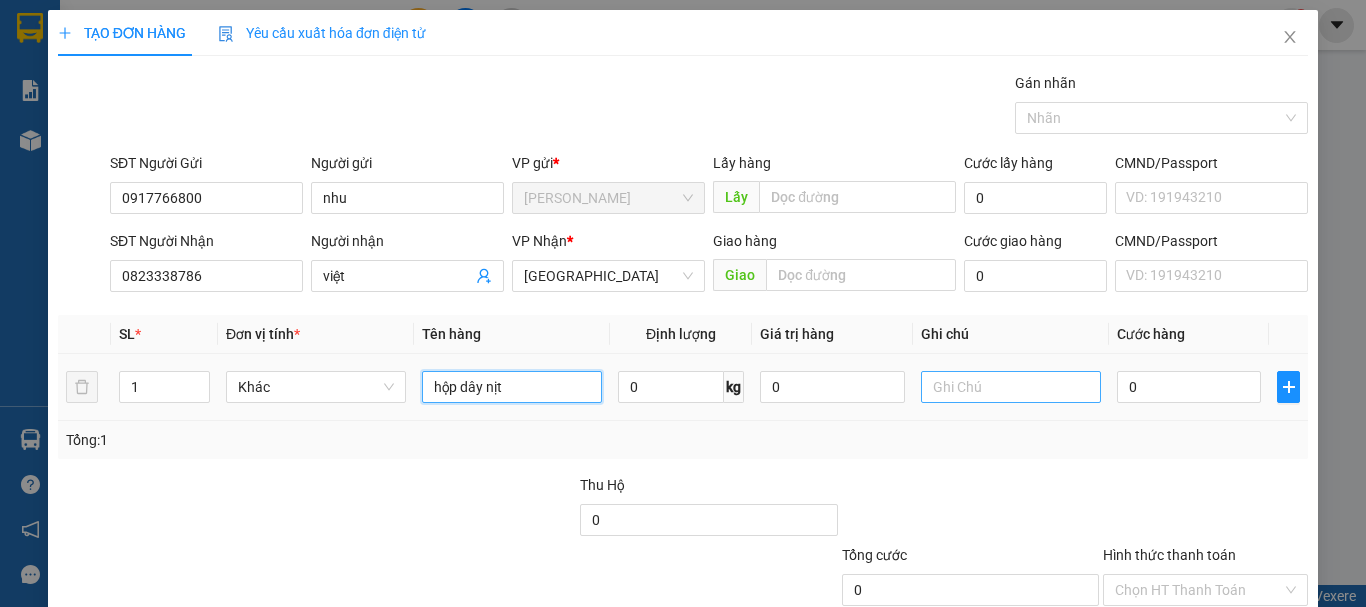 type on "hộp dây nịt" 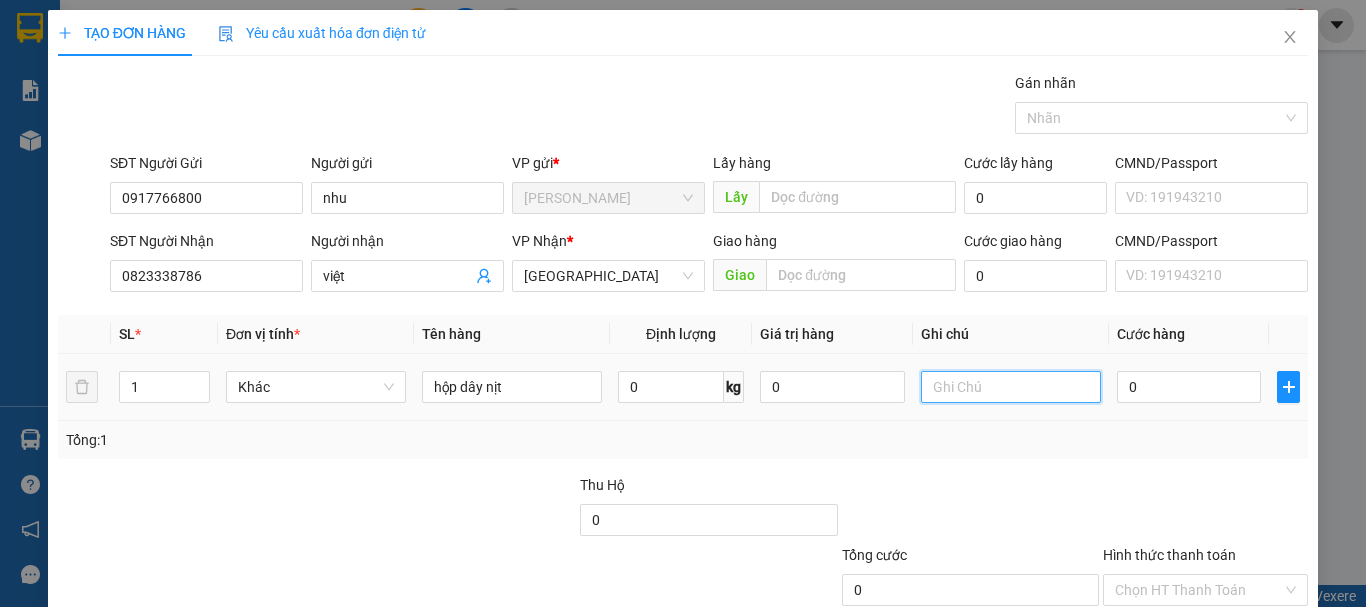 click at bounding box center (1011, 387) 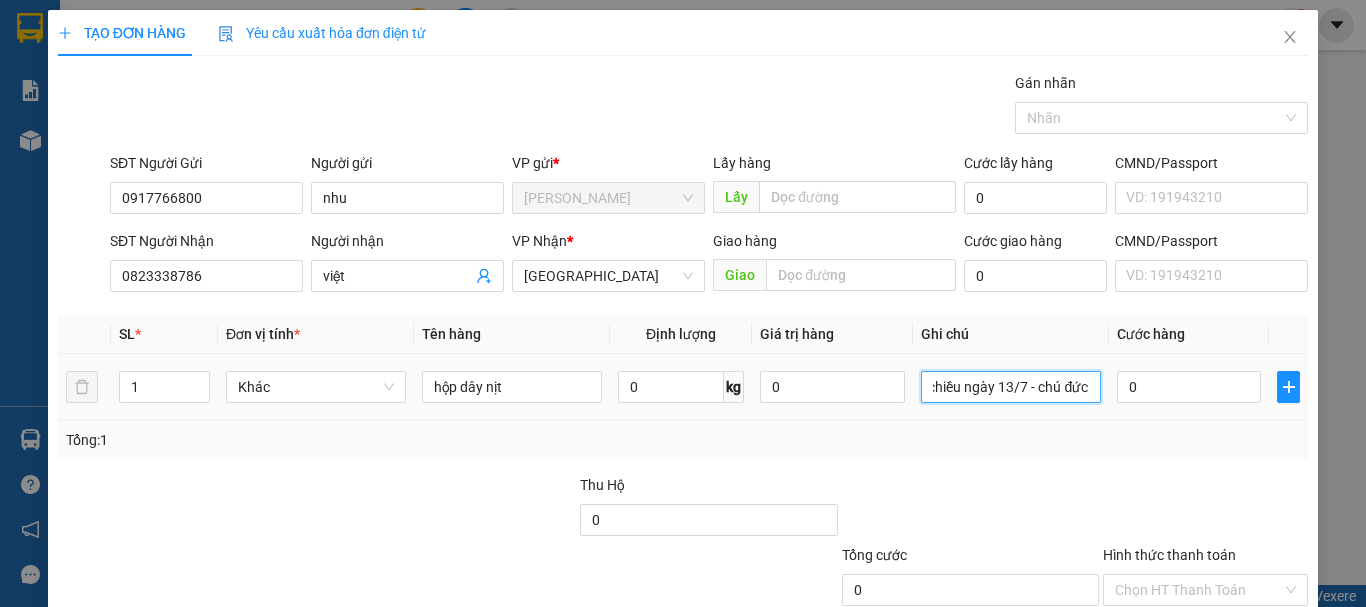 scroll, scrollTop: 0, scrollLeft: 81, axis: horizontal 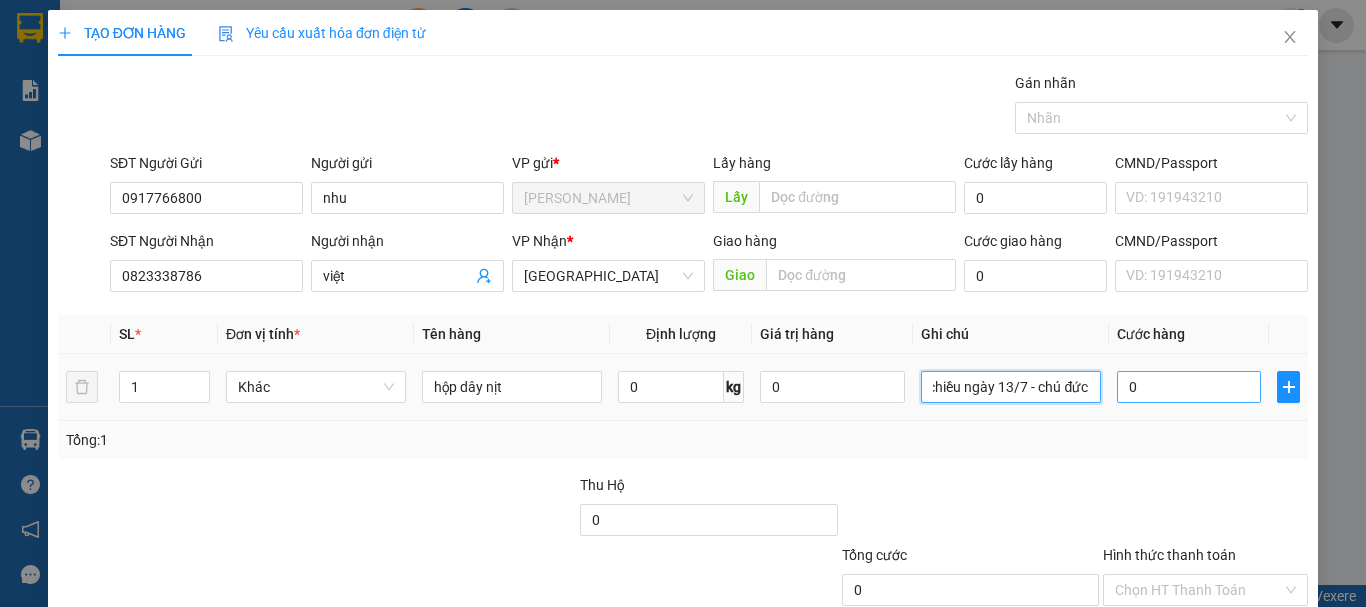 type on "đi xe 05:00  chiều ngày 13/7 - chú đức" 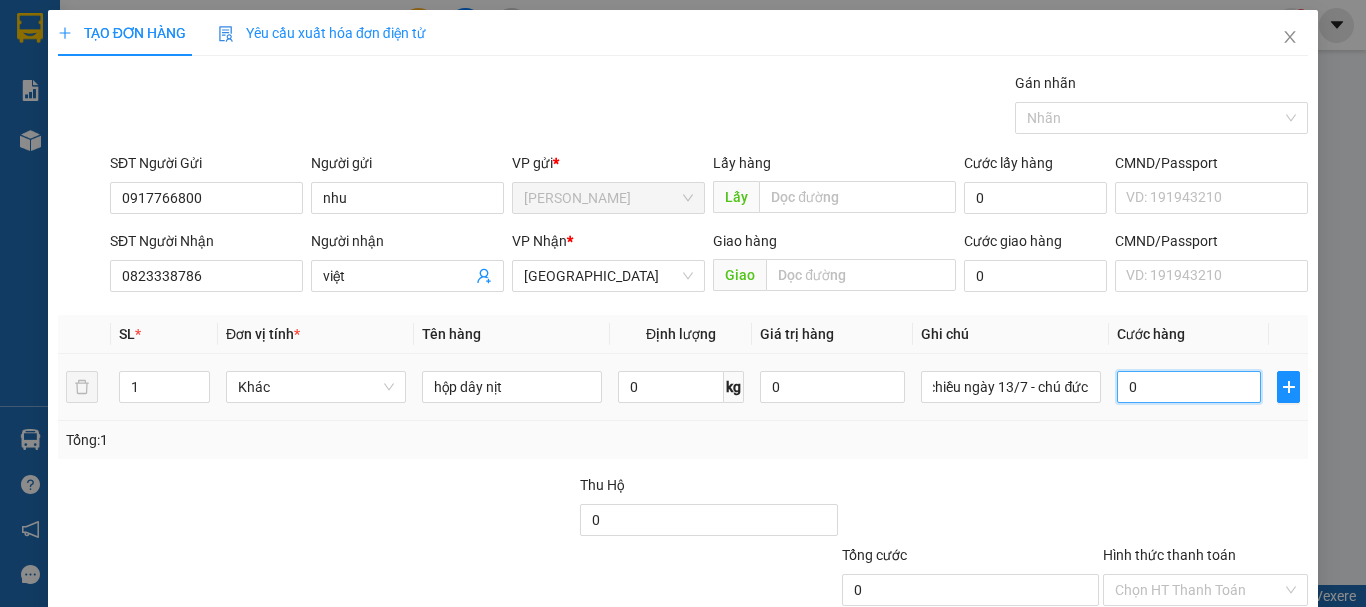 scroll, scrollTop: 0, scrollLeft: 0, axis: both 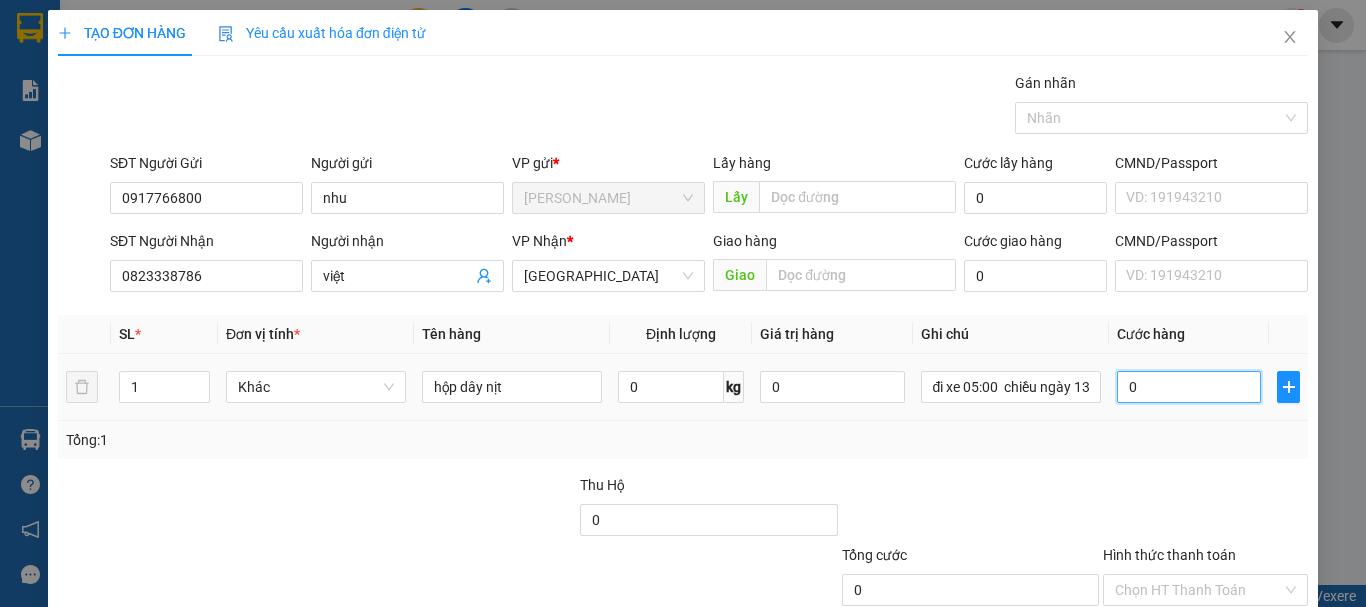 click on "0" at bounding box center (1189, 387) 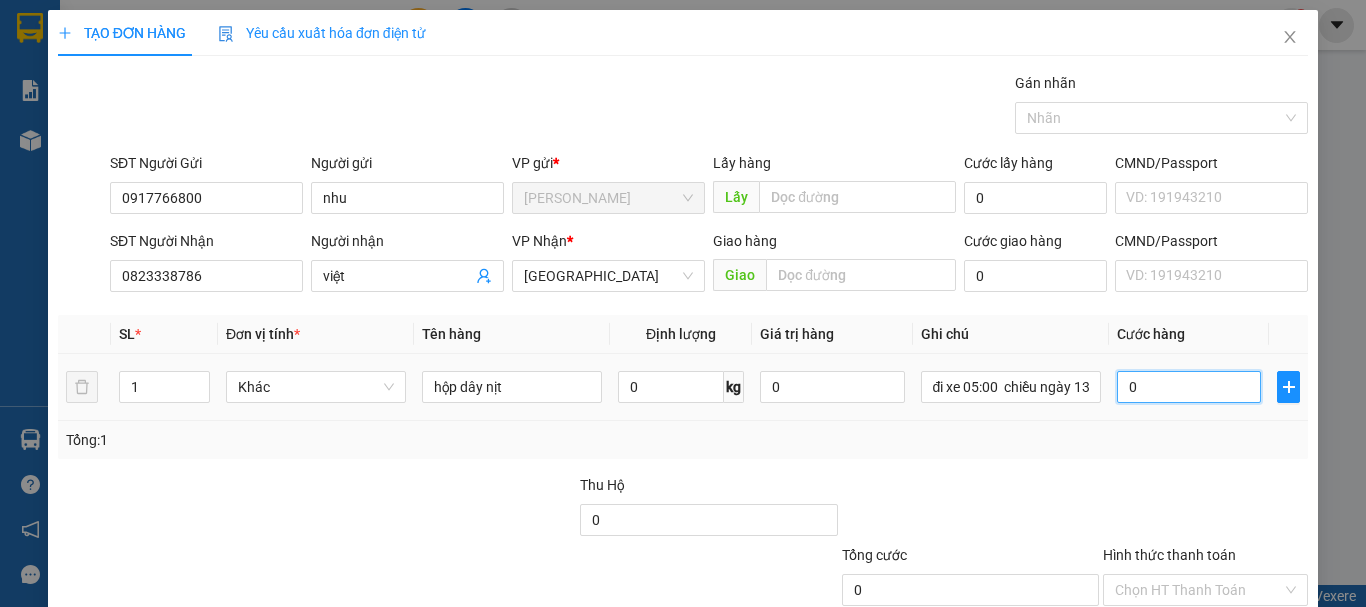 type on "3" 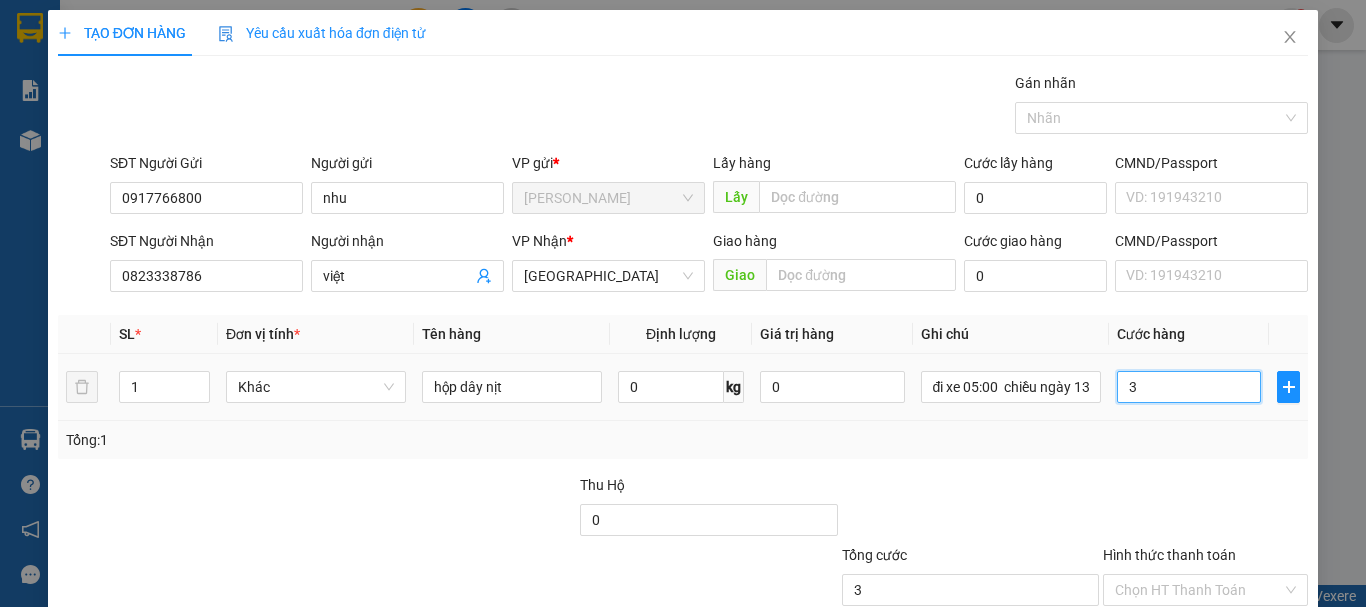 type on "30" 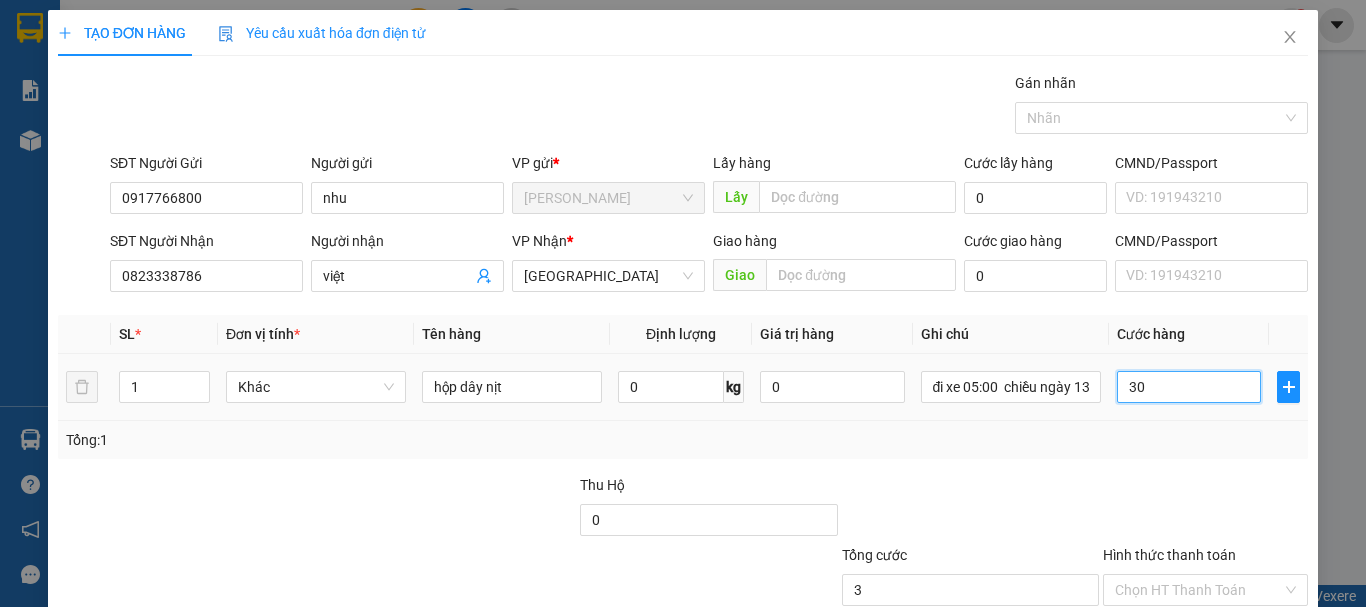 type on "30" 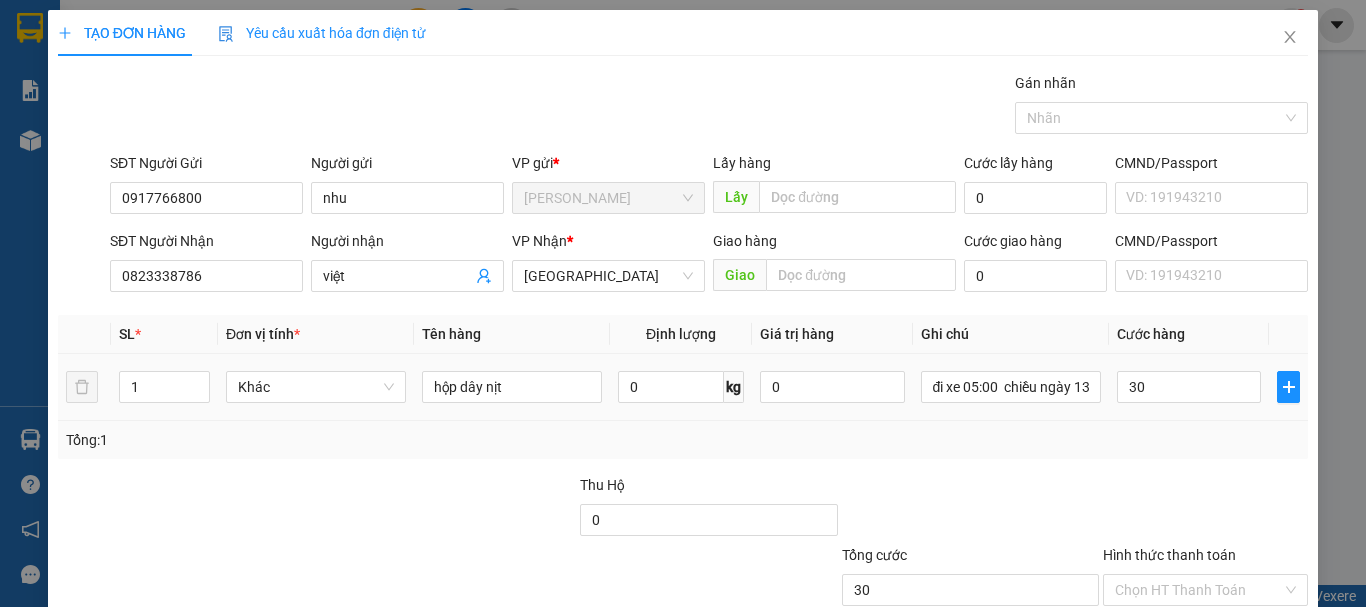 type on "30.000" 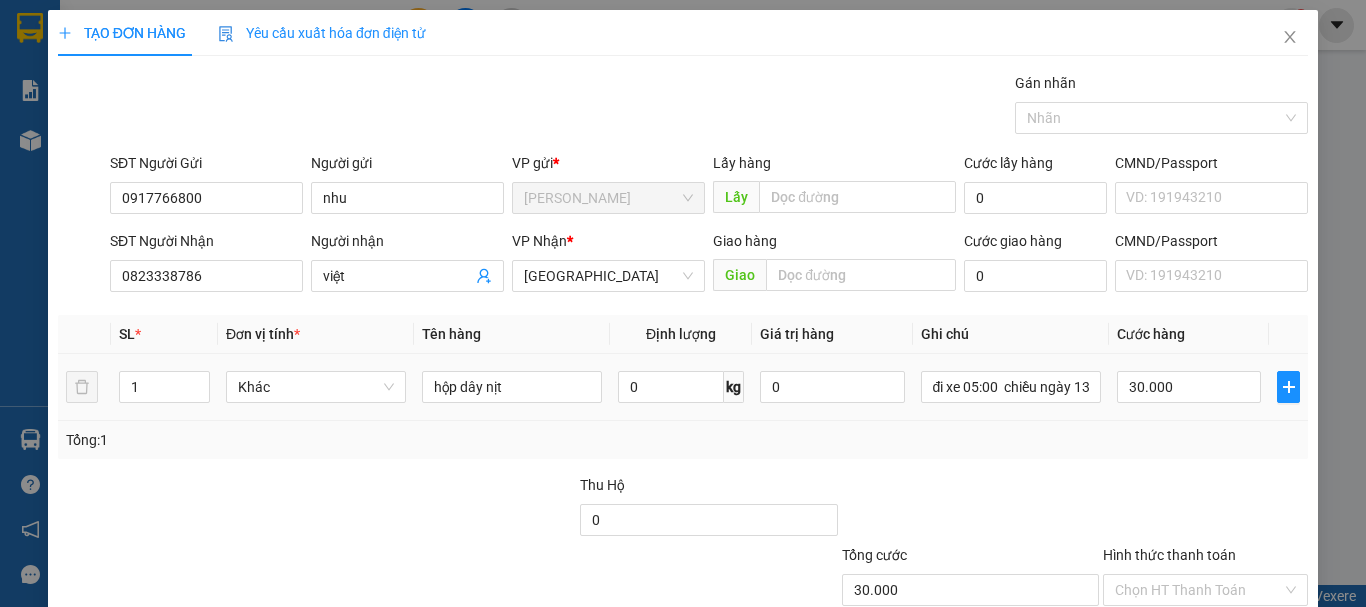 click on "30.000" at bounding box center [1189, 387] 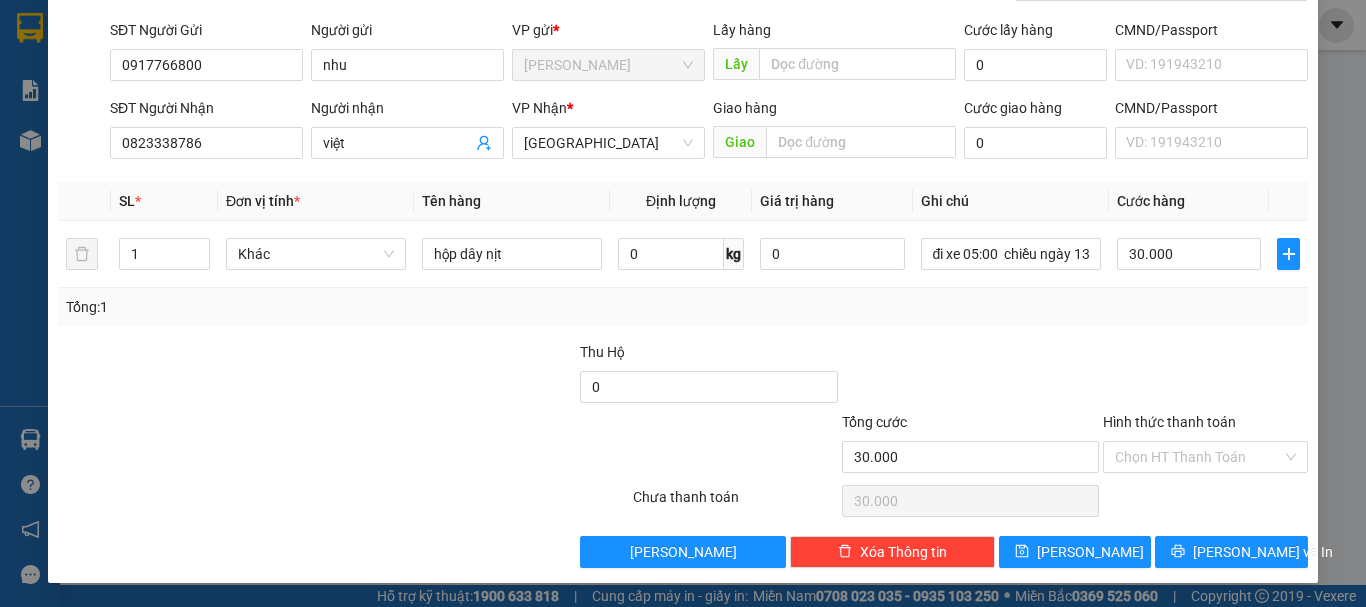 click at bounding box center (1205, 376) 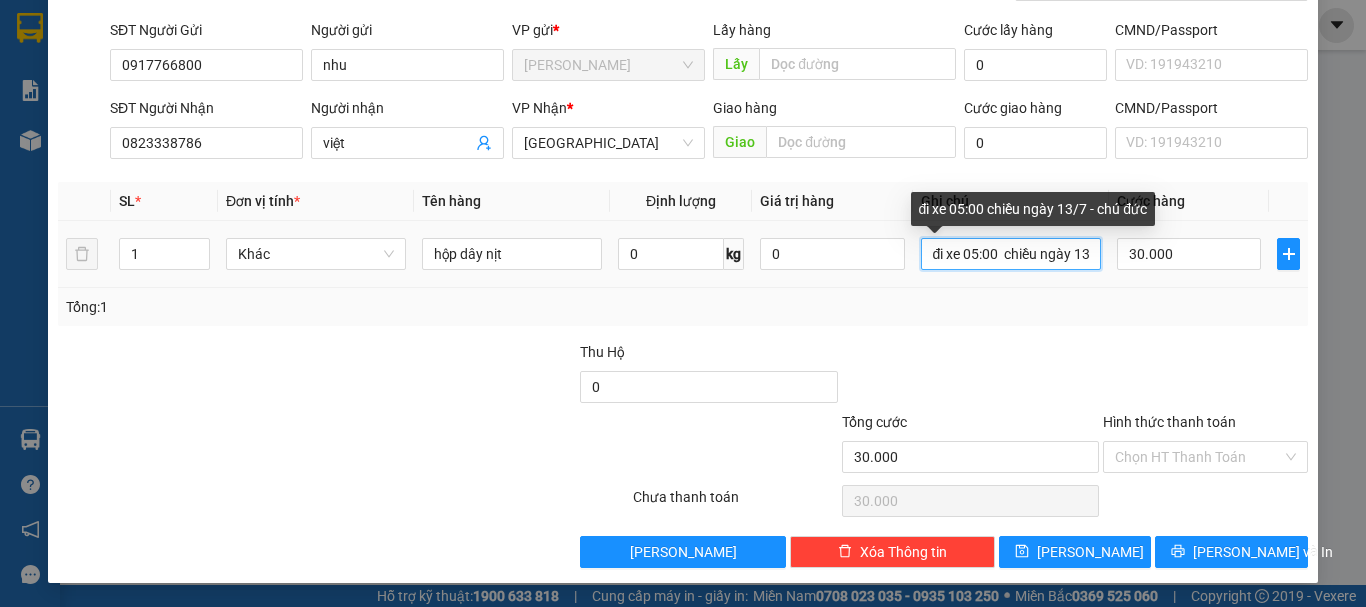 click on "đi xe 05:00  chiều ngày 13/7 - chú đức" at bounding box center [1011, 254] 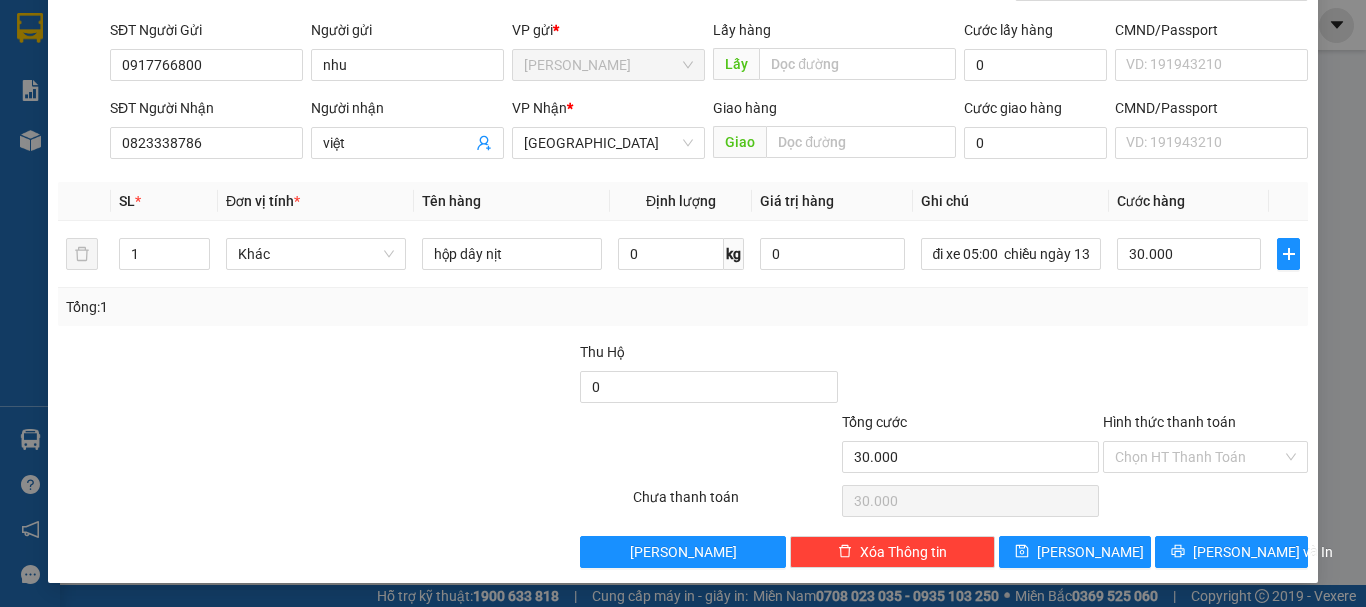 click on "Tổng:  1" at bounding box center (683, 307) 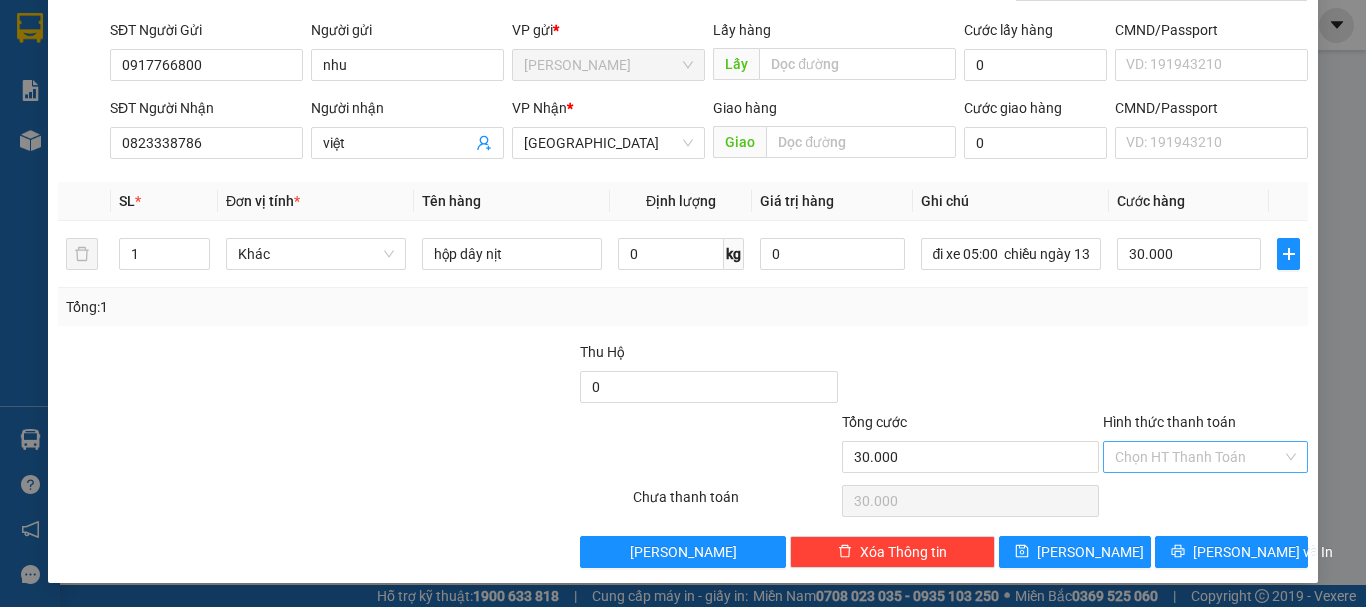 click on "Hình thức thanh toán" at bounding box center (1198, 457) 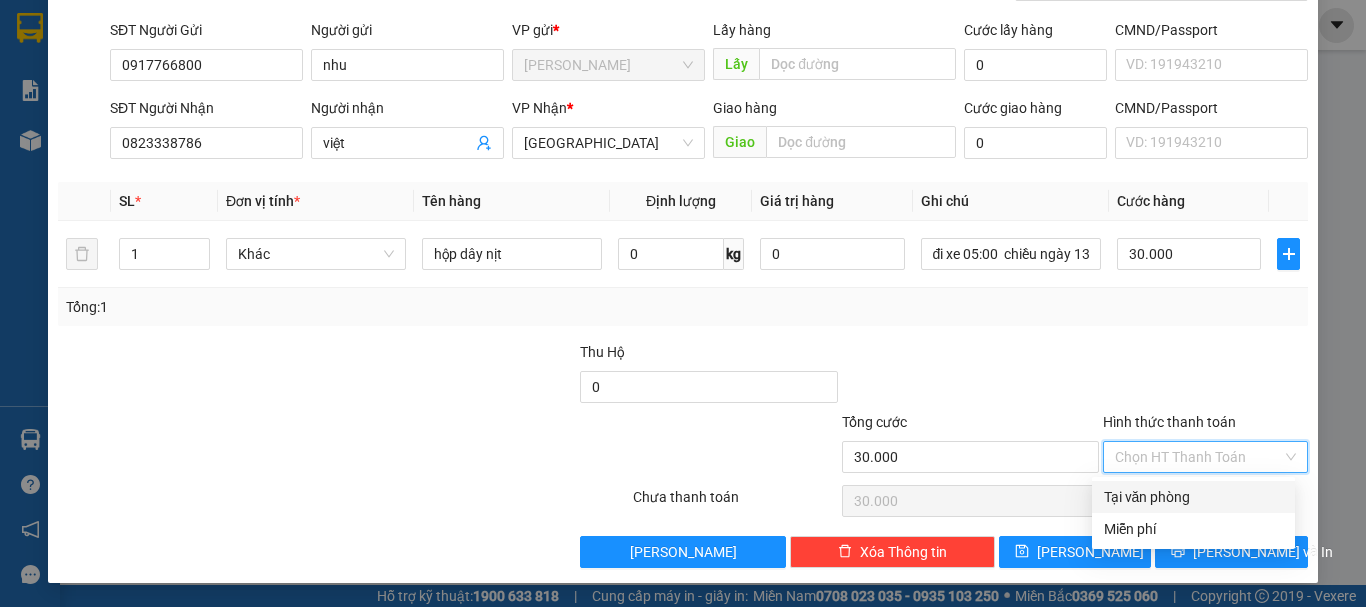 click on "Tại văn phòng" at bounding box center (1193, 497) 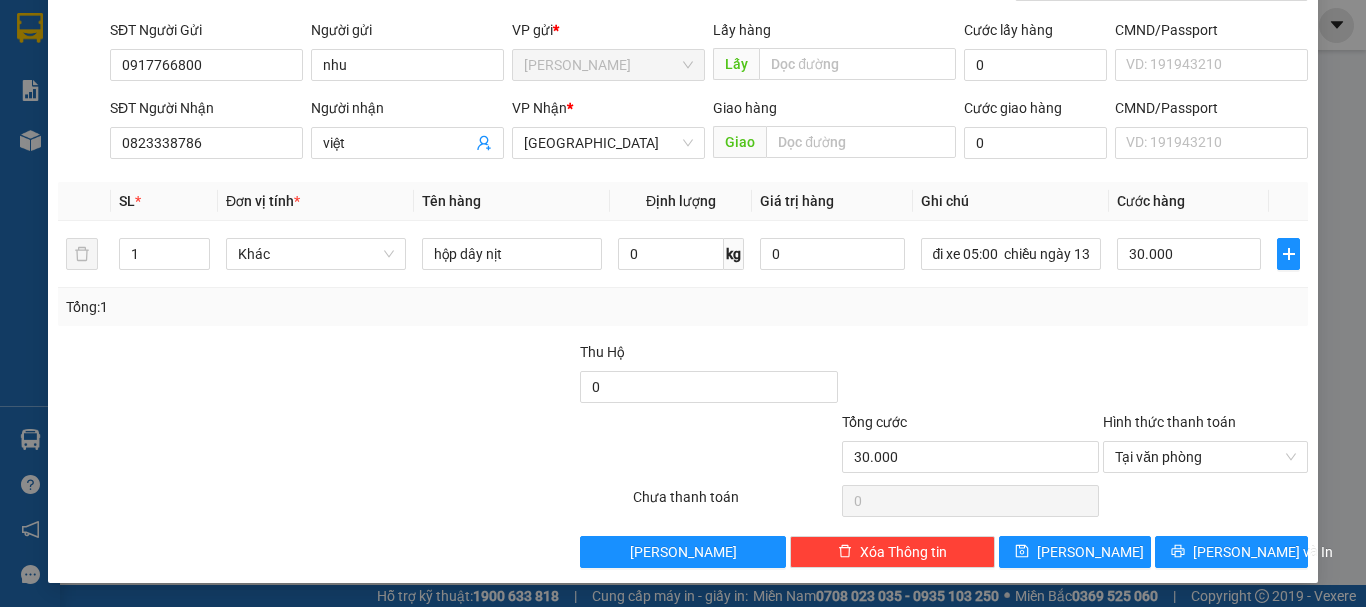 click on "Transit Pickup Surcharge Ids Transit Deliver Surcharge Ids Transit Deliver Surcharge Transit Deliver Surcharge Gán nhãn   Nhãn SĐT Người Gửi 0917766800 Người gửi nhu VP gửi  * [PERSON_NAME] Lấy hàng Lấy Cước lấy hàng 0 CMND/Passport VD: [PASSPORT] SĐT Người Nhận 0823338786 Người nhận việt VP Nhận  * Đà Lạt Giao hàng Giao Cước giao hàng 0 CMND/Passport VD: [PASSPORT] SL  * Đơn vị tính  * Tên hàng  Định lượng Giá trị hàng Ghi chú Cước hàng                   1 Khác hộp dây nịt 0 kg 0 đi xe 05:00  chiều ngày 13/7 - chú đức 30.000 Tổng:  1 Thu Hộ 0 Tổng cước 30.000 Hình thức thanh toán Tại văn phòng Số tiền thu trước 0 Tại văn phòng Chưa thanh toán 0 Lưu nháp Xóa Thông tin [PERSON_NAME] và In đi xe 05:00  chiều ngày 13/7 - chú đức  Tại văn phòng Miễn phí Tại văn phòng Miễn phí" at bounding box center [683, 253] 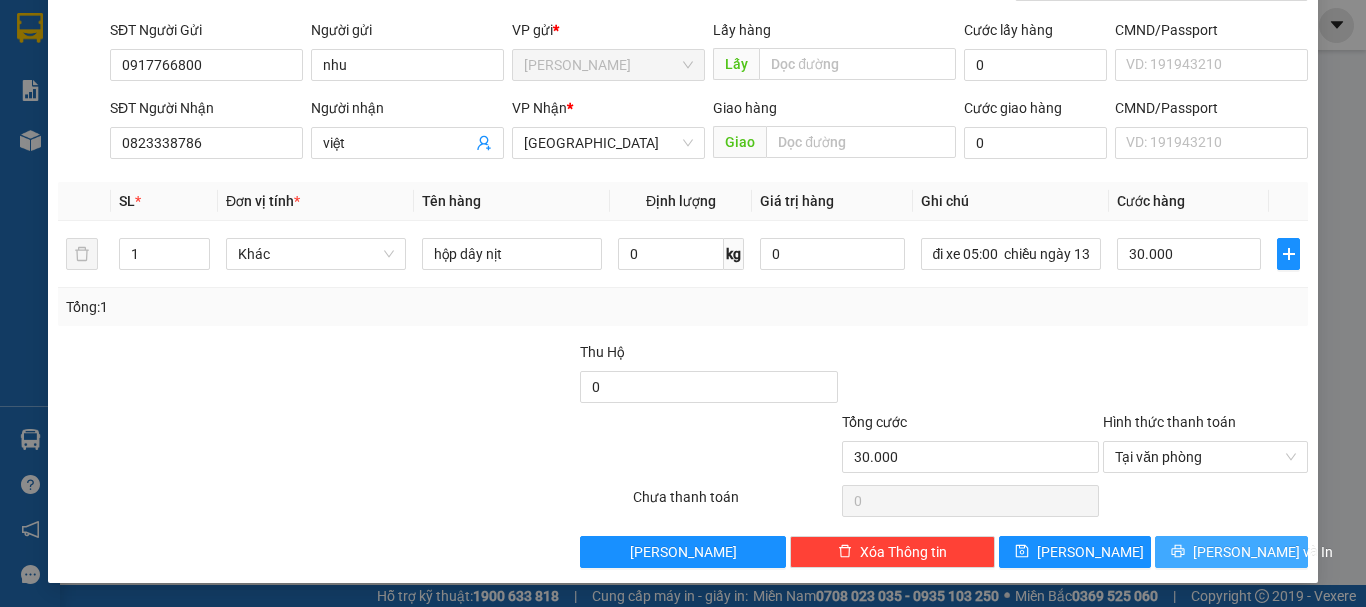 drag, startPoint x: 1221, startPoint y: 548, endPoint x: 1211, endPoint y: 515, distance: 34.48188 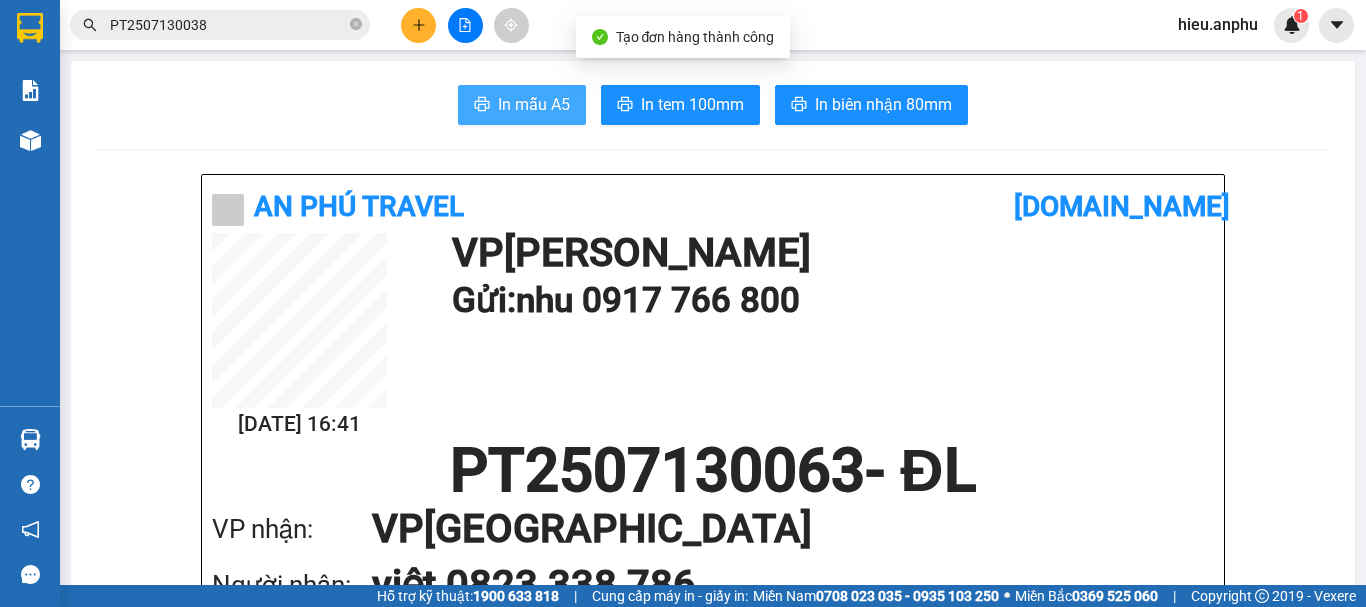 click on "In mẫu A5" at bounding box center (522, 105) 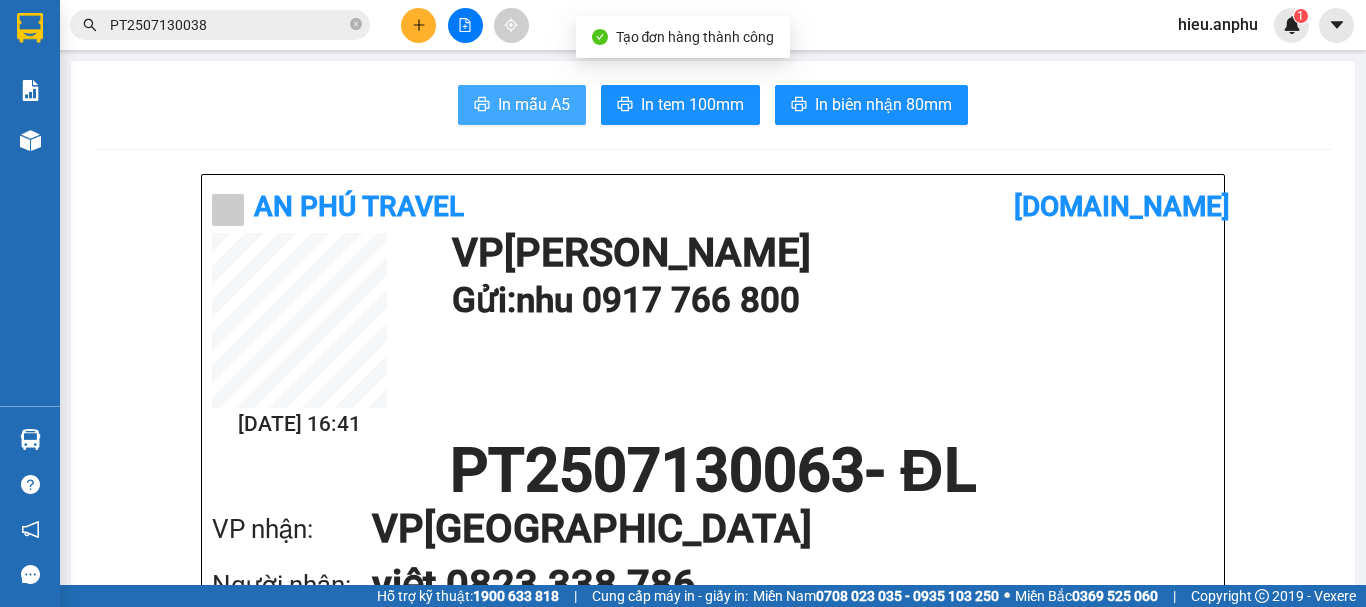 scroll, scrollTop: 0, scrollLeft: 0, axis: both 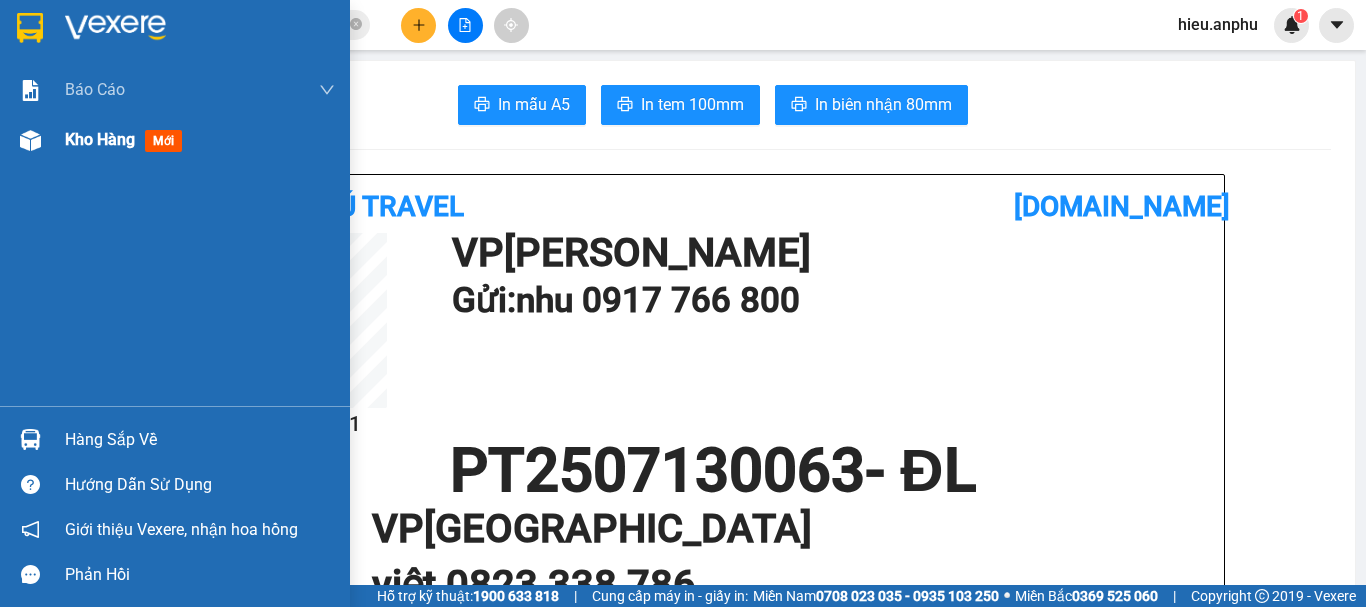 click at bounding box center (30, 140) 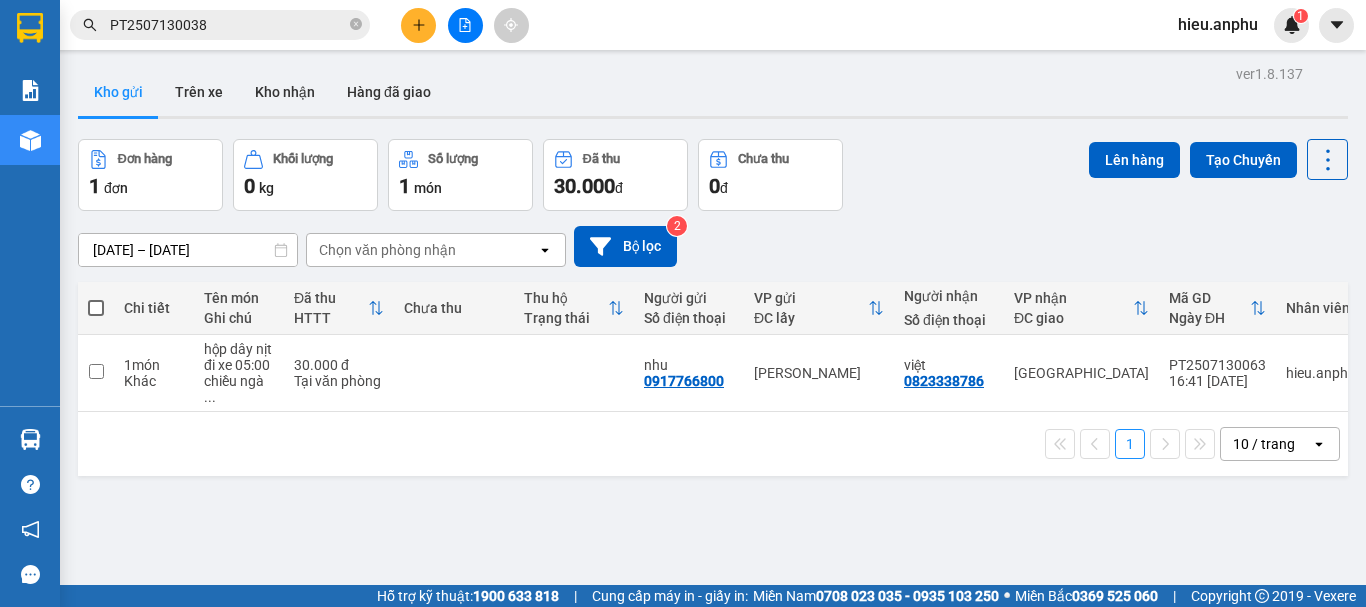 click at bounding box center [96, 308] 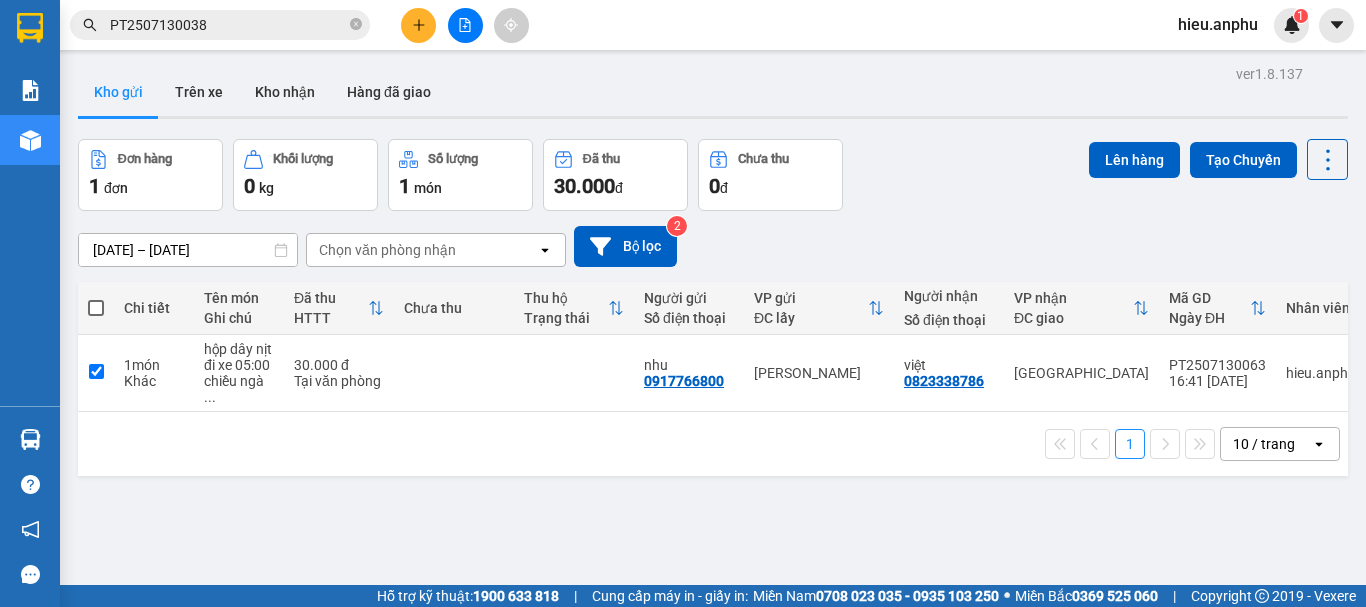 checkbox on "true" 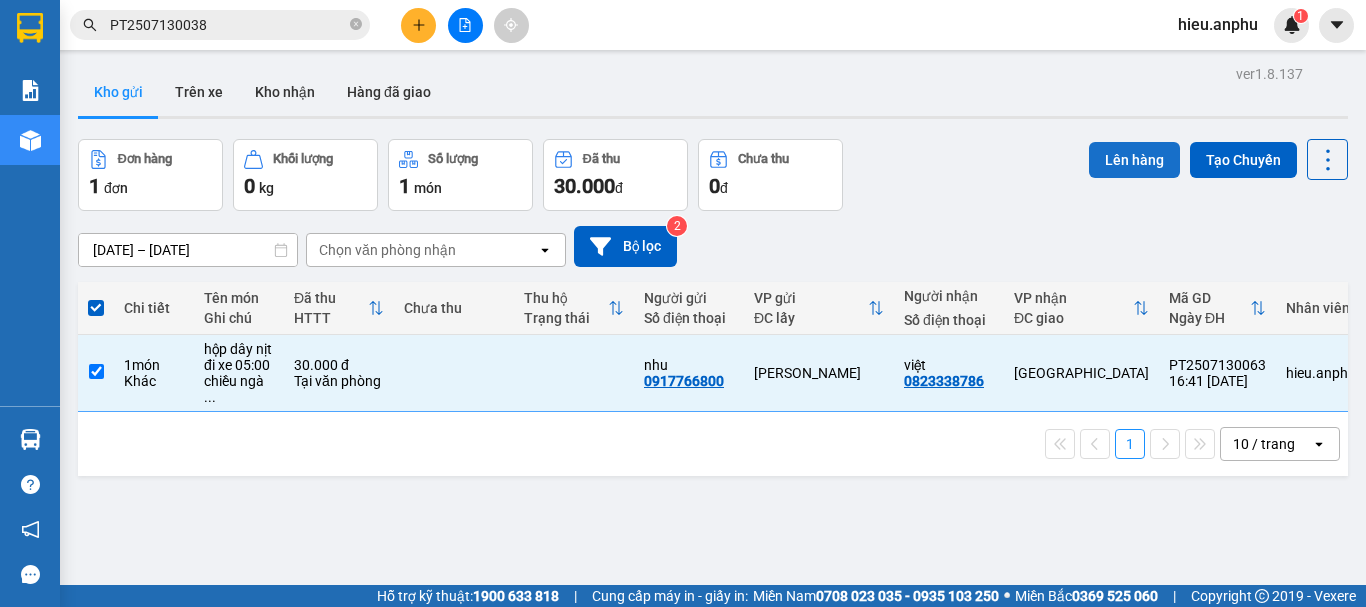 click on "Lên hàng" at bounding box center [1134, 160] 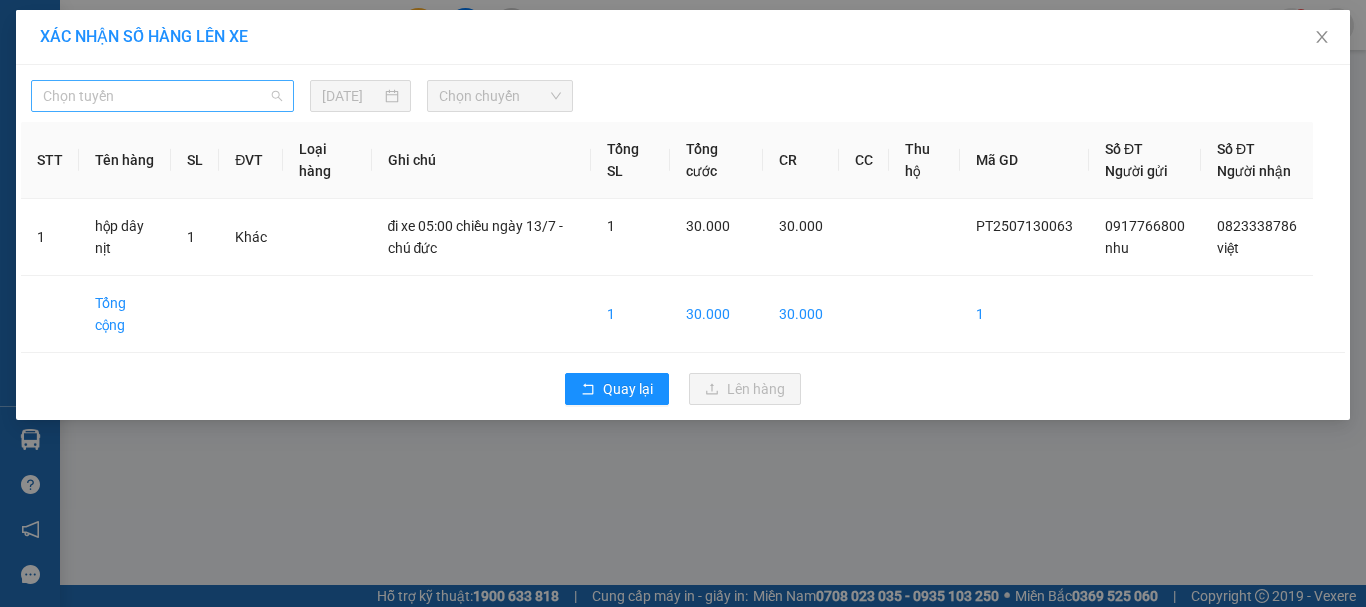 click on "Chọn tuyến" at bounding box center [162, 96] 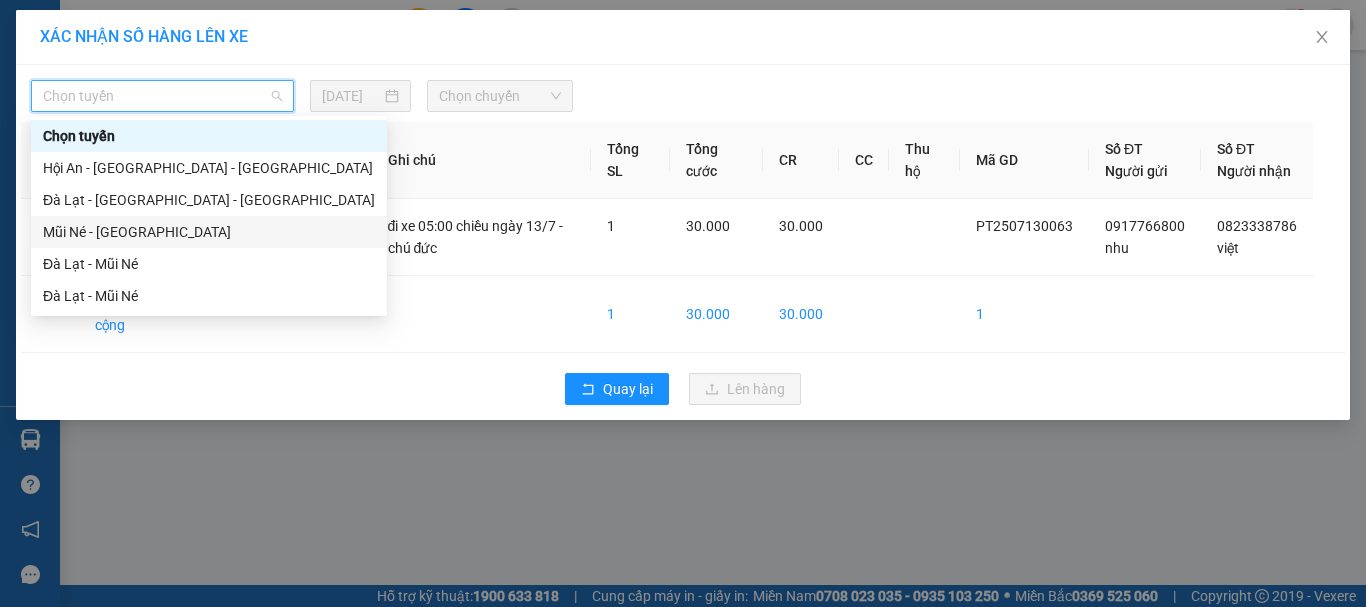 drag, startPoint x: 84, startPoint y: 229, endPoint x: 119, endPoint y: 217, distance: 37 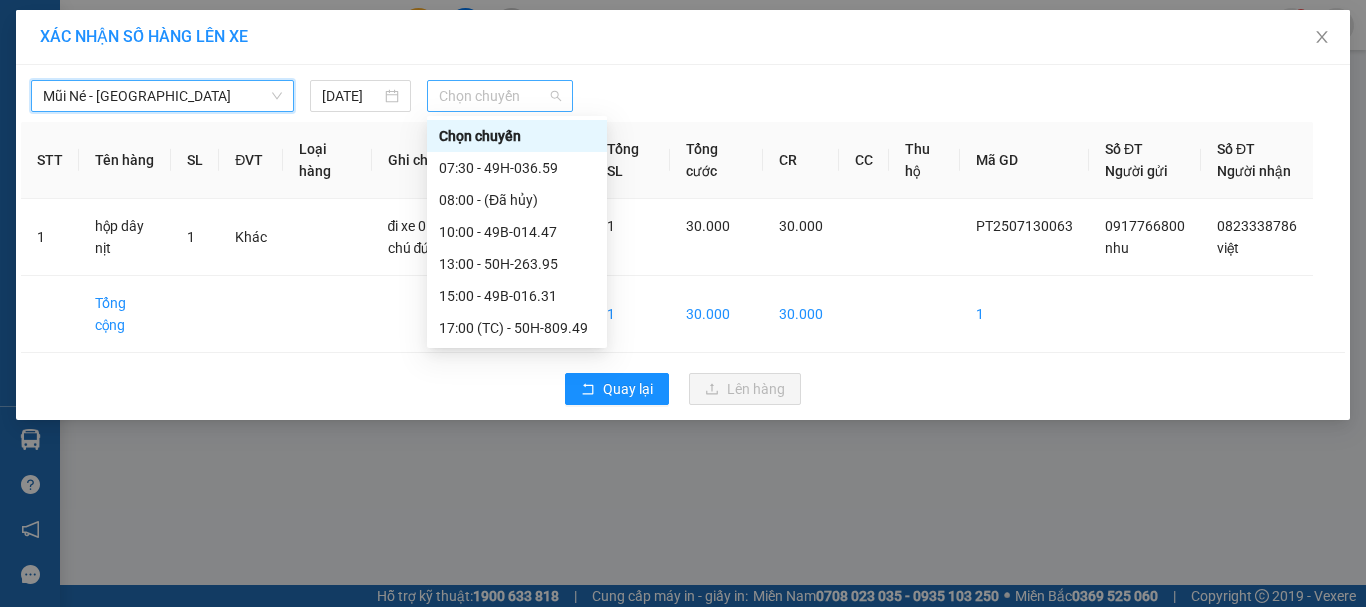 click on "Chọn chuyến" at bounding box center [500, 96] 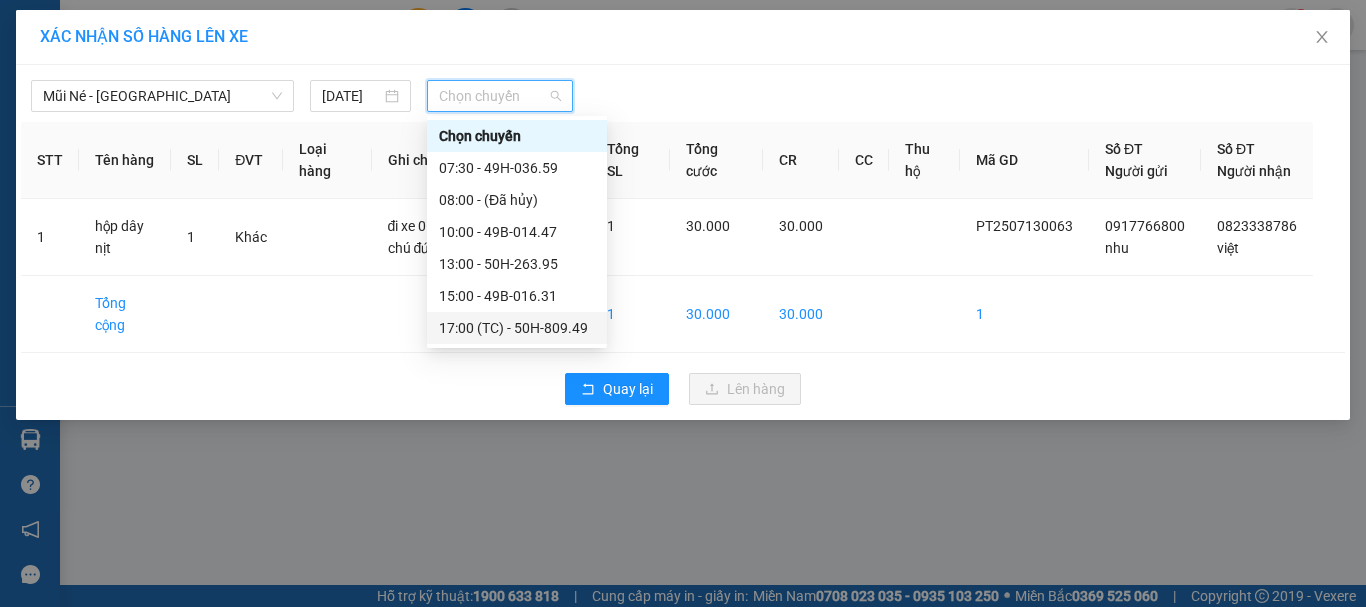 click on "17:00   (TC)   - 50H-809.49" at bounding box center (517, 328) 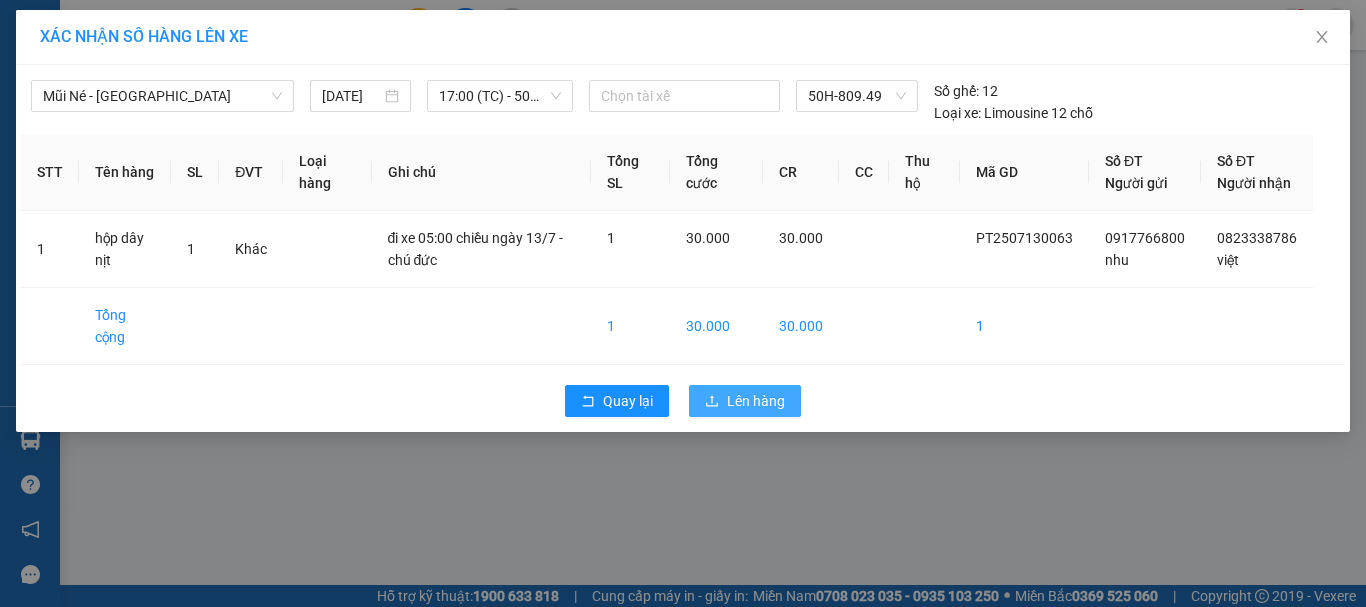 drag, startPoint x: 762, startPoint y: 420, endPoint x: 771, endPoint y: 408, distance: 15 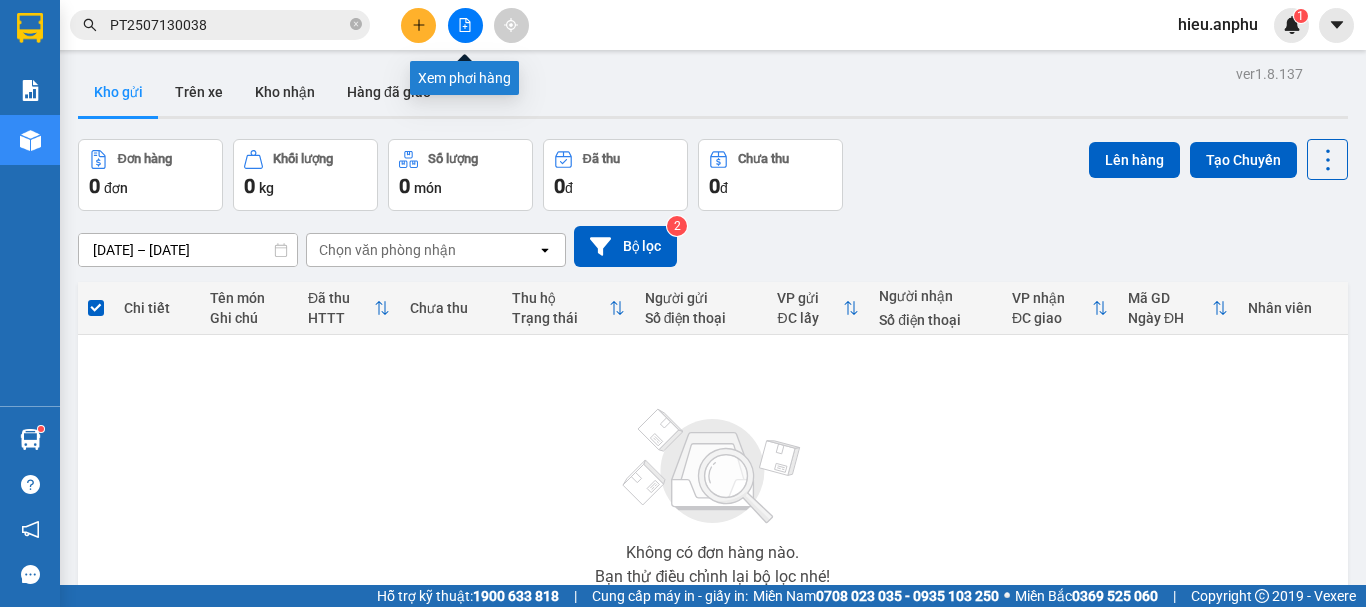 click 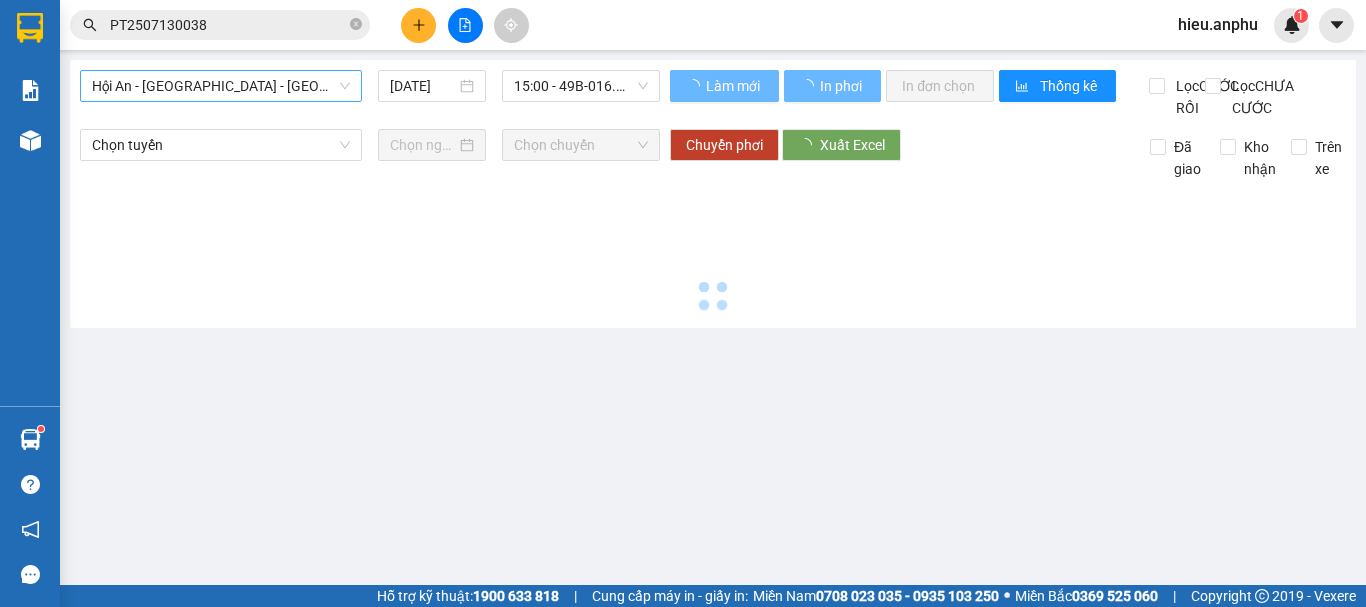 click on "Hội An - [GEOGRAPHIC_DATA] - [GEOGRAPHIC_DATA]" at bounding box center [221, 86] 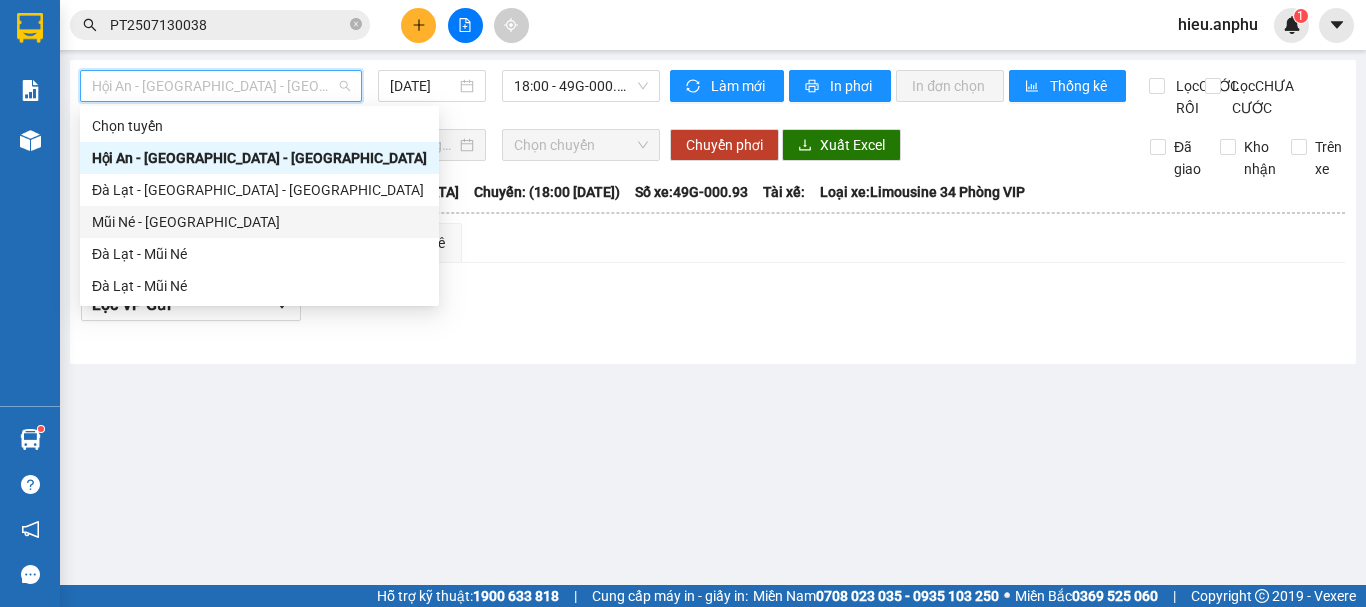 click on "Mũi Né - [GEOGRAPHIC_DATA]" at bounding box center [259, 222] 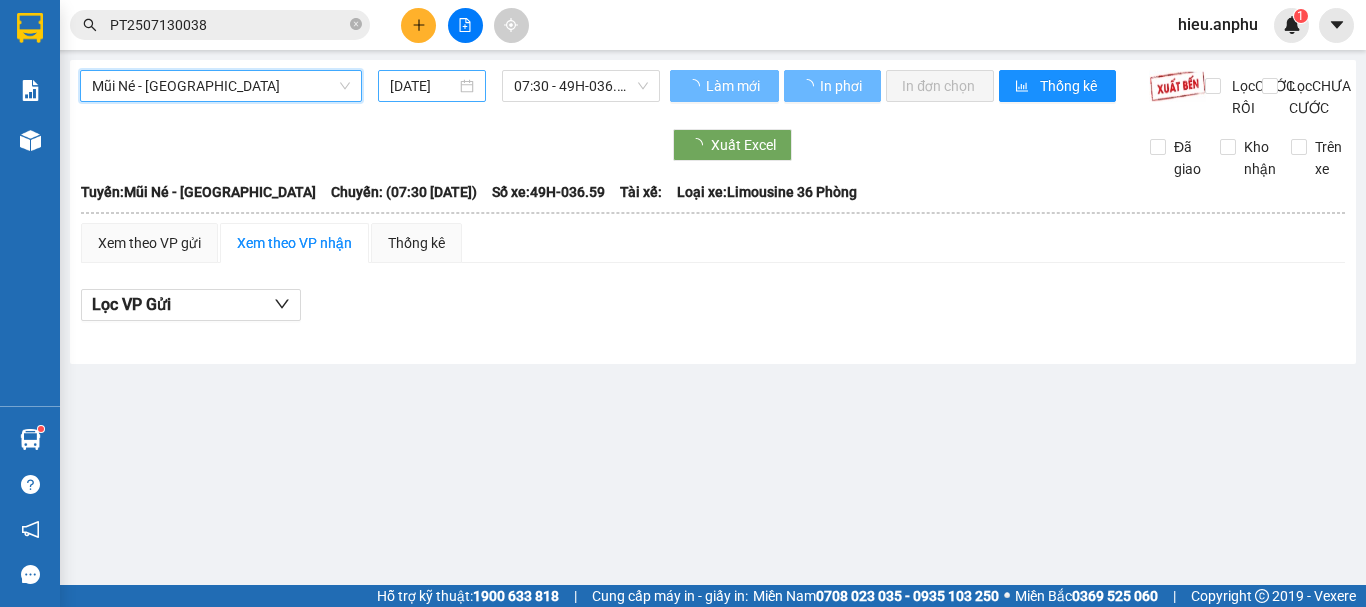 click on "[DATE]" at bounding box center (423, 86) 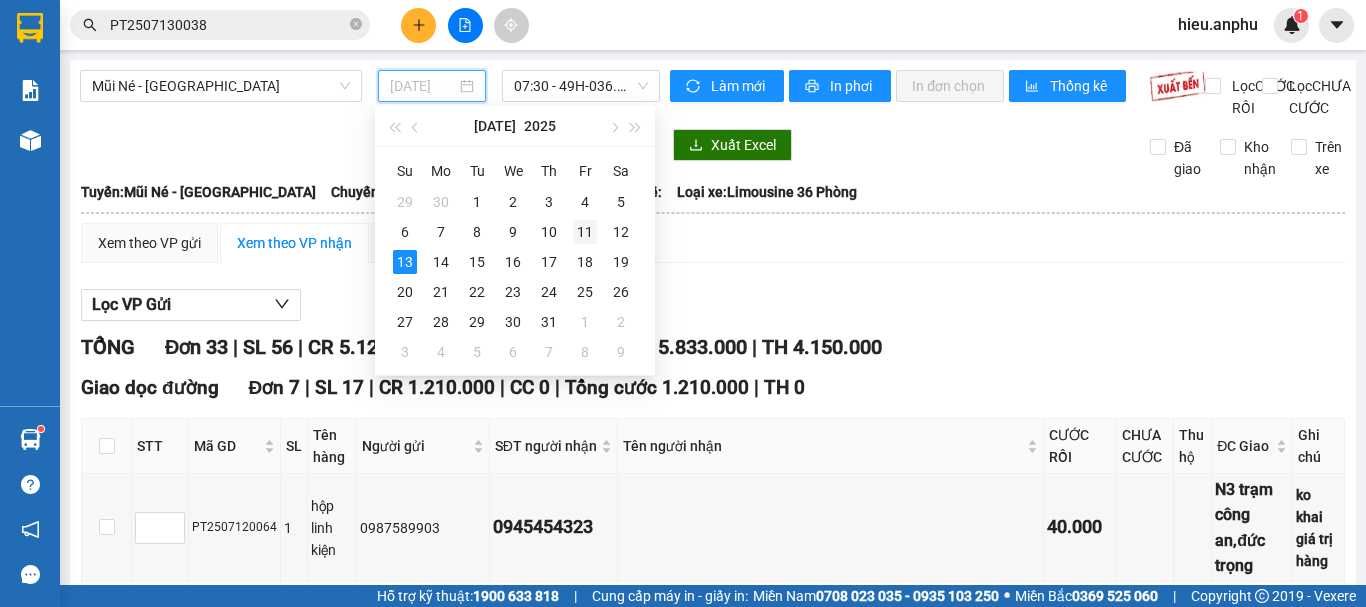 click on "11" at bounding box center [585, 232] 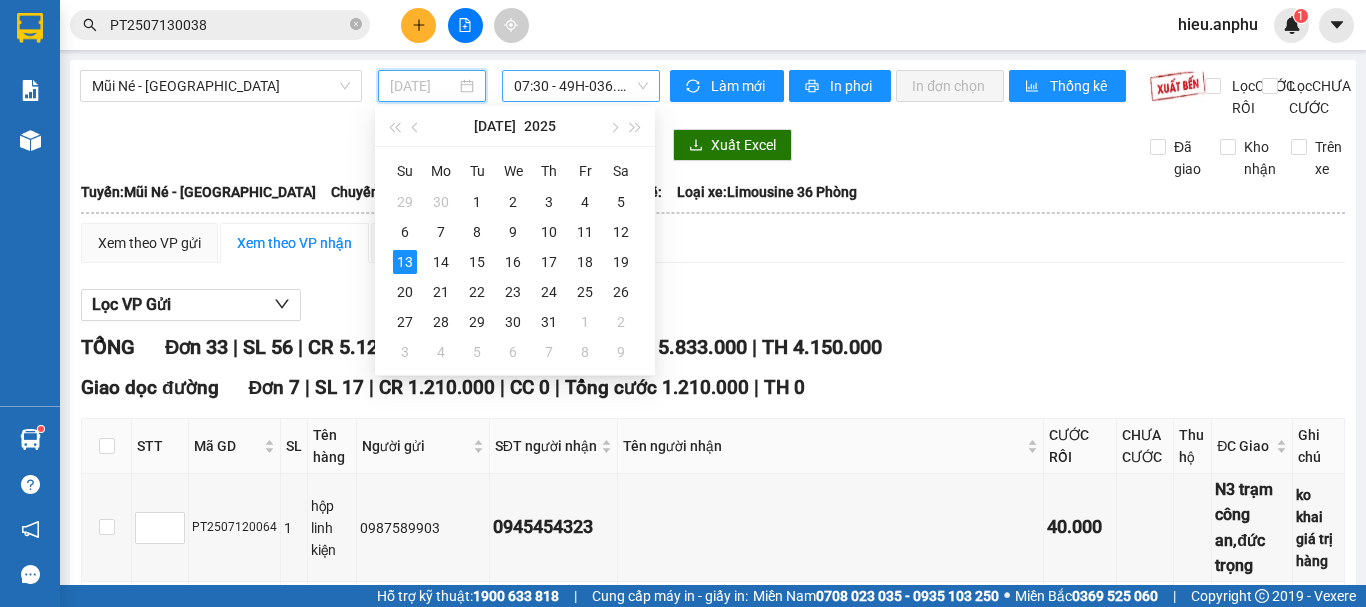 type on "[DATE]" 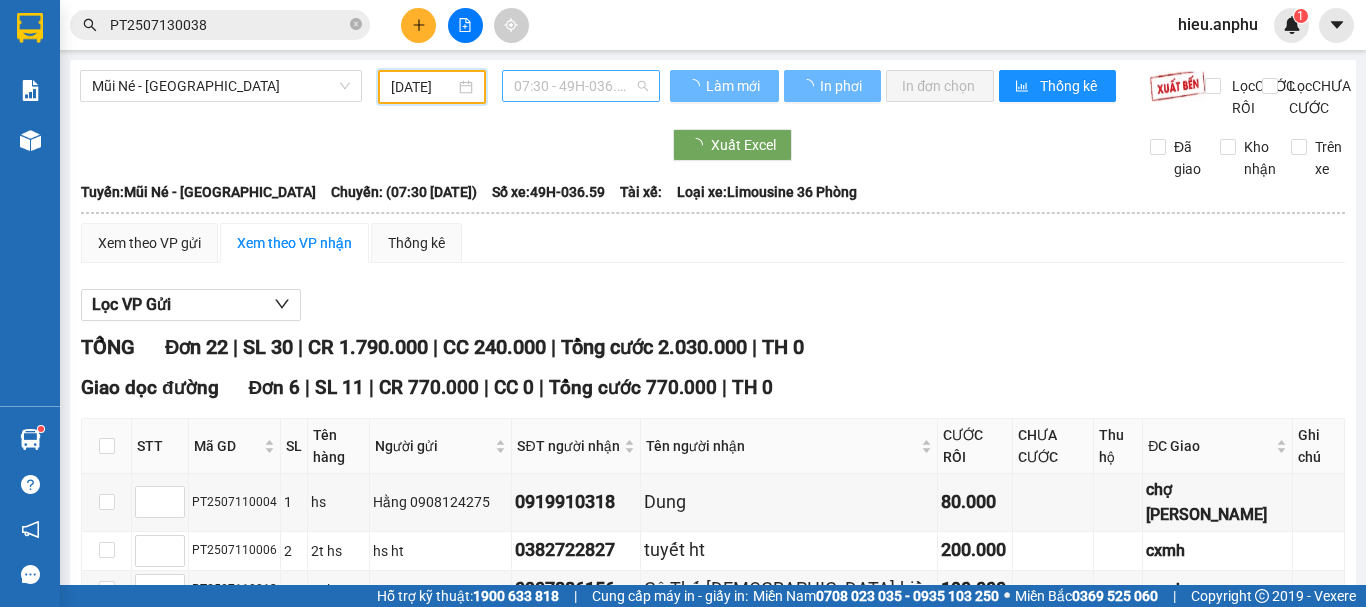 click on "07:30     - 49H-036.59" at bounding box center [581, 86] 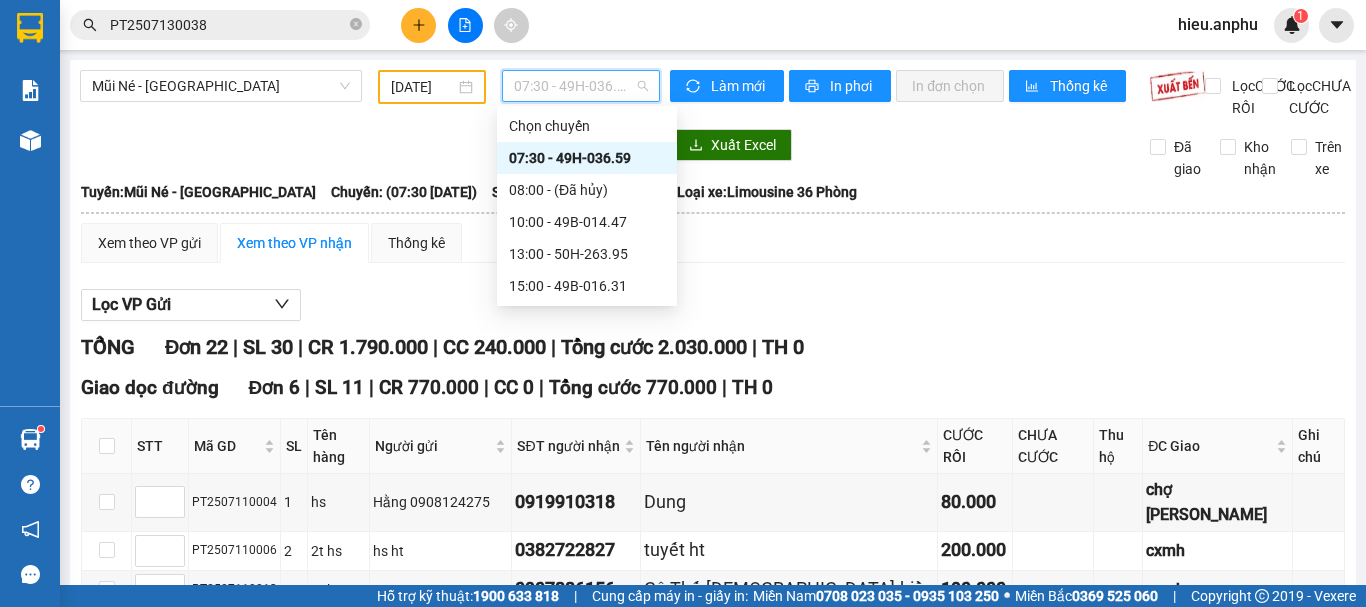 click on "07:30     - 49H-036.59" at bounding box center (587, 158) 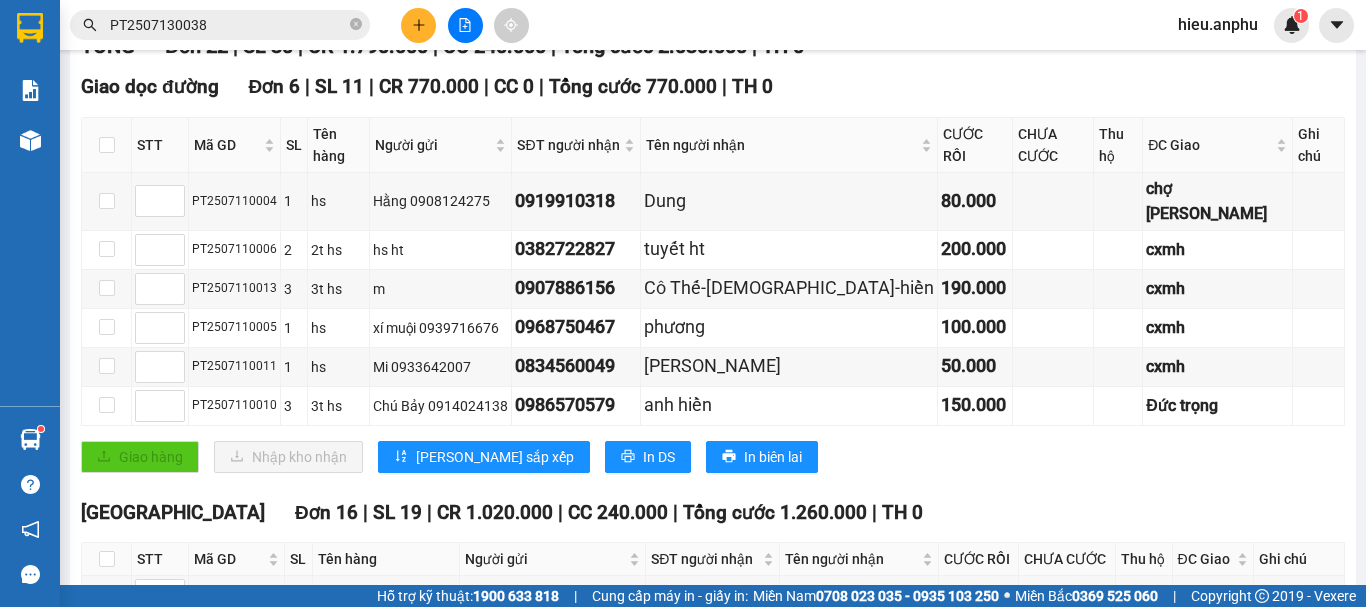 scroll, scrollTop: 0, scrollLeft: 0, axis: both 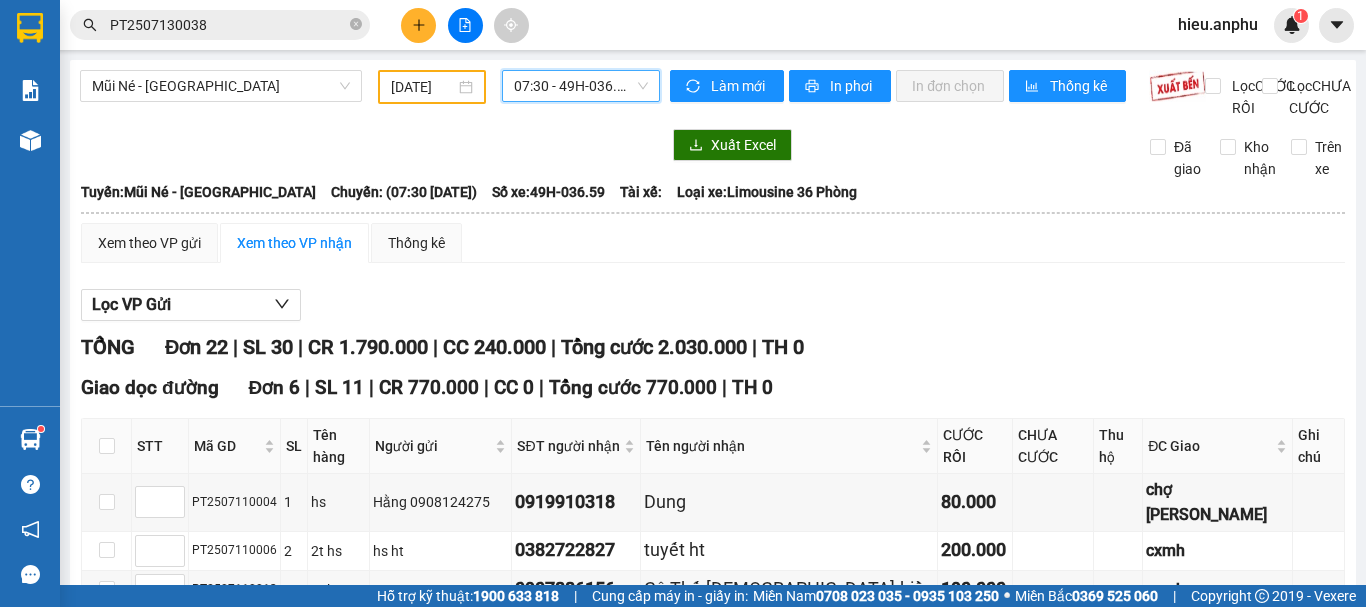 click on "07:30     - 49H-036.59" at bounding box center (581, 86) 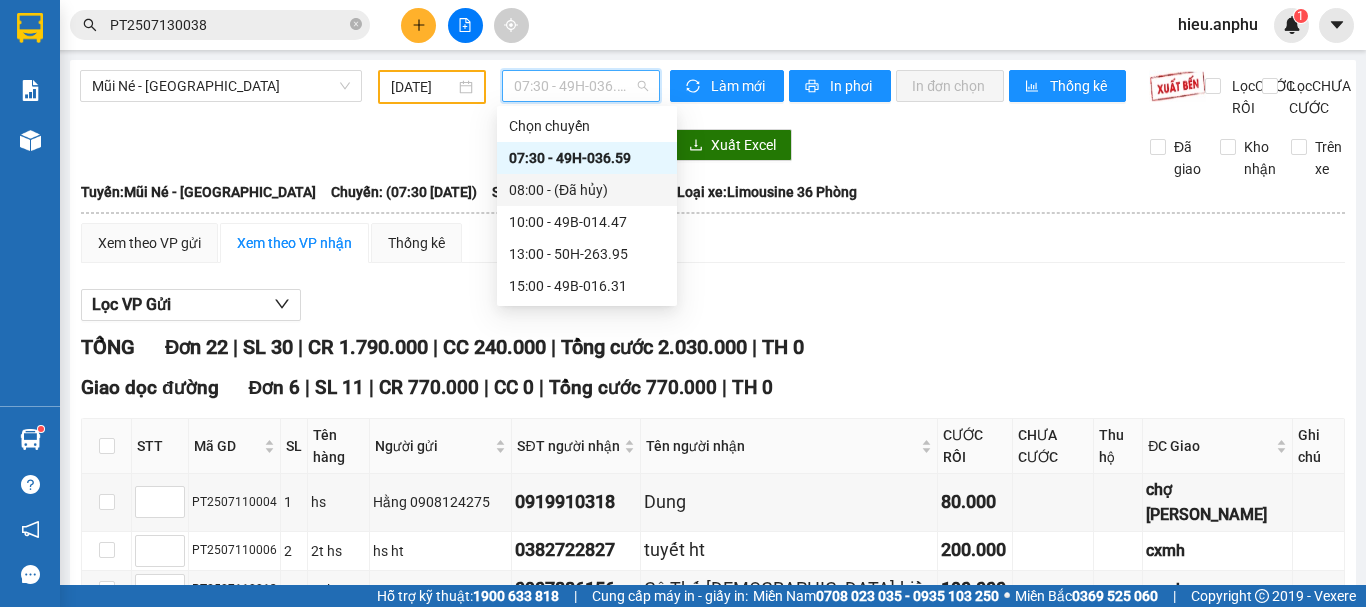 drag, startPoint x: 537, startPoint y: 195, endPoint x: 541, endPoint y: 65, distance: 130.06152 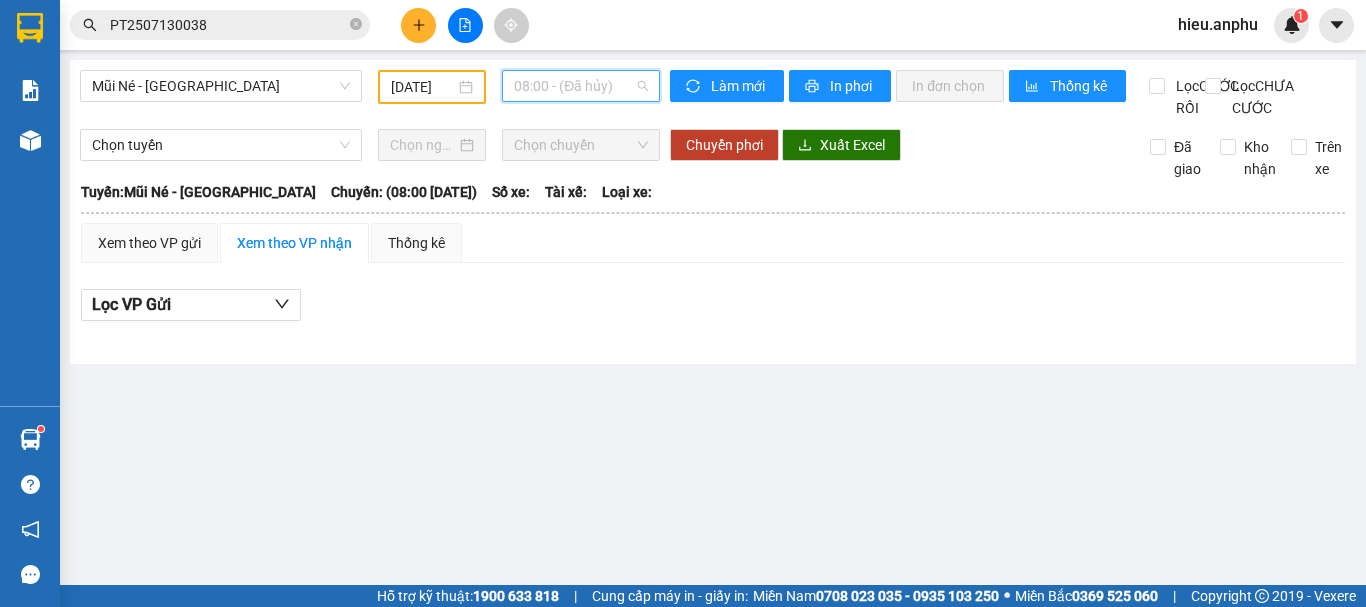 click on "08:00     - (Đã hủy)" at bounding box center (581, 86) 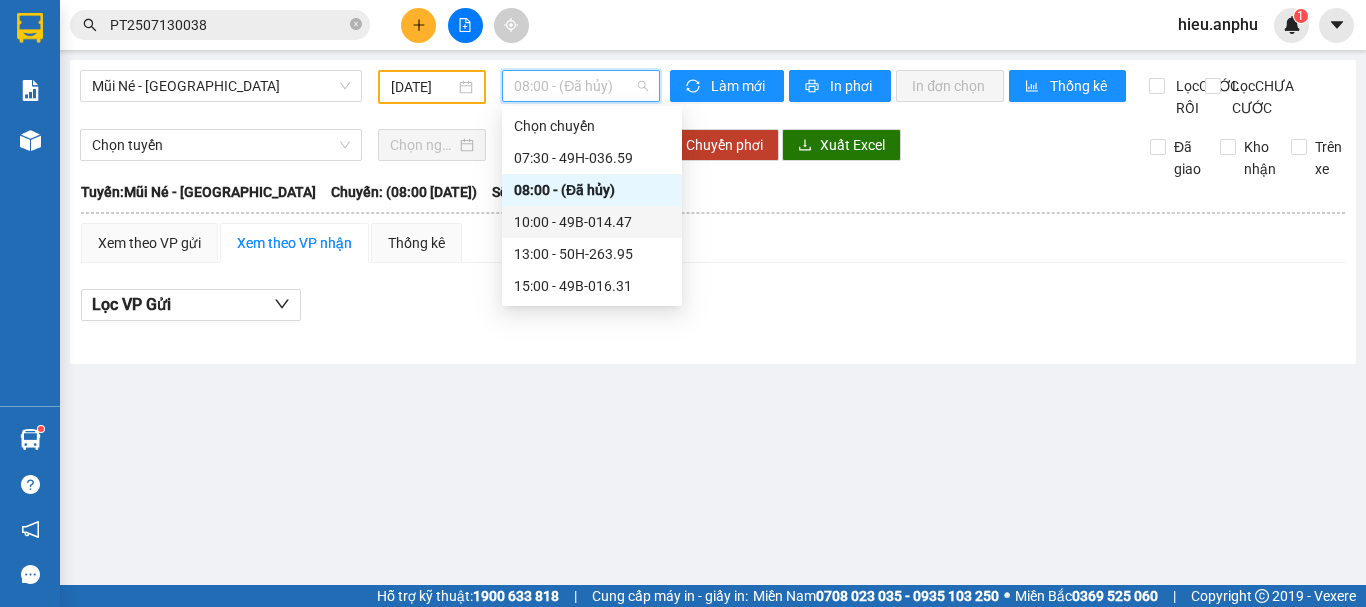 click on "10:00     - 49B-014.47" at bounding box center [592, 222] 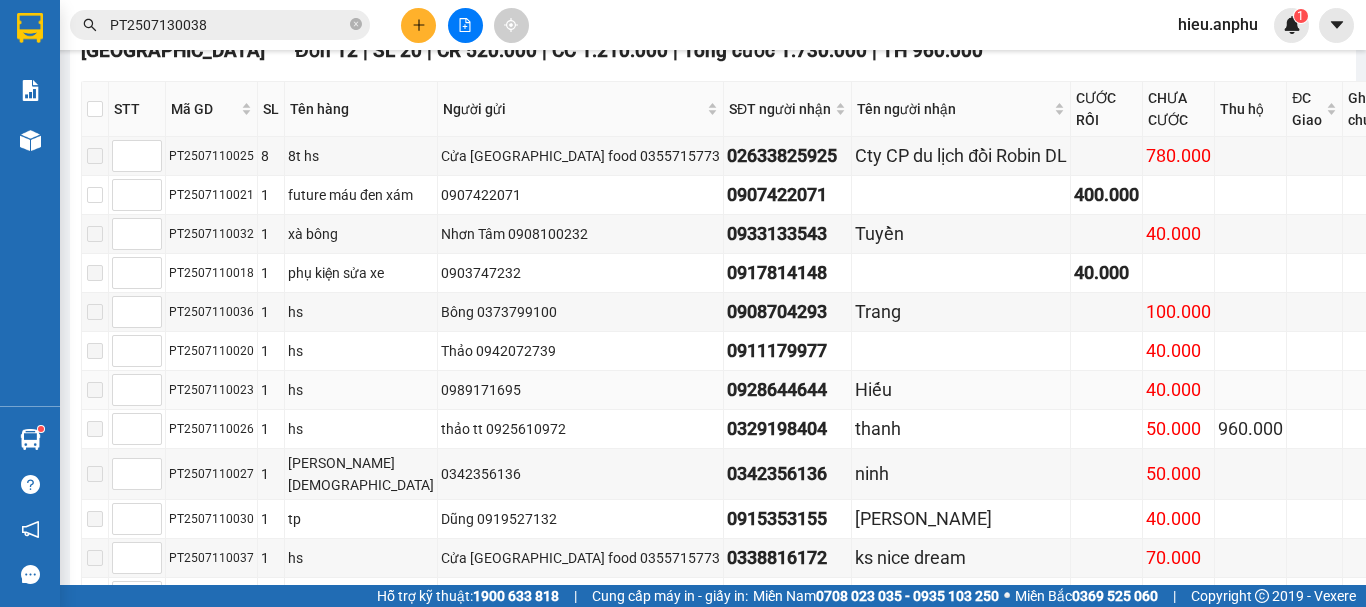 scroll, scrollTop: 969, scrollLeft: 0, axis: vertical 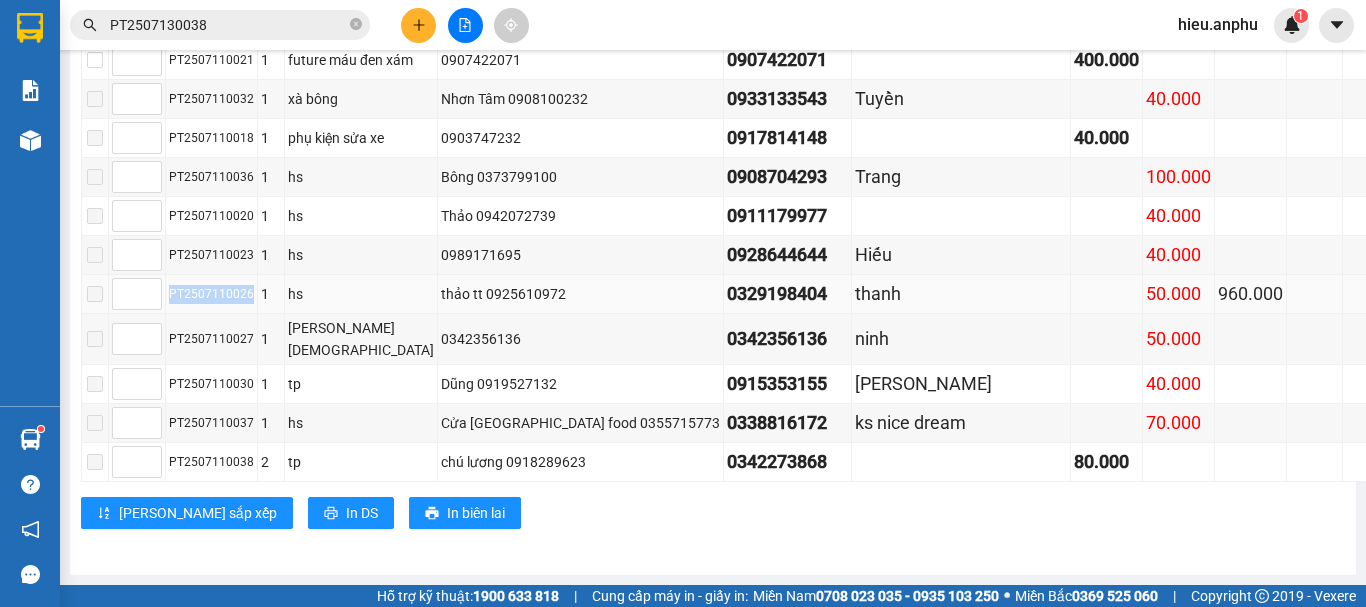 drag, startPoint x: 269, startPoint y: 308, endPoint x: 190, endPoint y: 322, distance: 80.23092 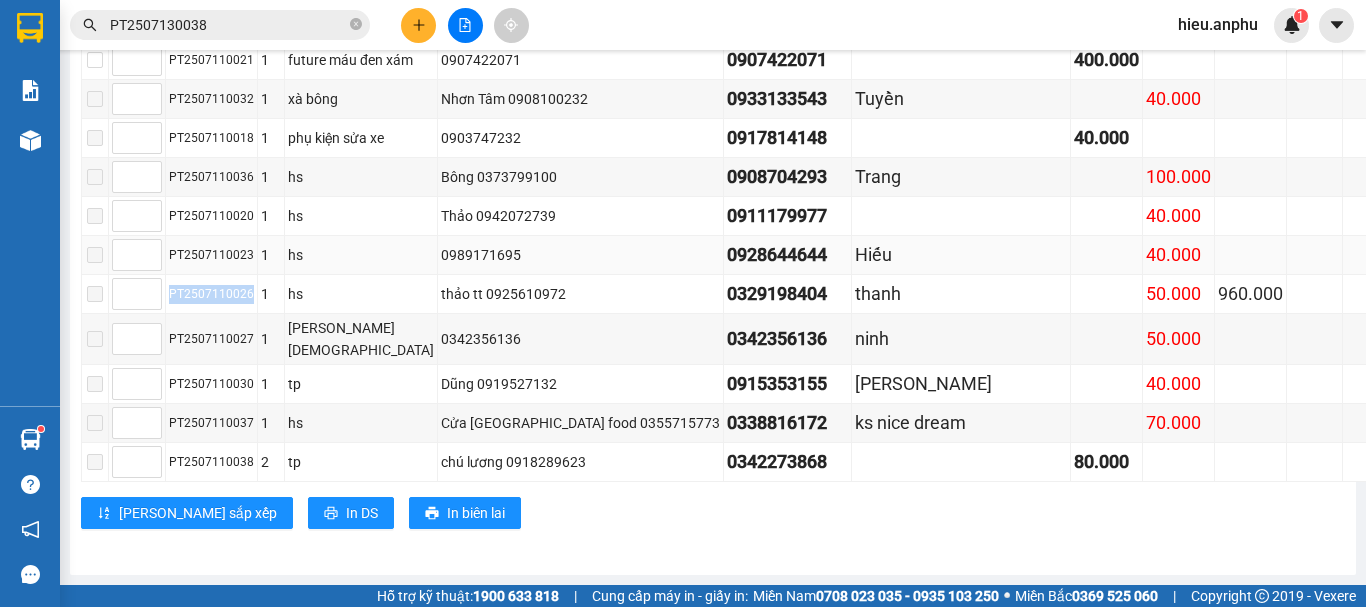copy on "PT2507110026" 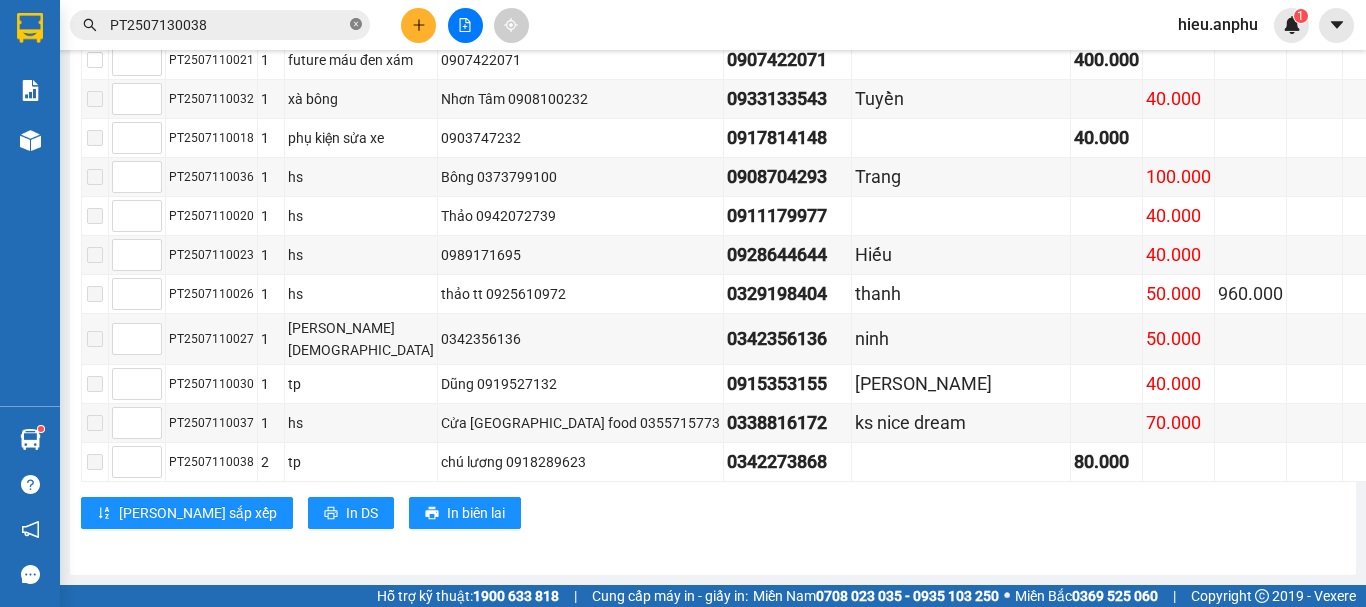 click 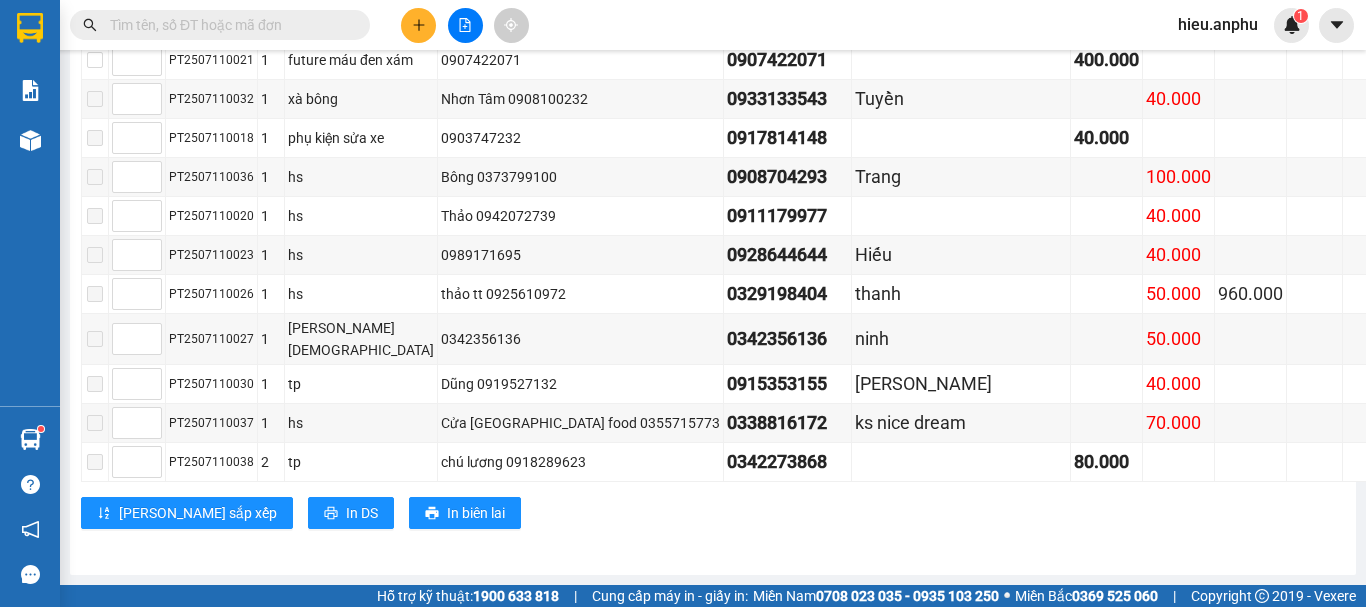 click at bounding box center (228, 25) 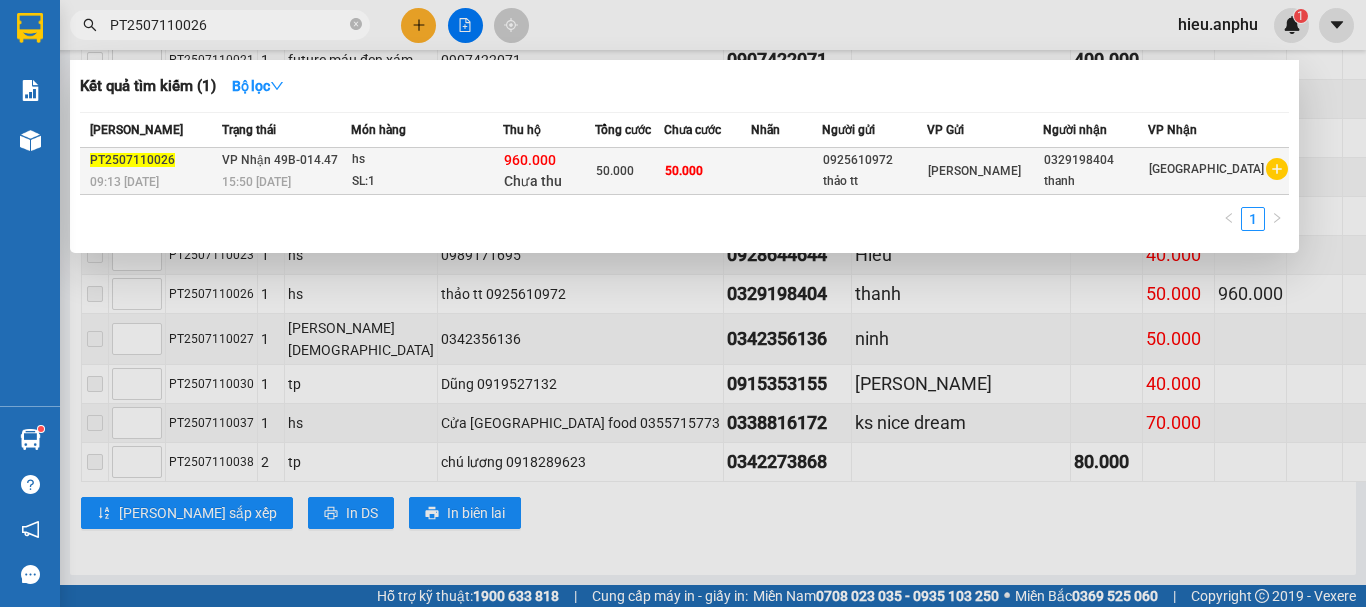 type on "PT2507110026" 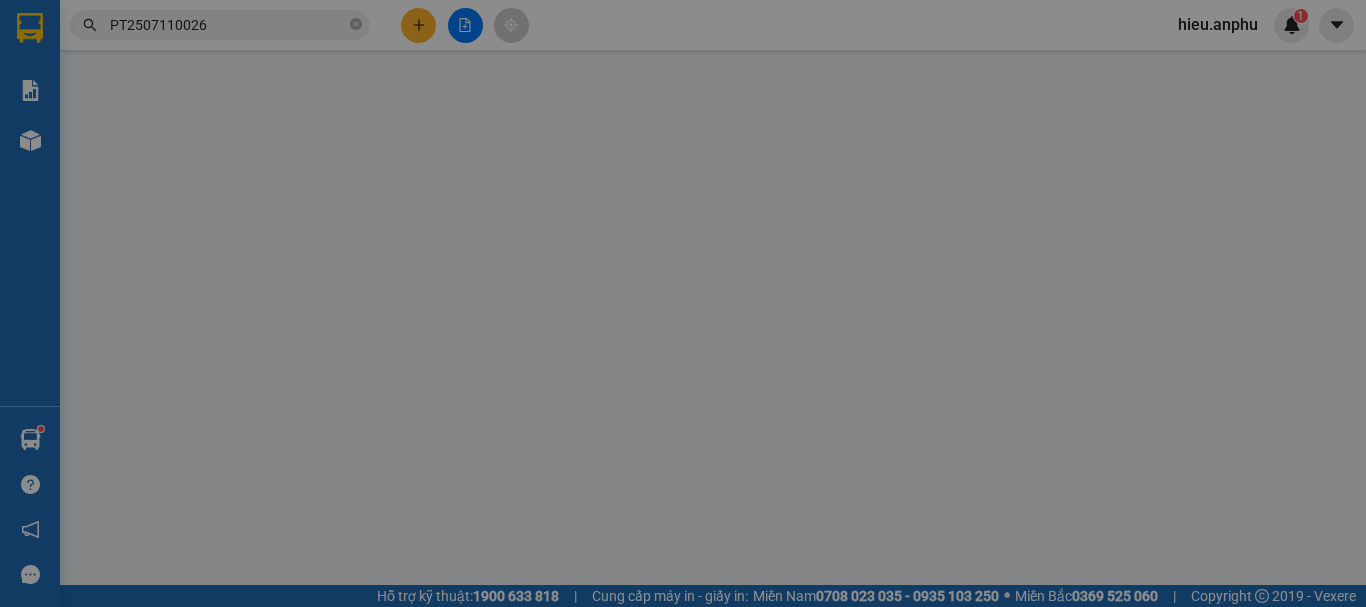 scroll, scrollTop: 0, scrollLeft: 0, axis: both 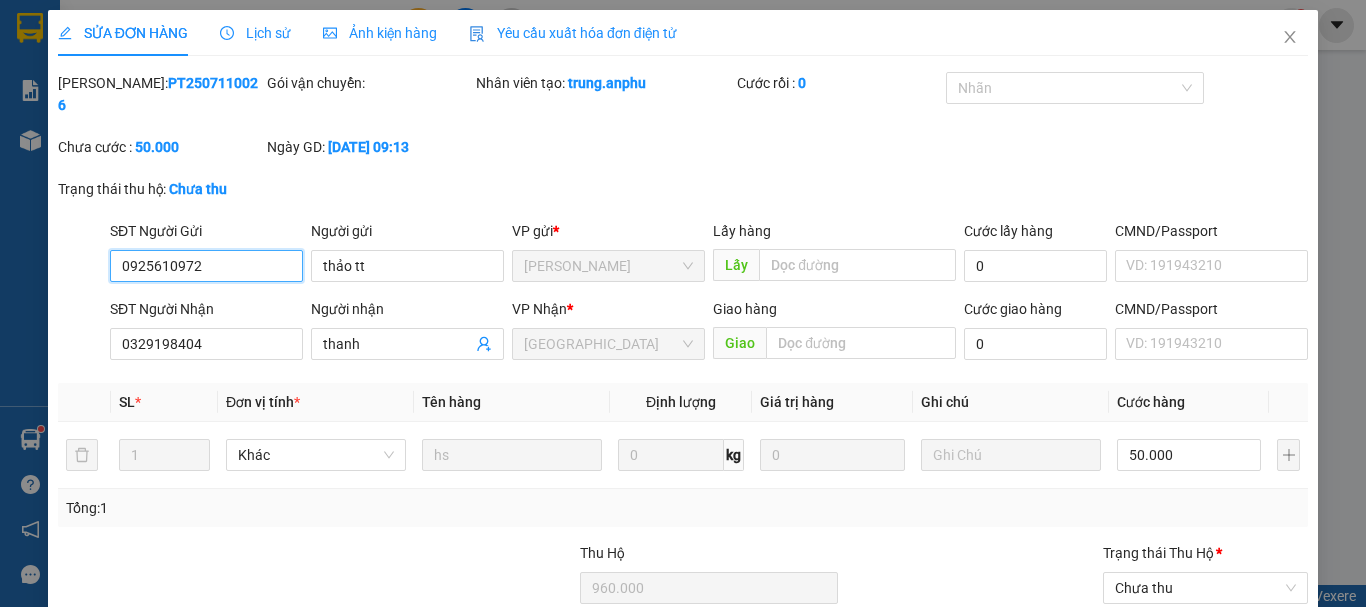 type on "0925610972" 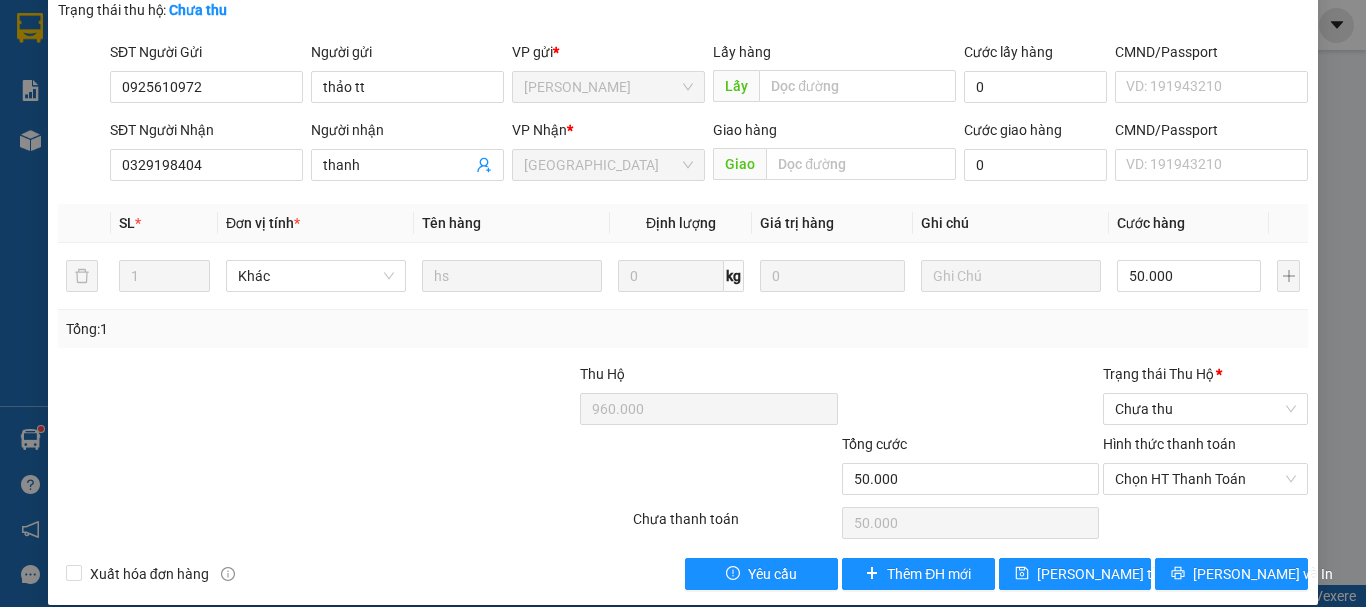 drag, startPoint x: 1224, startPoint y: 534, endPoint x: 1233, endPoint y: 522, distance: 15 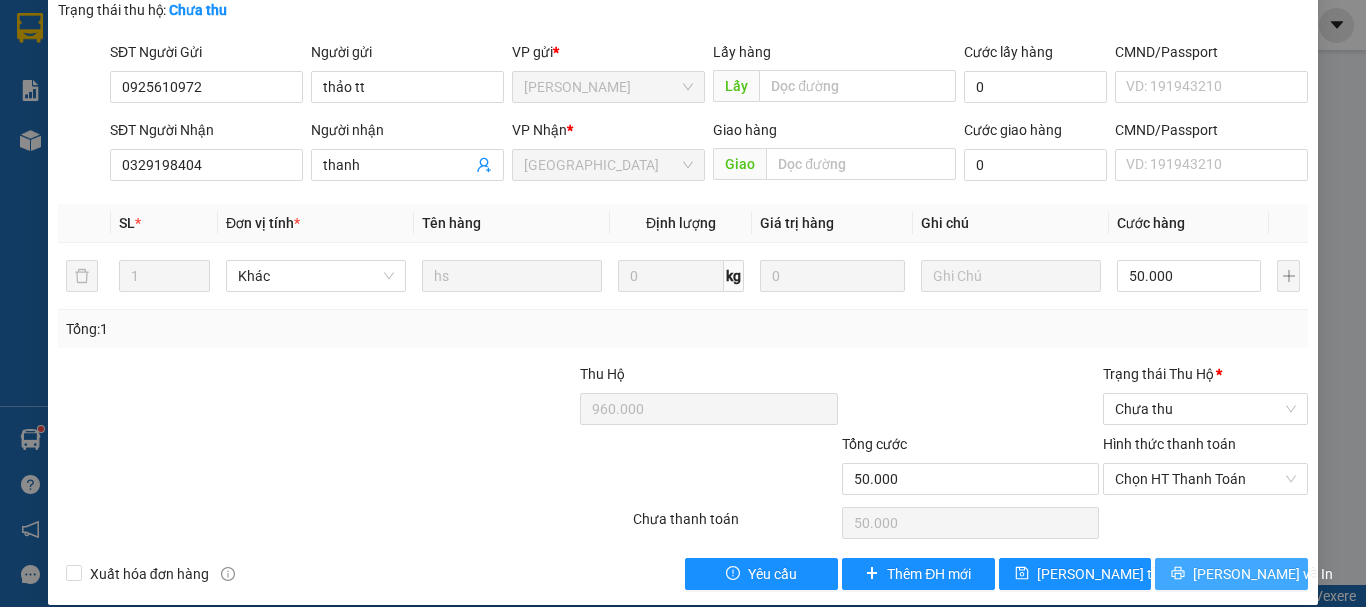 drag, startPoint x: 1240, startPoint y: 548, endPoint x: 836, endPoint y: 140, distance: 574.1777 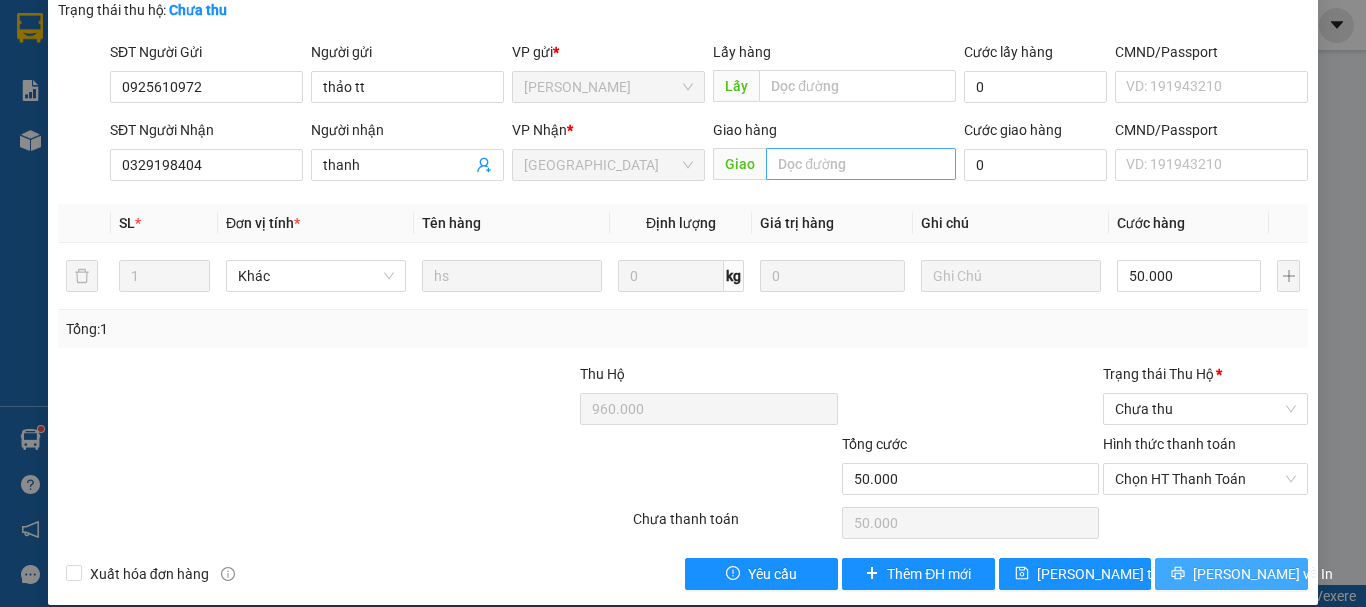 click on "[PERSON_NAME] và In" at bounding box center (1263, 574) 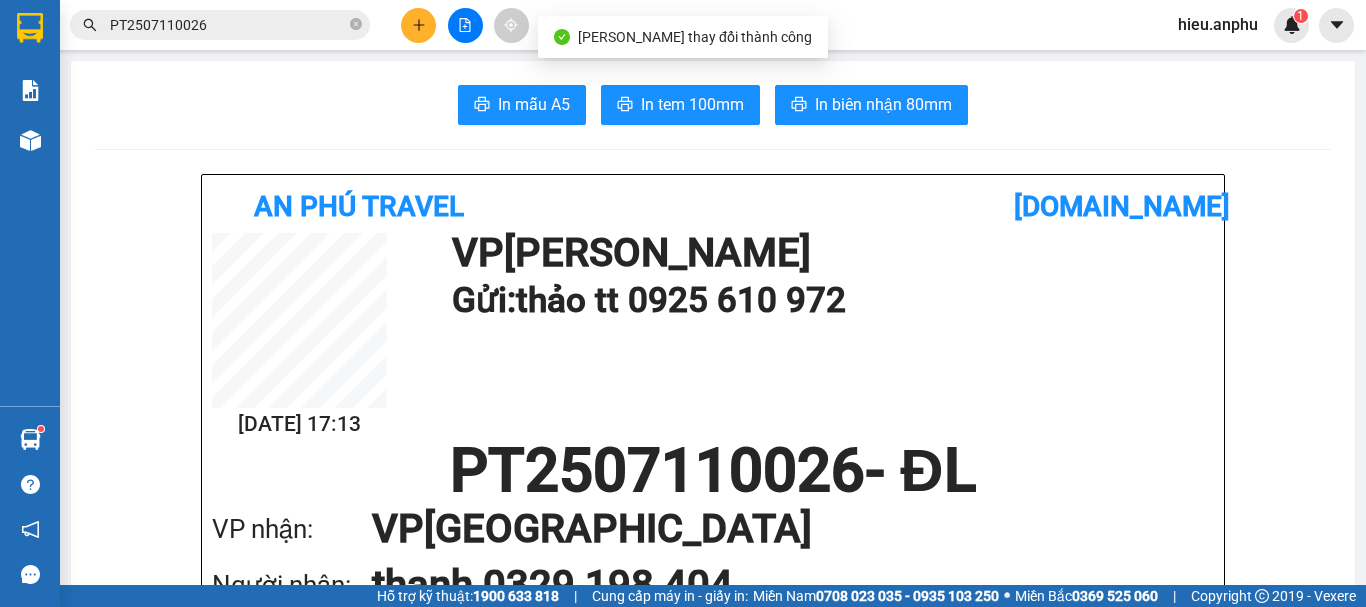 scroll, scrollTop: 0, scrollLeft: 0, axis: both 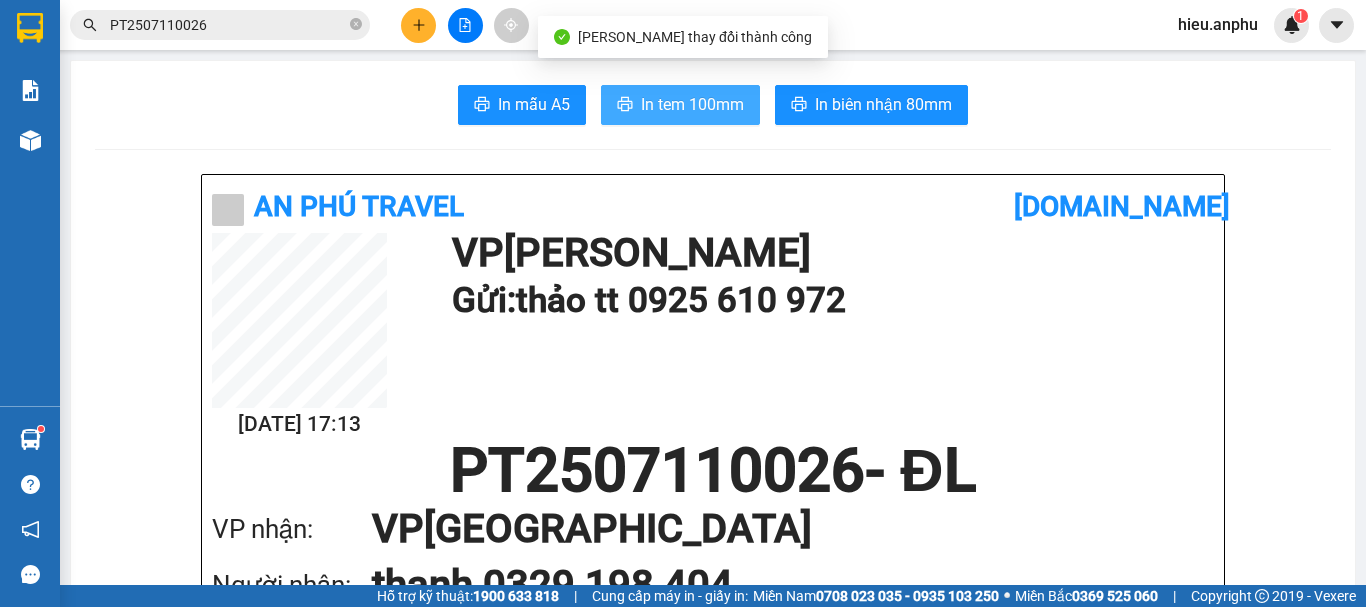 click on "In tem 100mm" at bounding box center [692, 104] 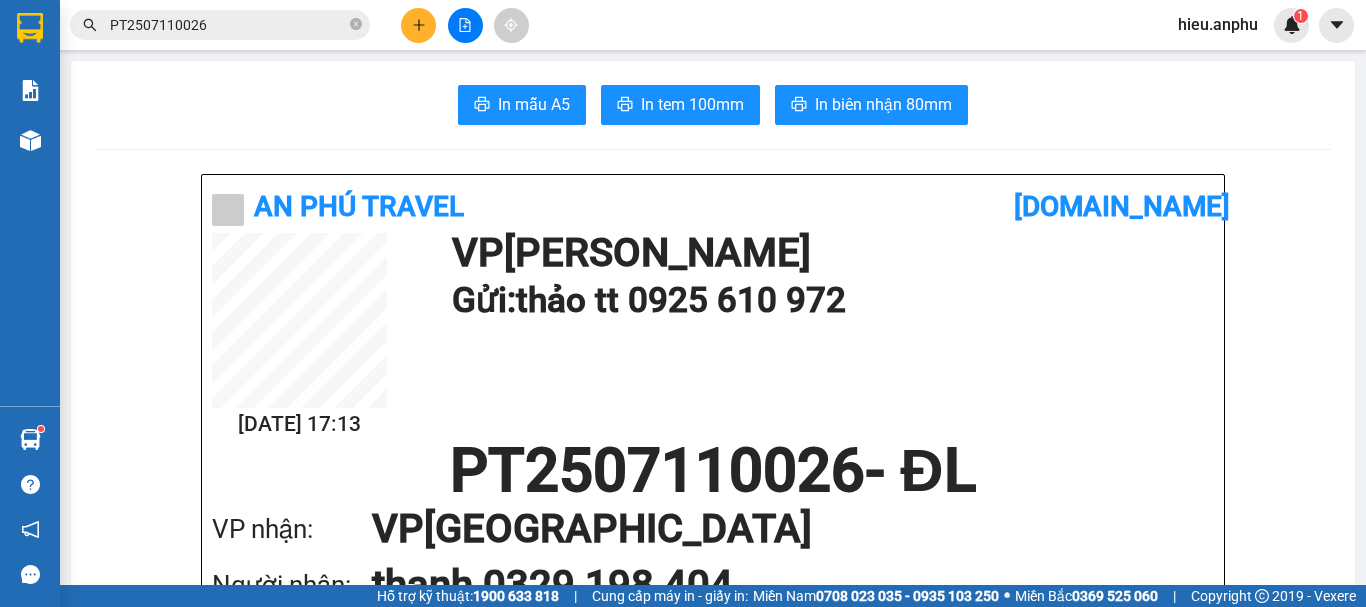 scroll, scrollTop: 0, scrollLeft: 0, axis: both 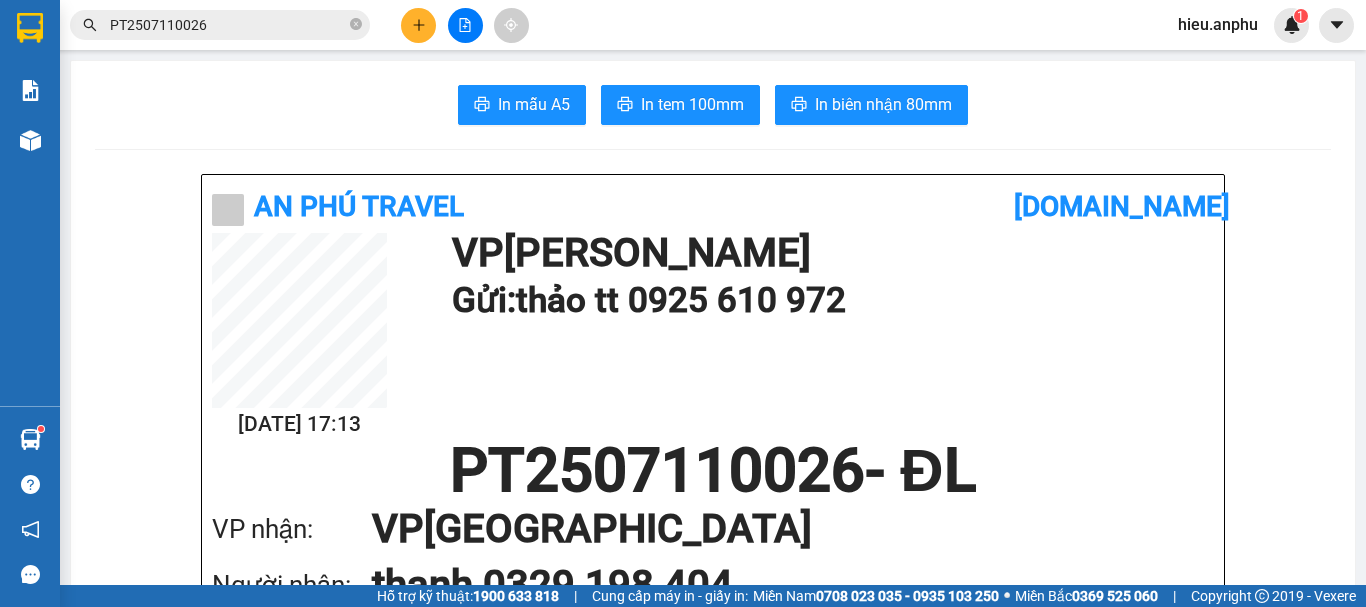 click 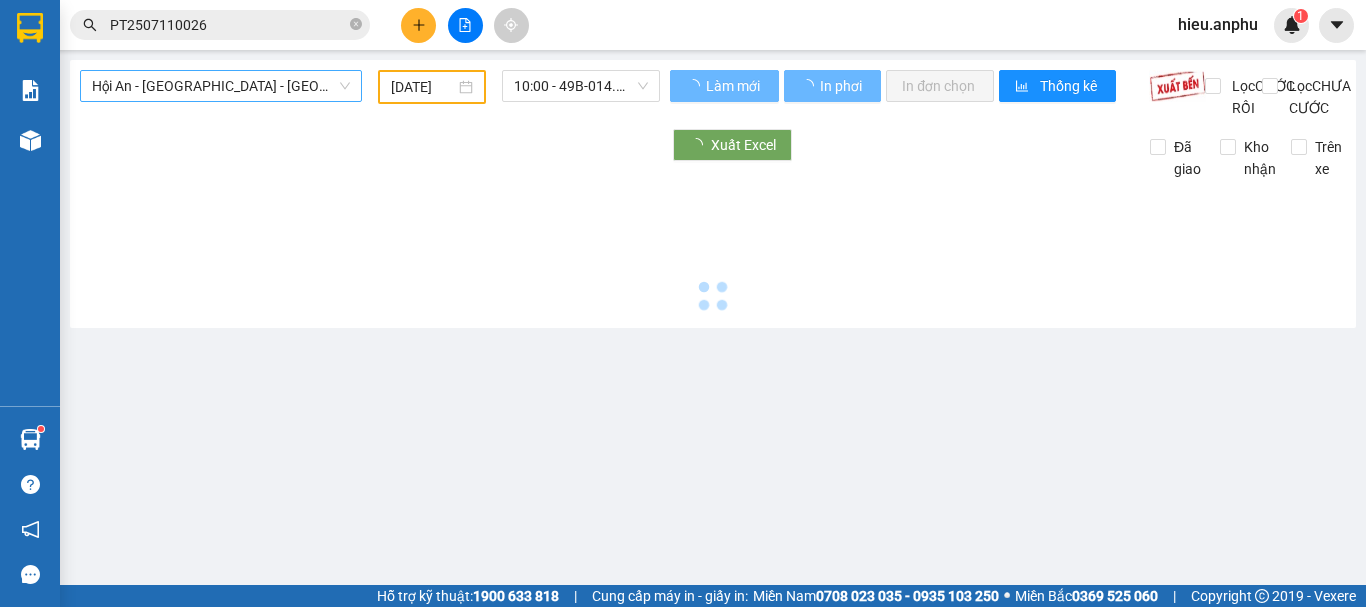 type on "[DATE]" 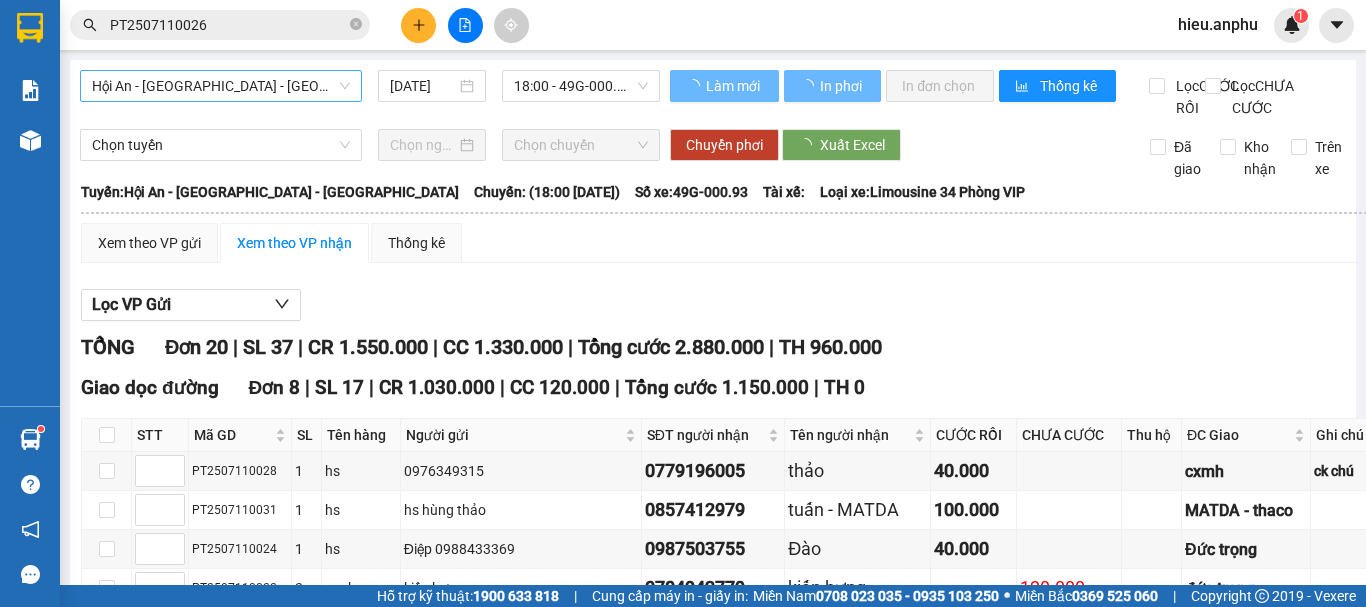 click on "Hội An - [GEOGRAPHIC_DATA] - [GEOGRAPHIC_DATA]" at bounding box center (221, 86) 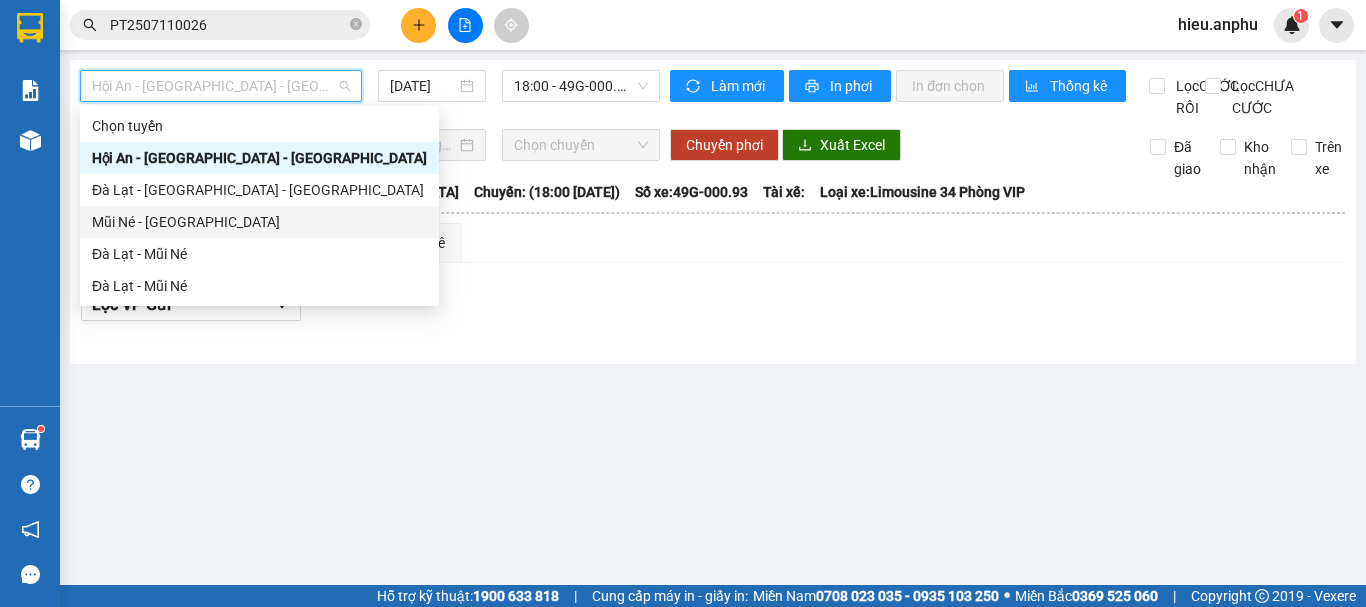 click on "Mũi Né - [GEOGRAPHIC_DATA]" at bounding box center [259, 222] 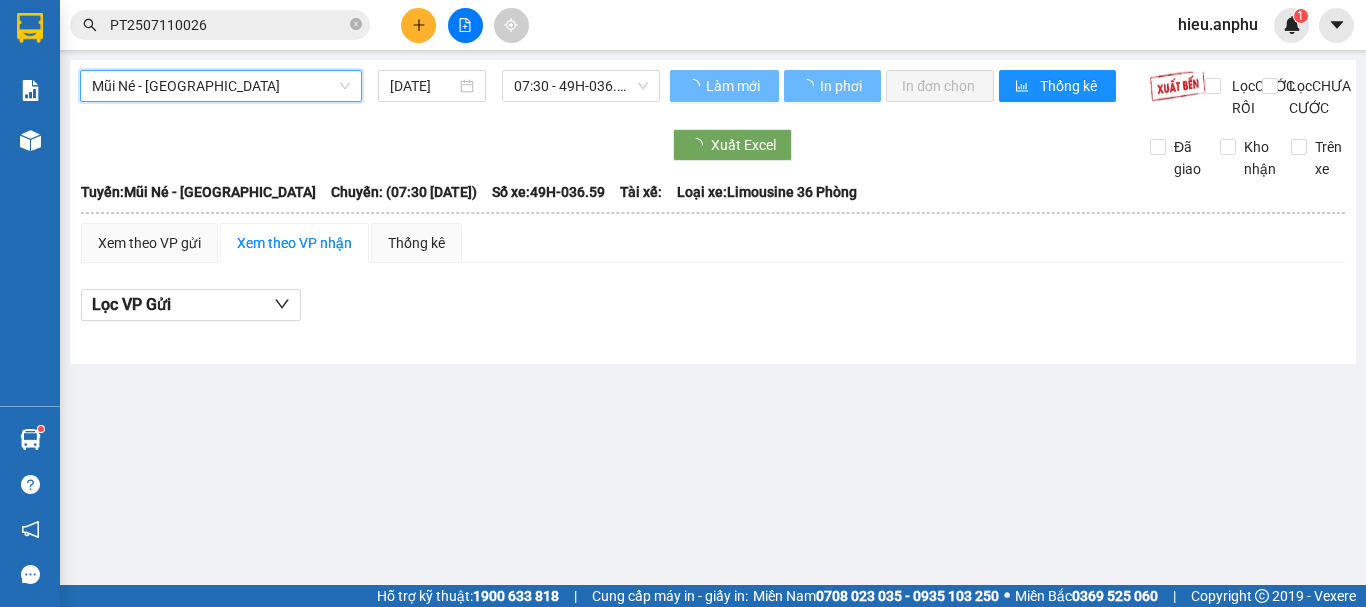 click on "[DATE]" at bounding box center (423, 86) 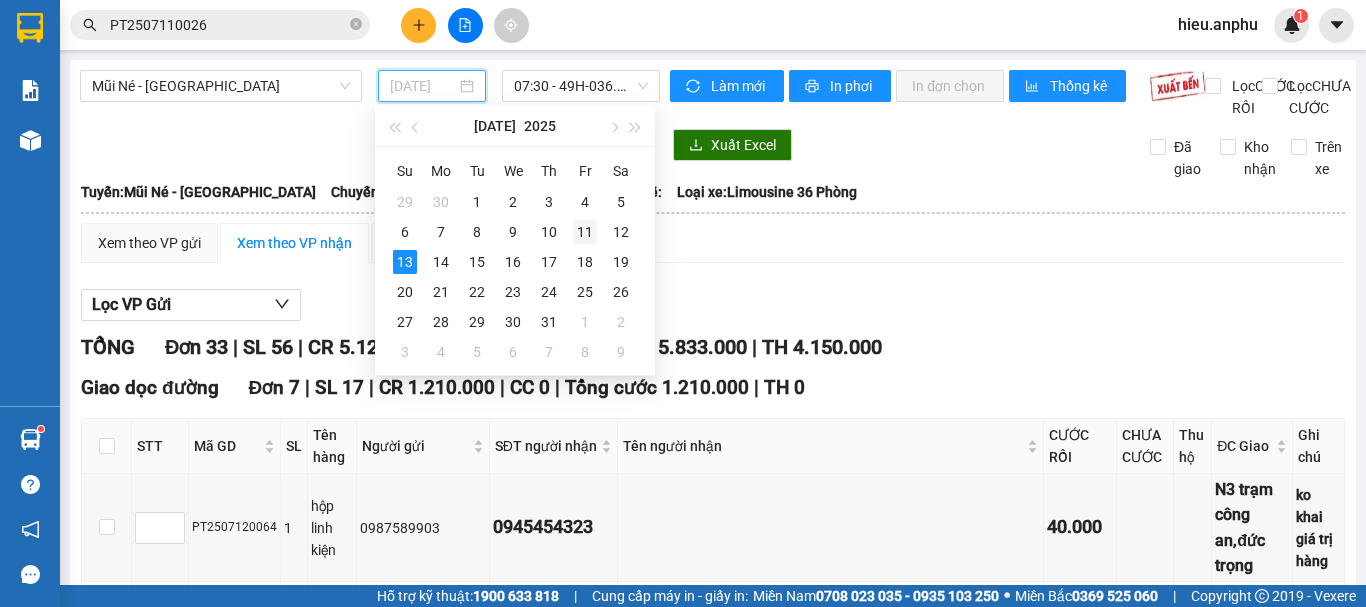 click on "11" at bounding box center (585, 232) 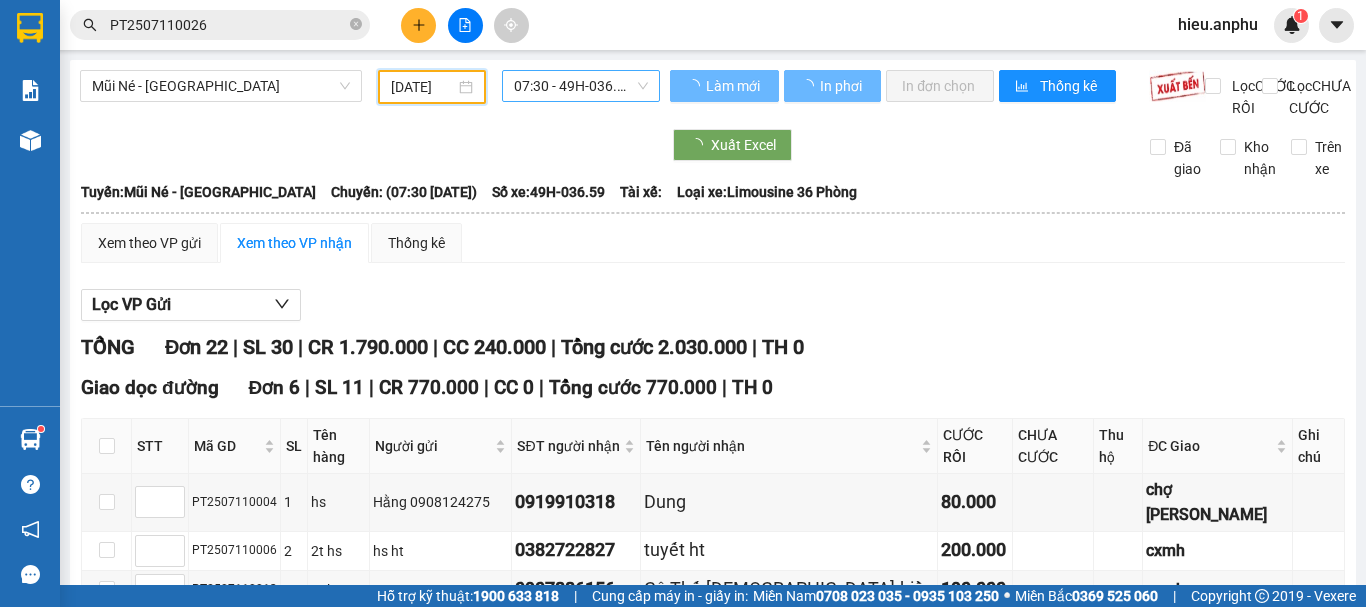 click on "07:30     - 49H-036.59" at bounding box center [581, 86] 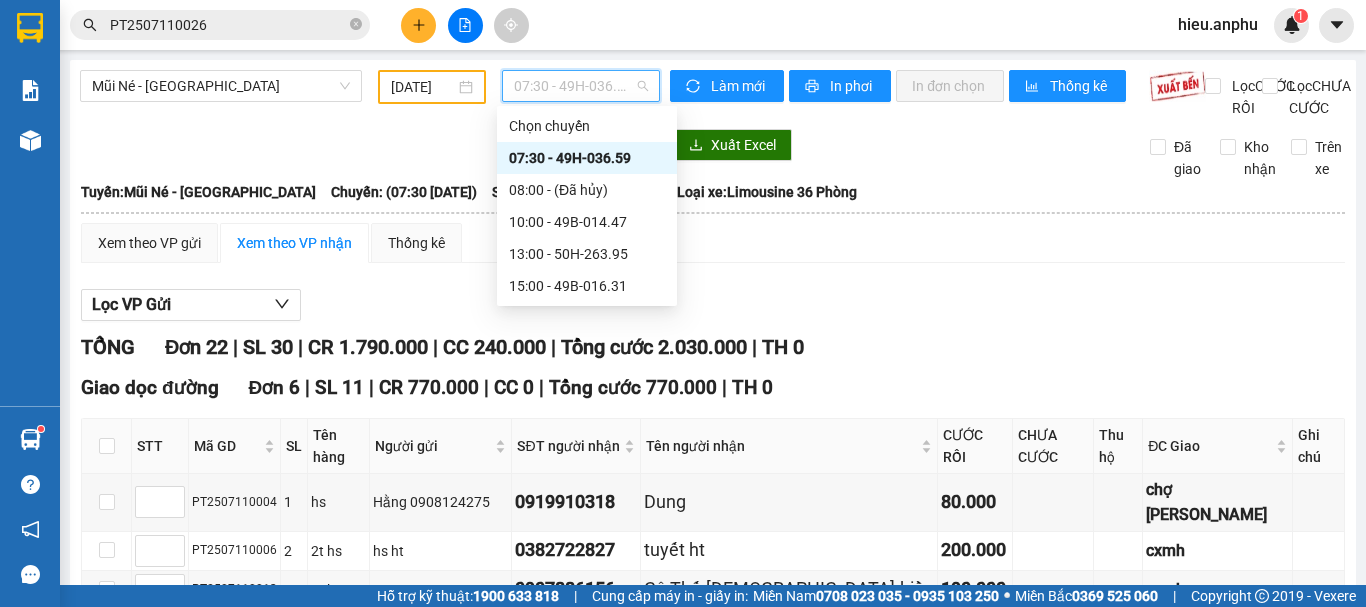 click on "07:30     - 49H-036.59" at bounding box center [587, 158] 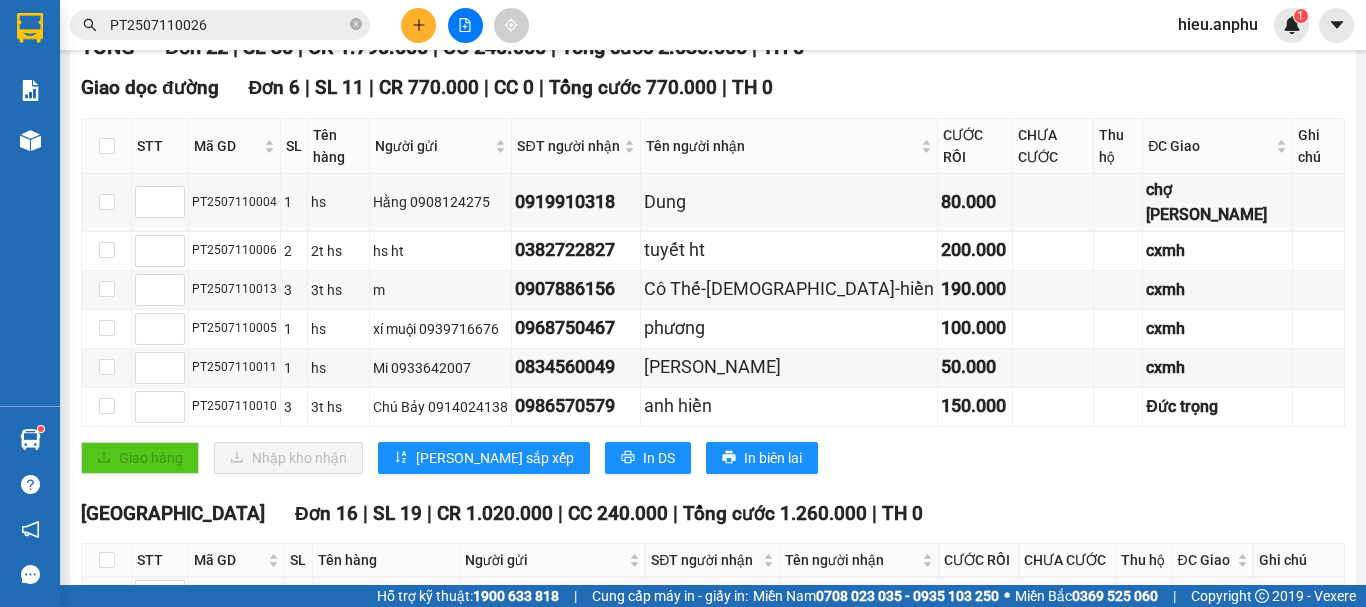 scroll, scrollTop: 0, scrollLeft: 0, axis: both 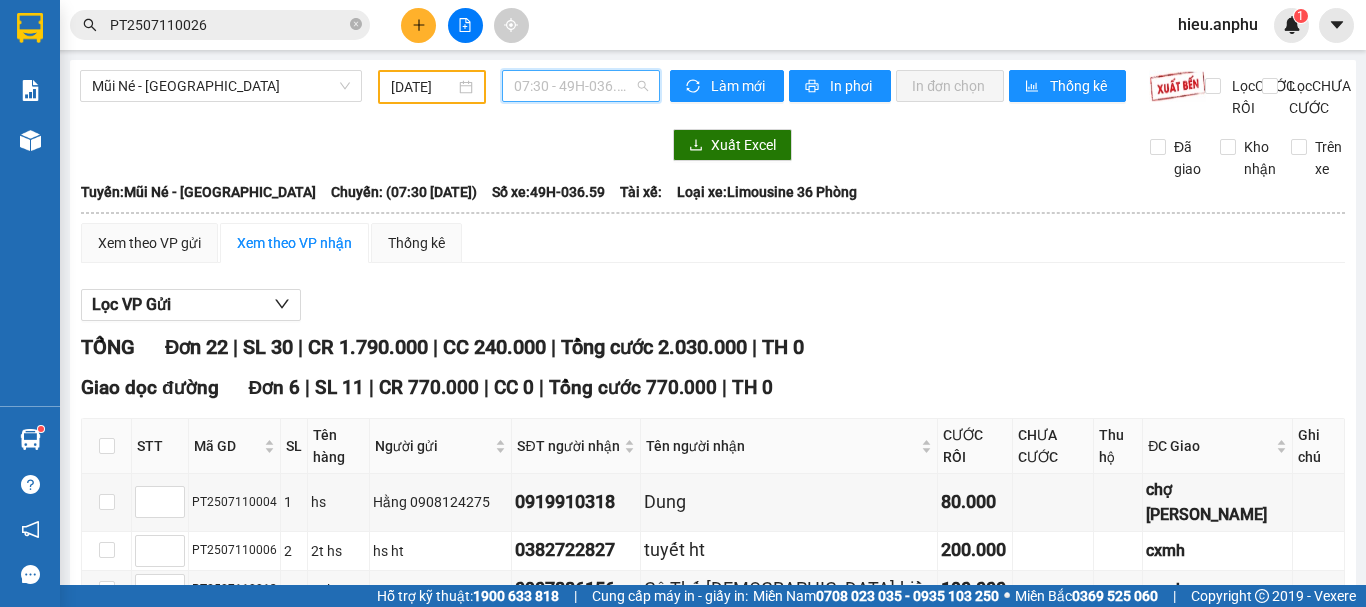 click on "07:30     - 49H-036.59" at bounding box center [581, 86] 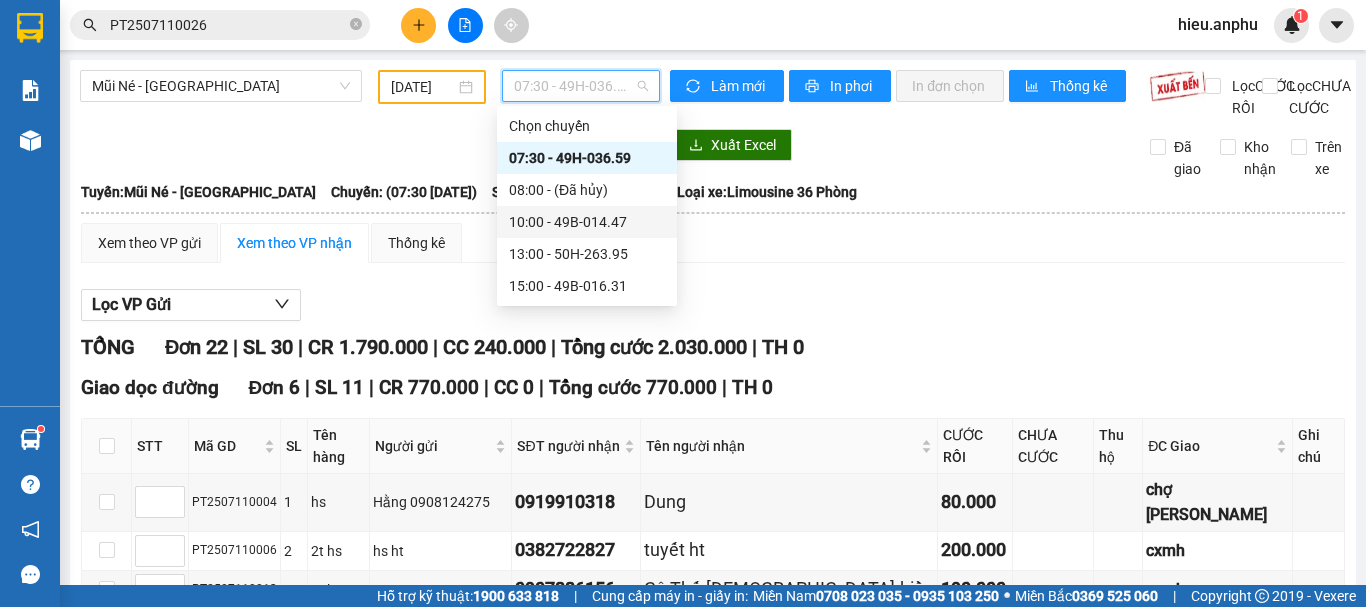 click on "10:00     - 49B-014.47" at bounding box center [587, 222] 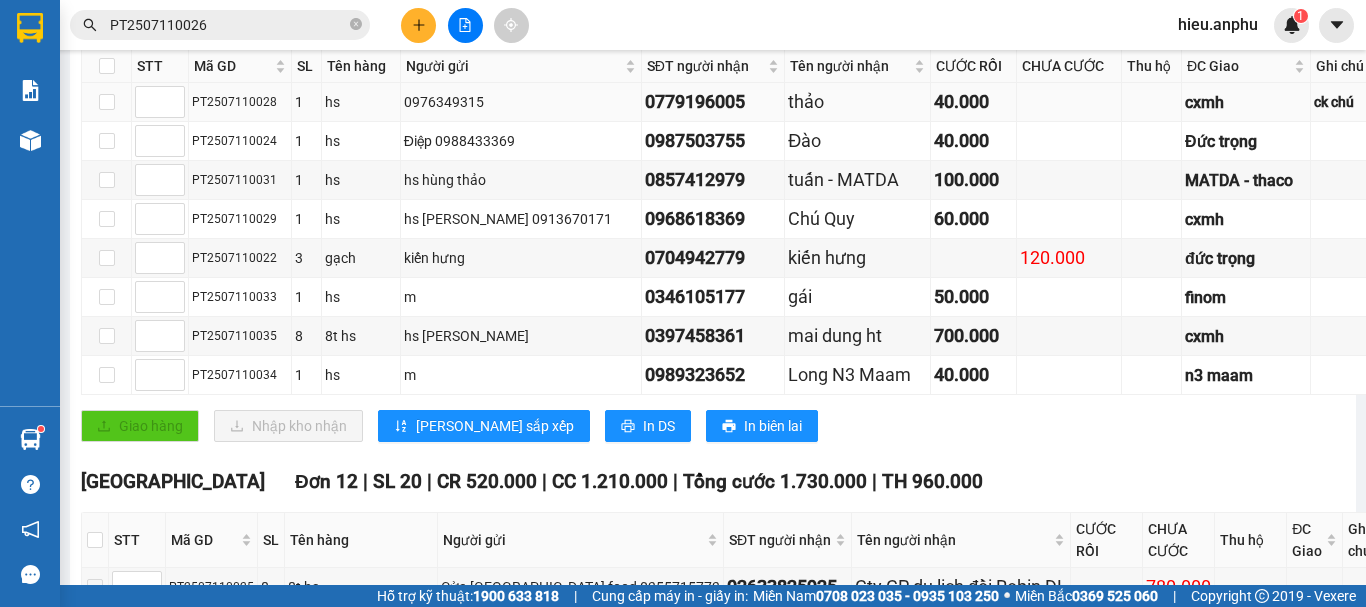scroll, scrollTop: 0, scrollLeft: 0, axis: both 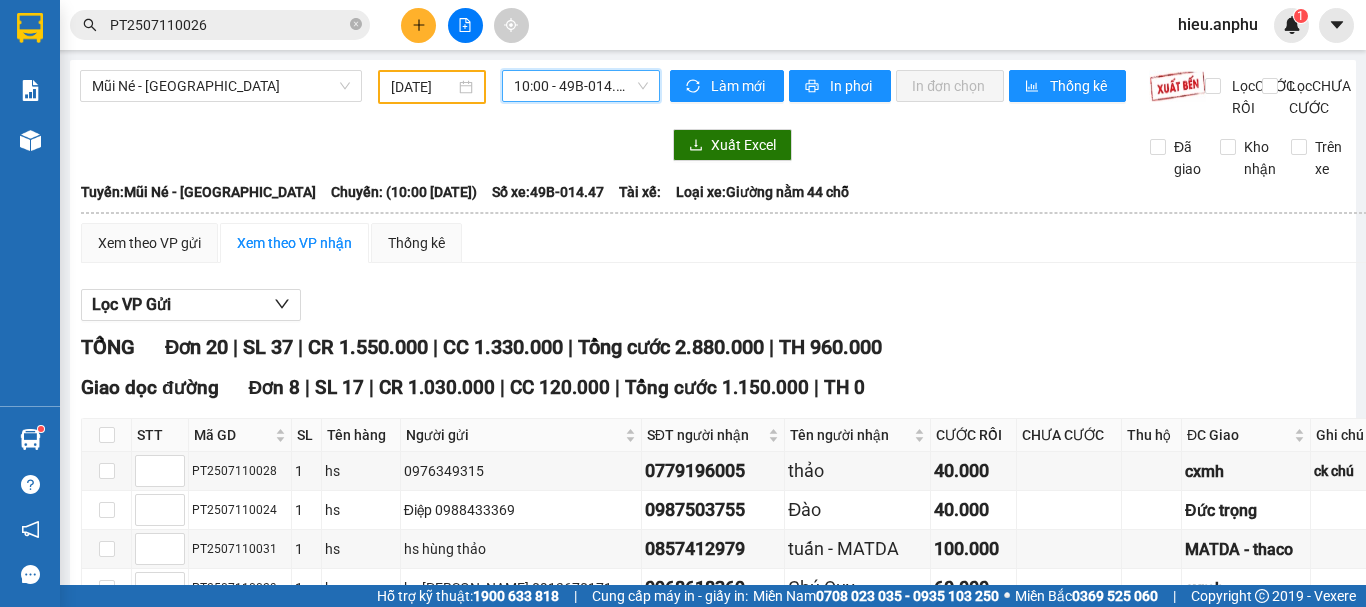 click on "10:00     - 49B-014.47" at bounding box center (581, 86) 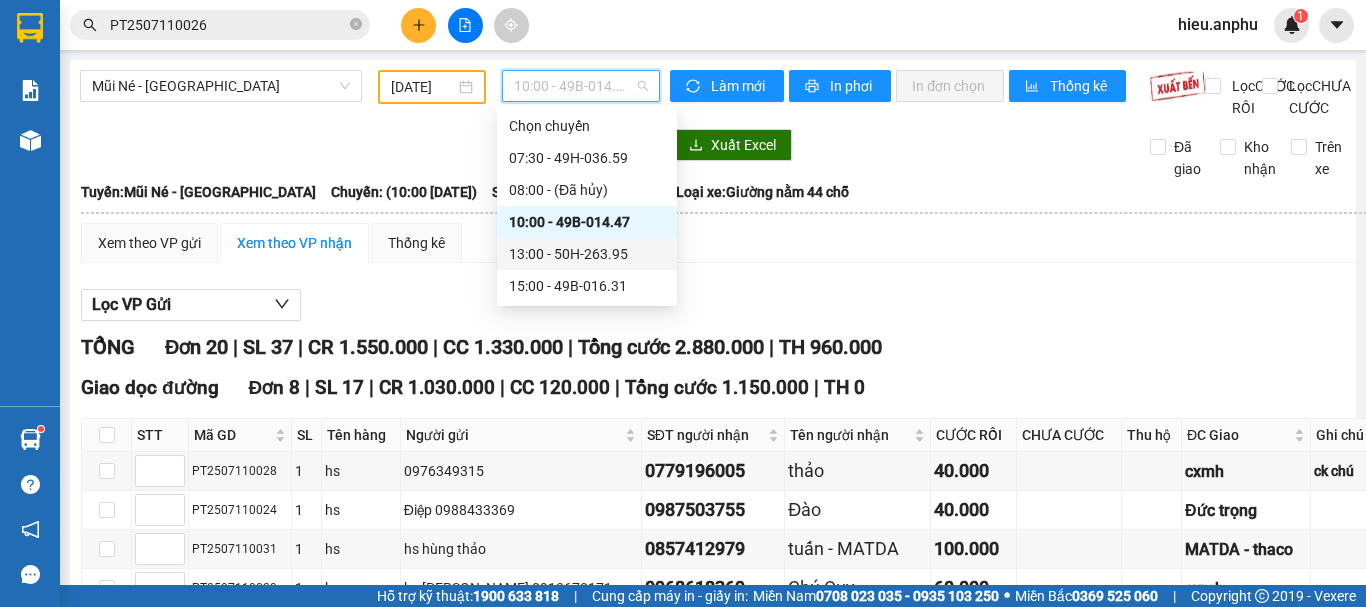 click on "13:00     - 50H-263.95" at bounding box center (587, 254) 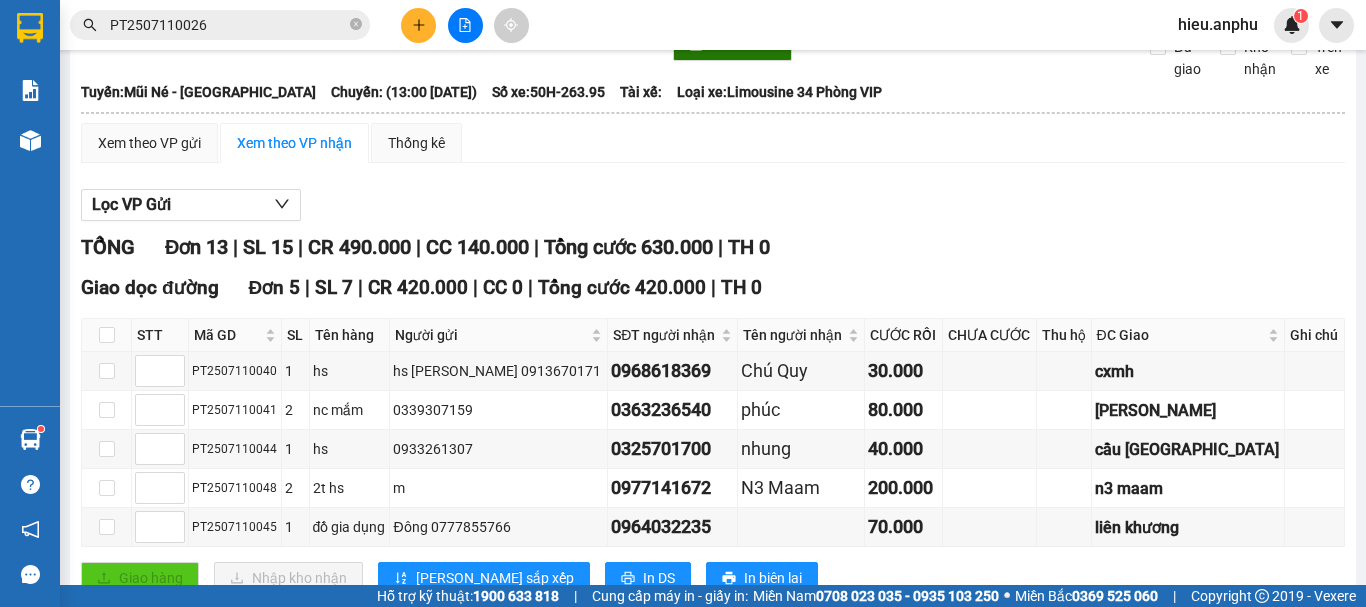 scroll, scrollTop: 0, scrollLeft: 0, axis: both 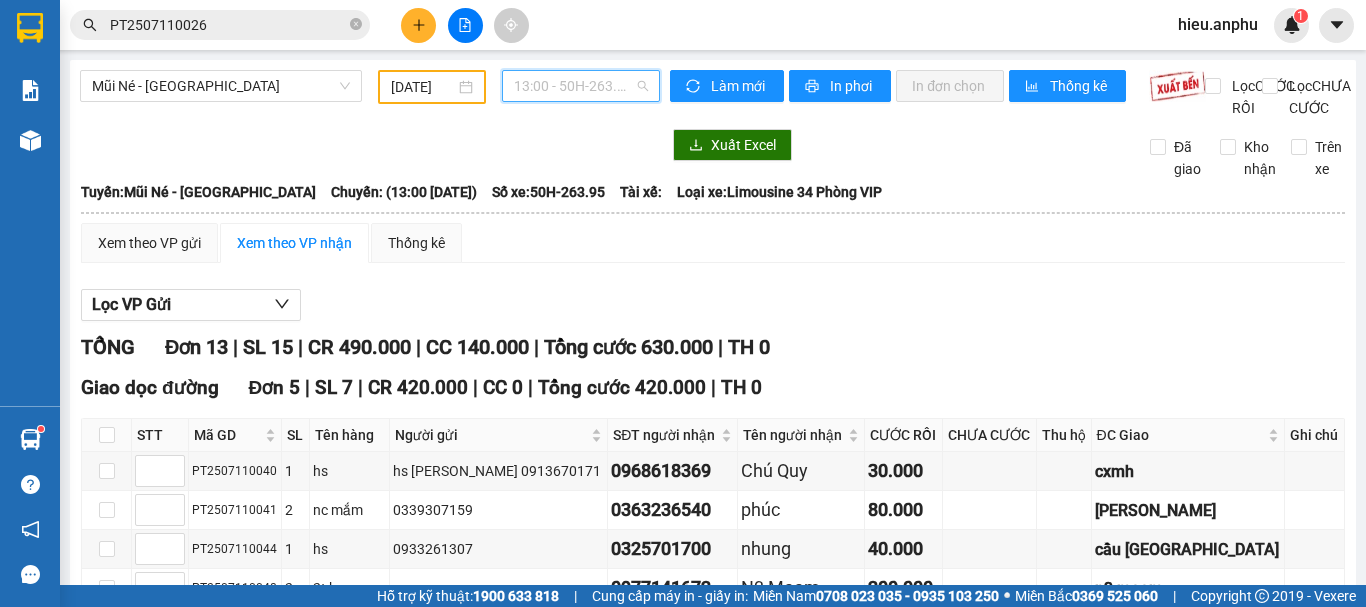 click on "13:00     - 50H-263.95" at bounding box center [581, 86] 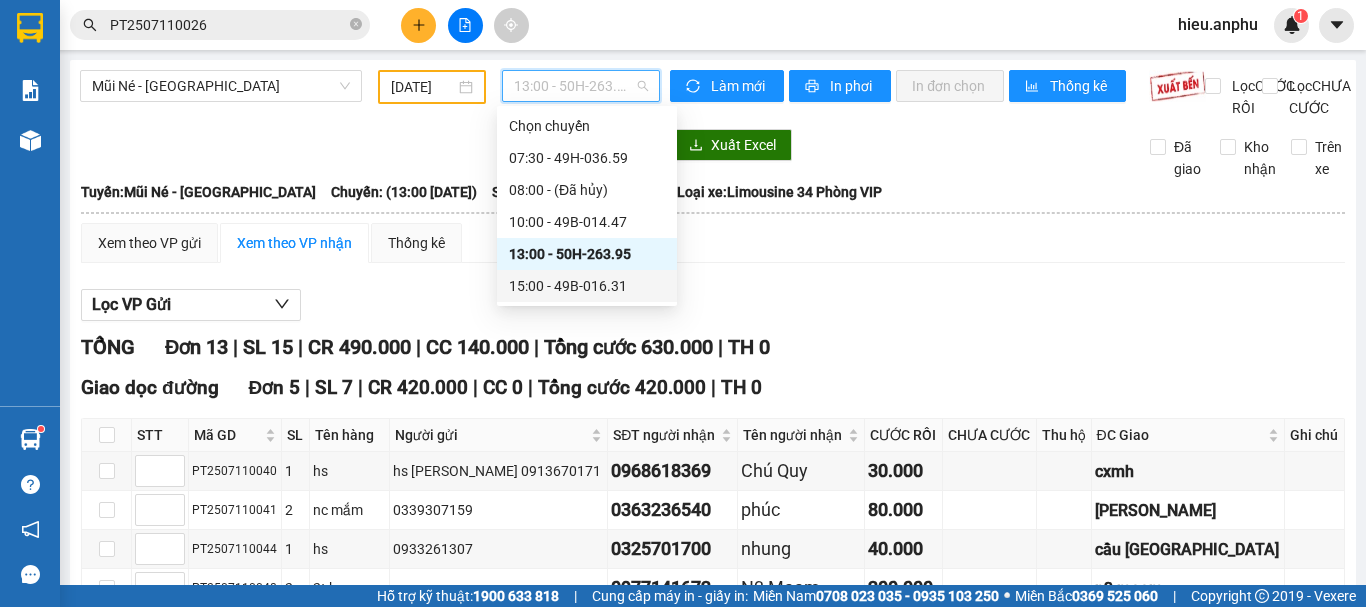 click on "15:00     - 49B-016.31" at bounding box center [587, 286] 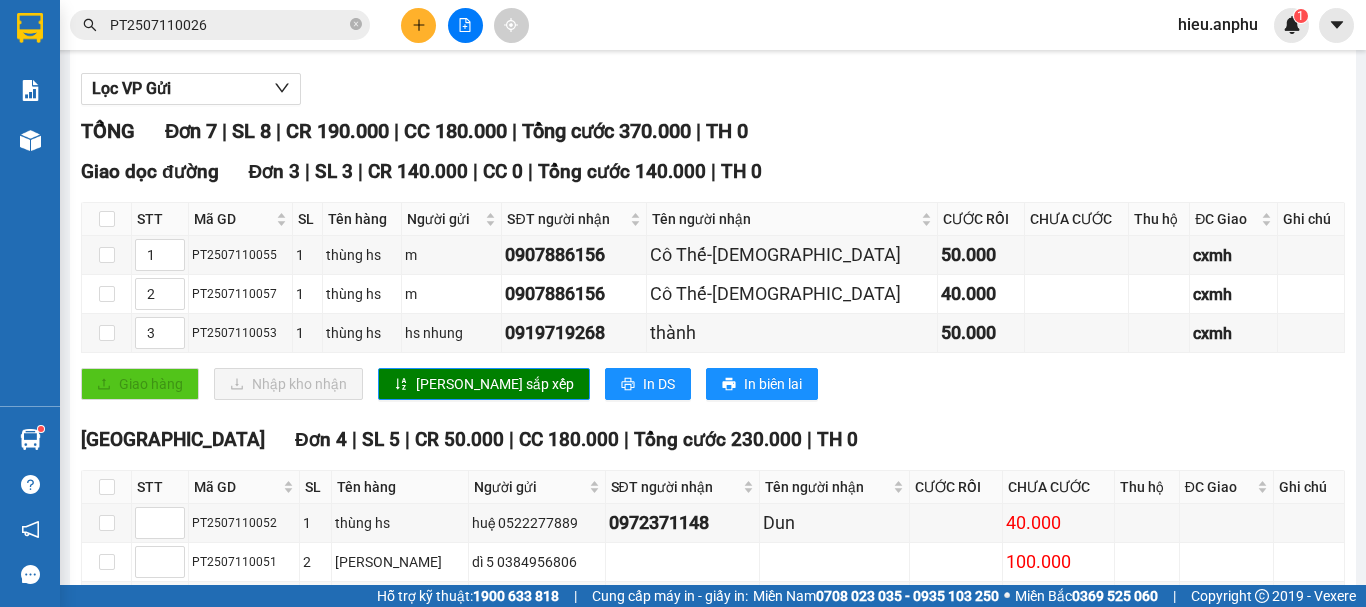 scroll, scrollTop: 0, scrollLeft: 0, axis: both 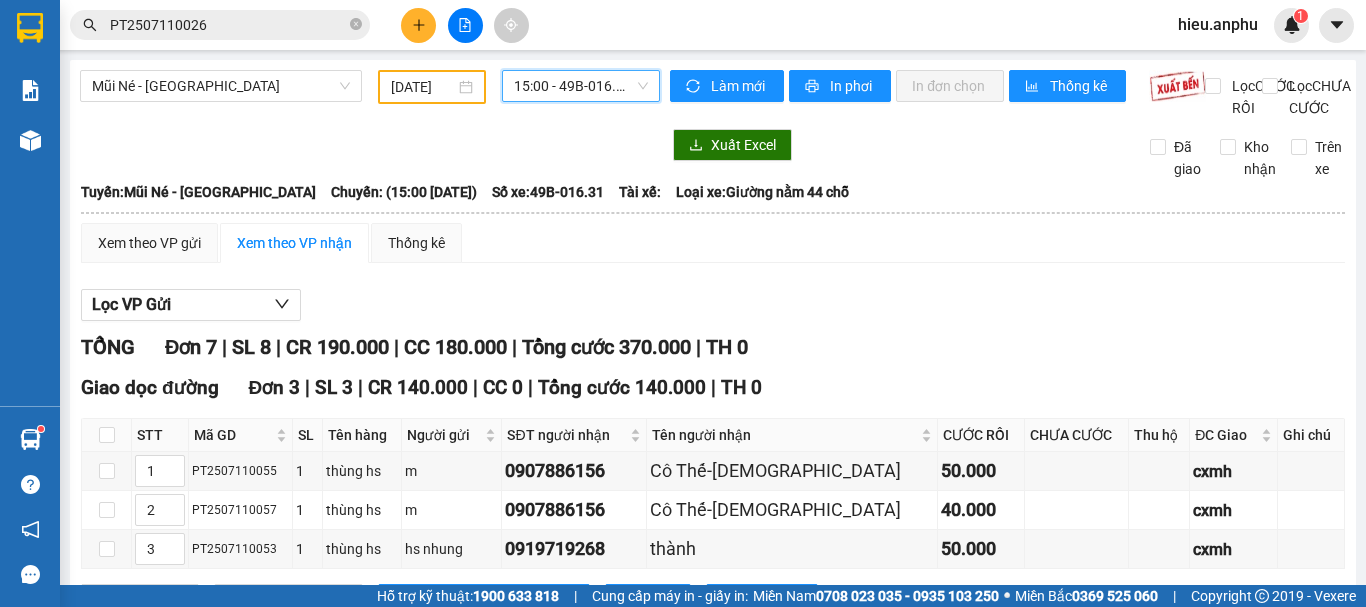 click on "15:00     - 49B-016.31" at bounding box center [581, 86] 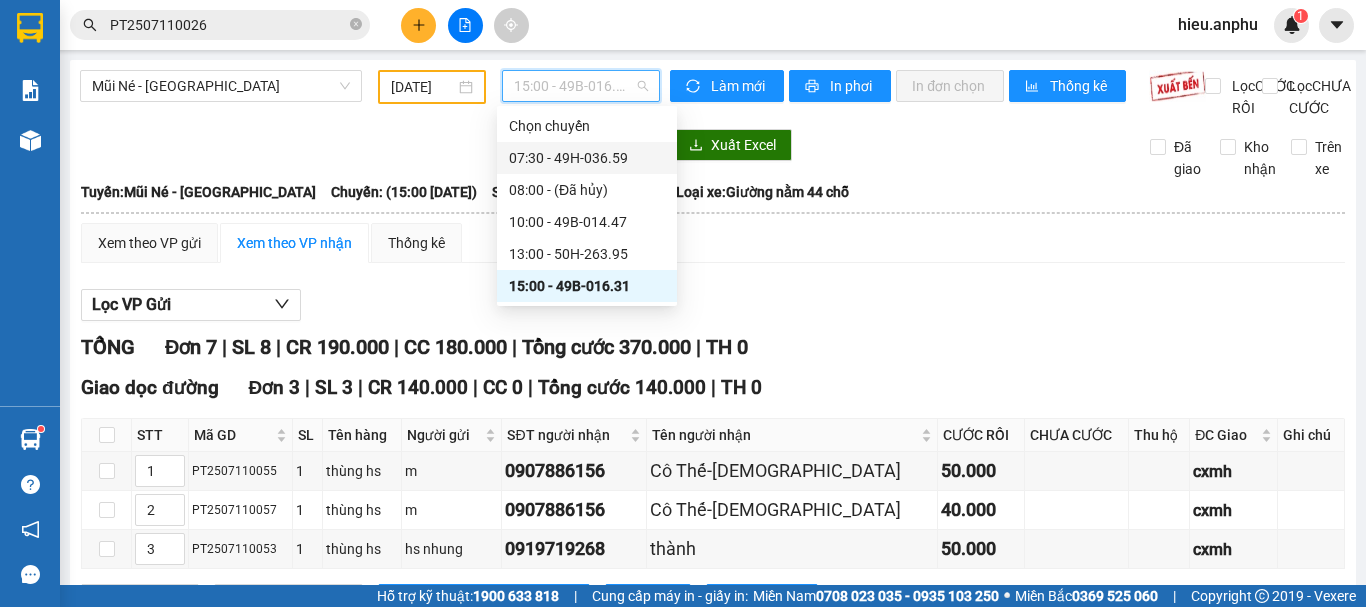 click on "07:30     - 49H-036.59" at bounding box center (587, 158) 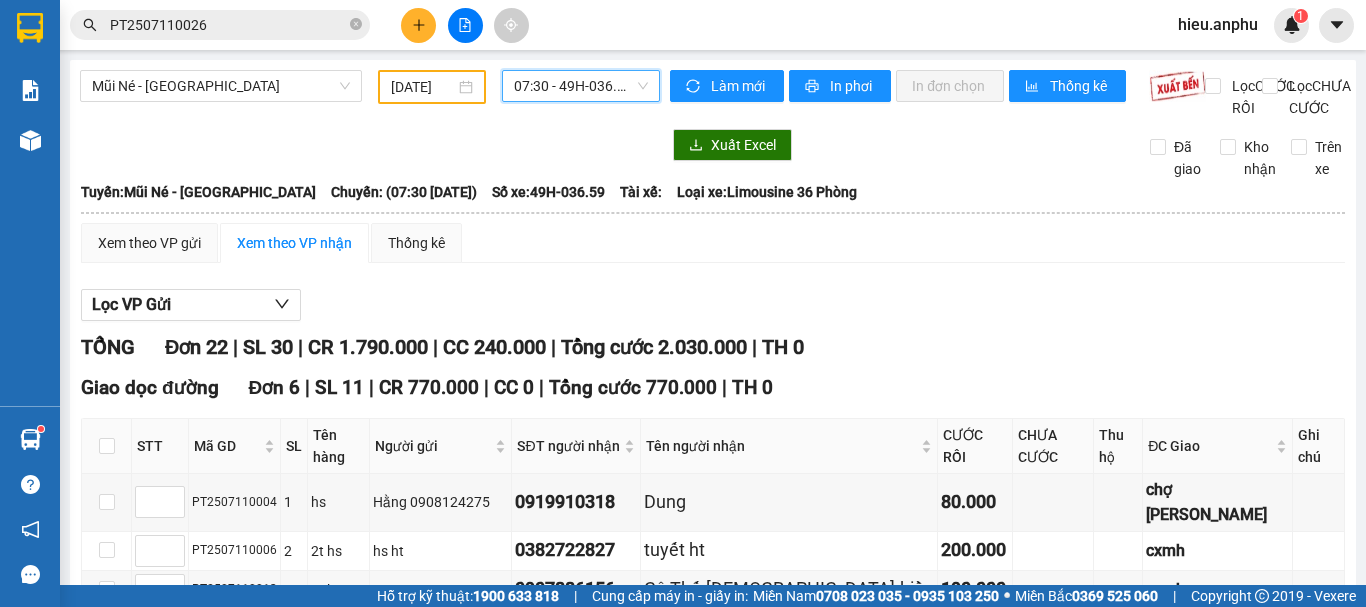 click on "07:30     - 49H-036.59" at bounding box center (581, 86) 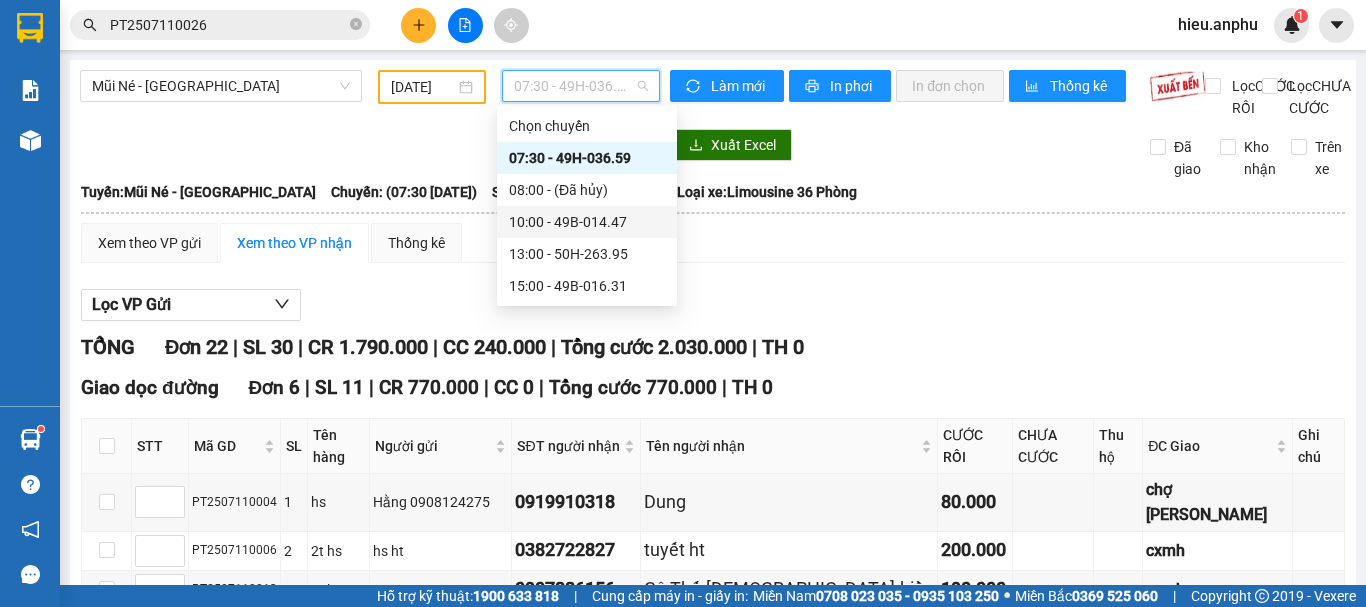 click on "10:00     - 49B-014.47" at bounding box center (587, 222) 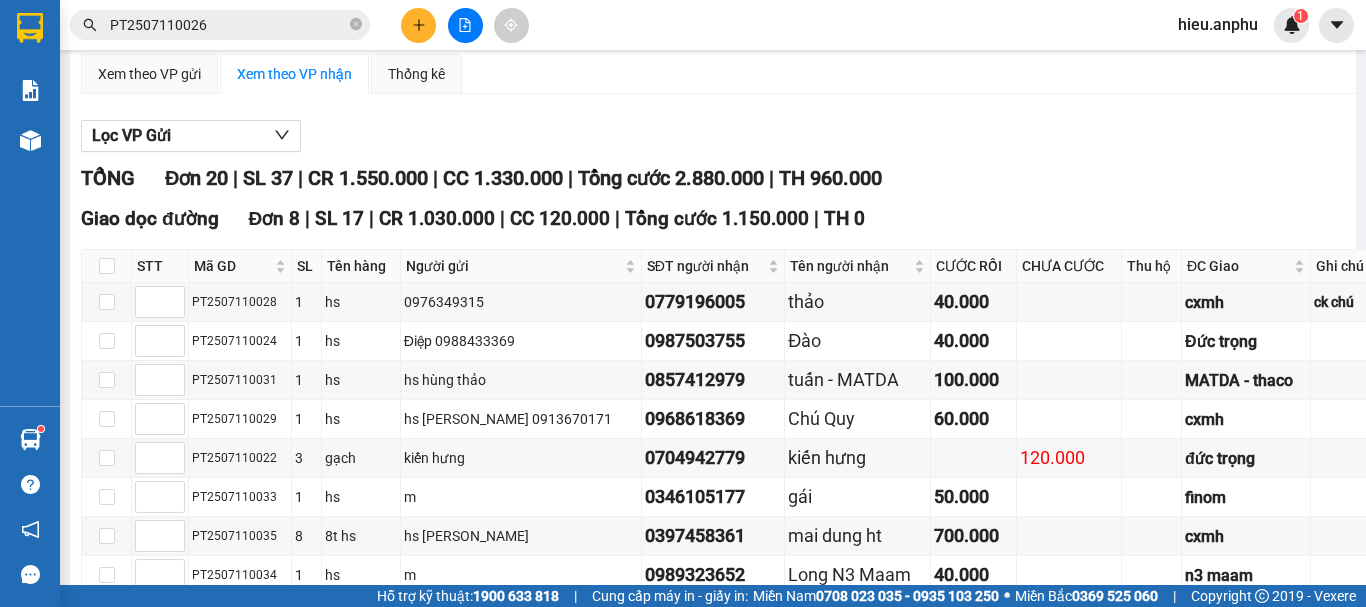 scroll, scrollTop: 0, scrollLeft: 0, axis: both 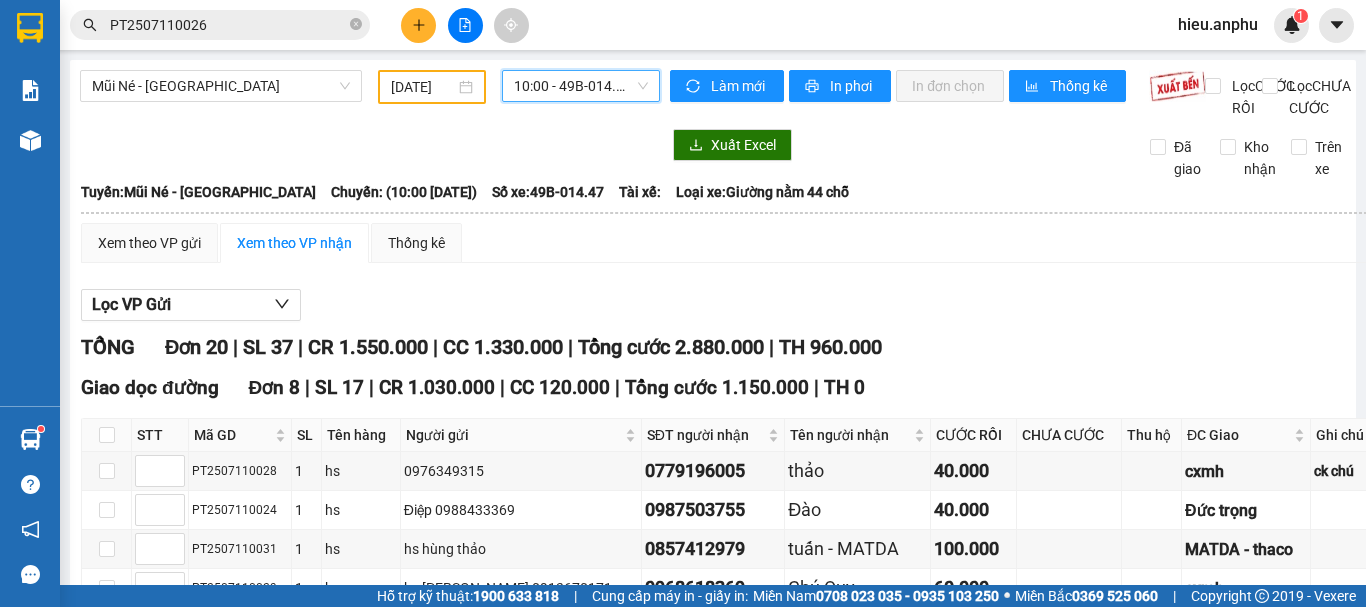 click on "10:00     - 49B-014.47" at bounding box center (581, 86) 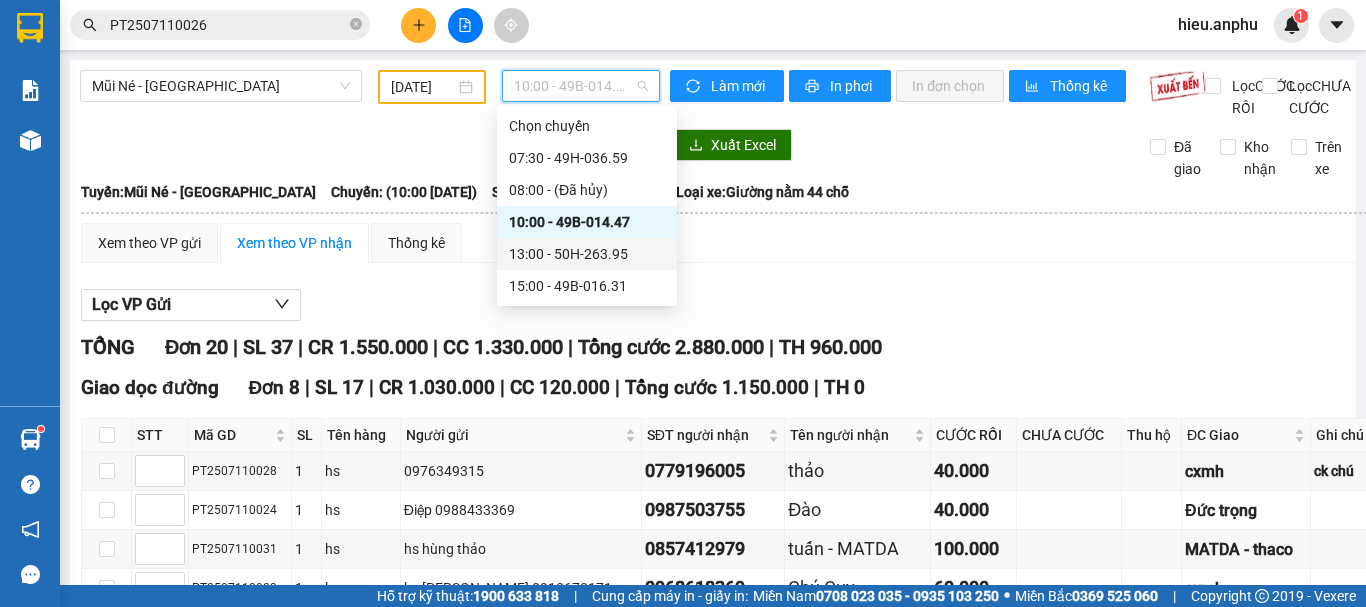 click on "13:00     - 50H-263.95" at bounding box center (587, 254) 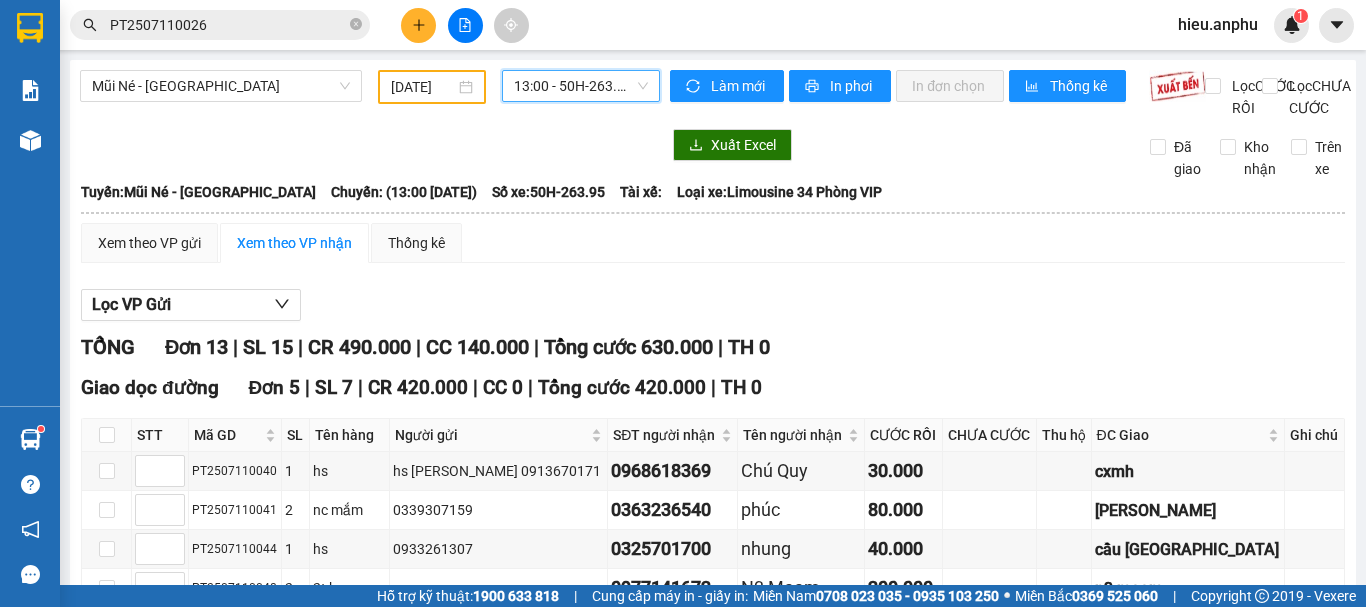 click on "[DATE]" at bounding box center (423, 87) 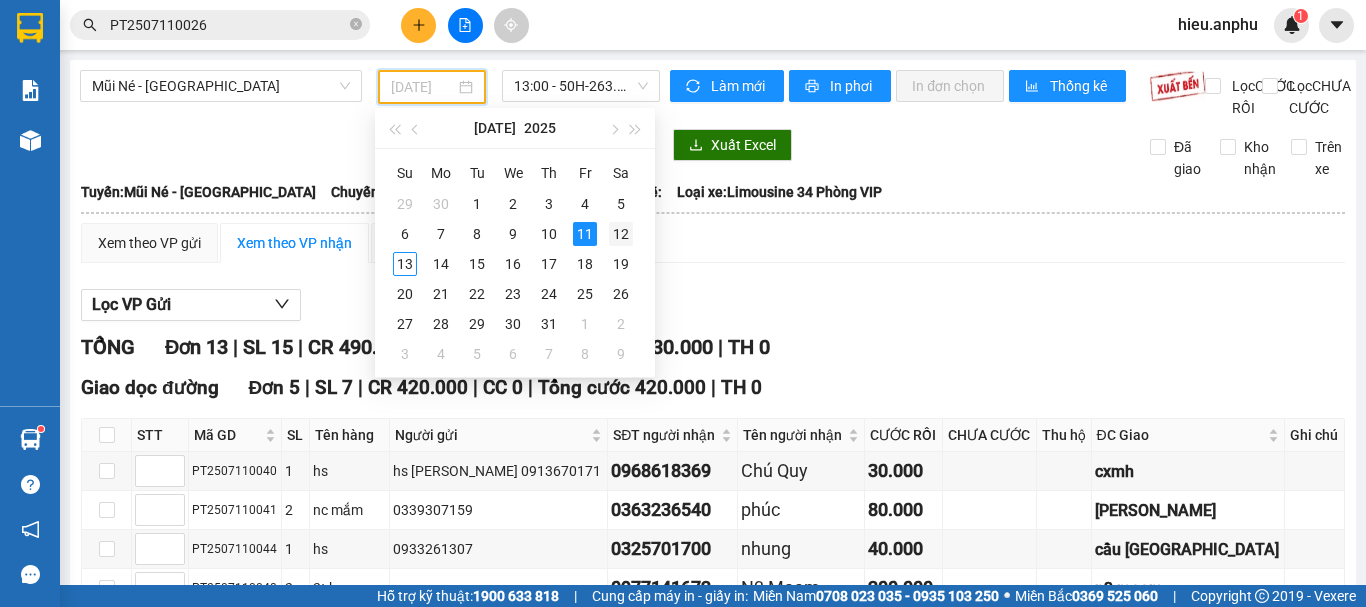 click on "12" at bounding box center (621, 234) 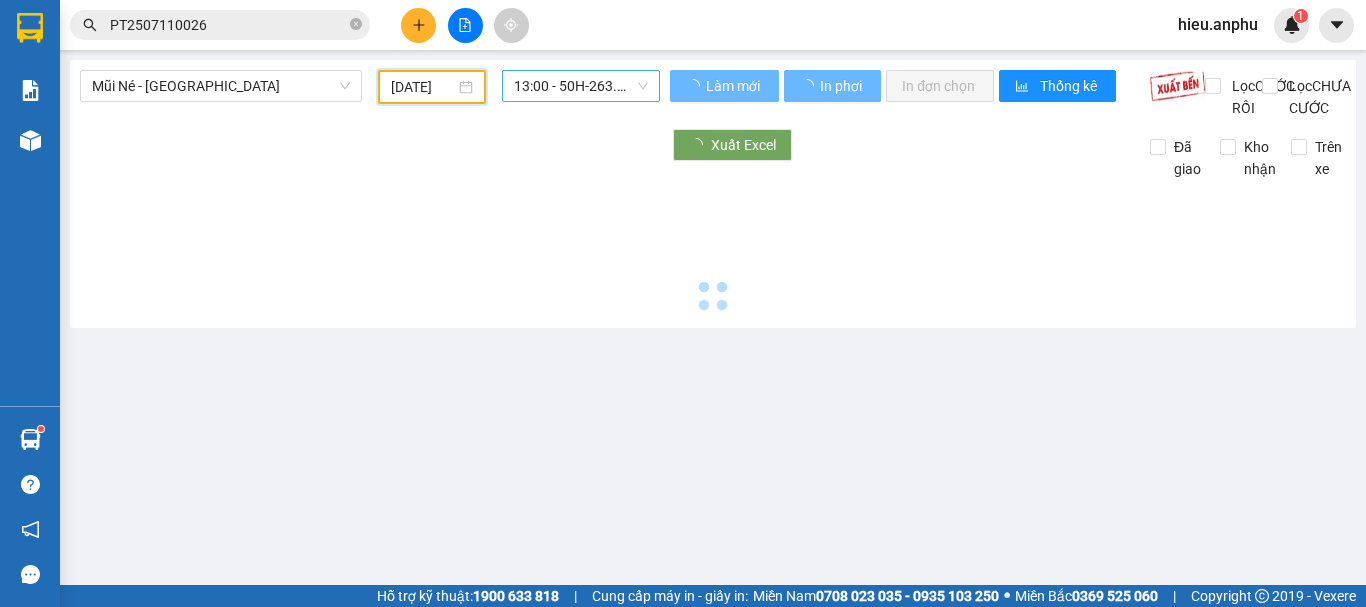 click on "13:00     - 50H-263.95" at bounding box center (581, 86) 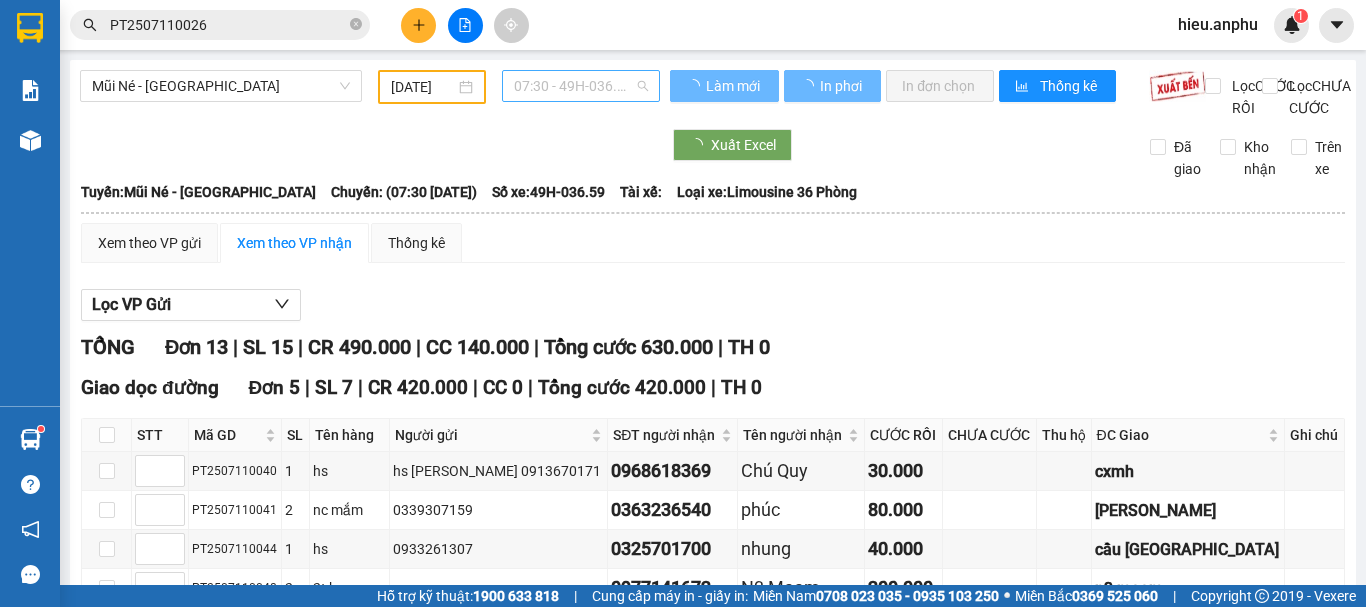type on "[DATE]" 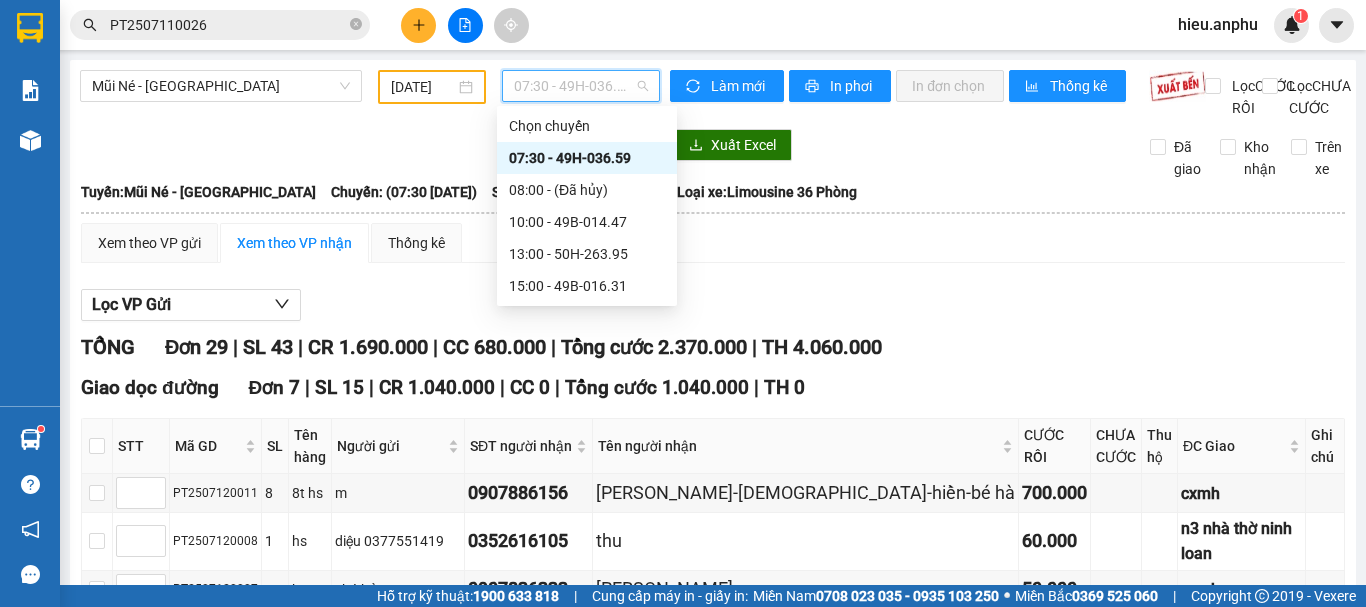 click on "07:30     - 49H-036.59" at bounding box center (587, 158) 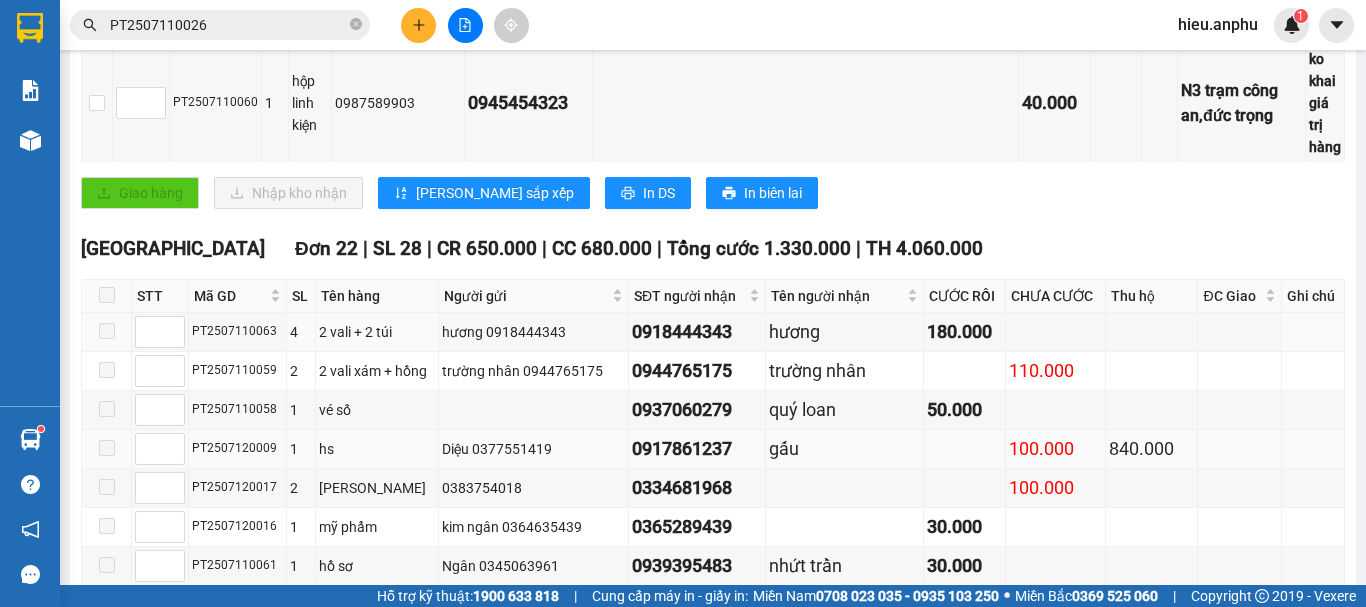 scroll, scrollTop: 800, scrollLeft: 0, axis: vertical 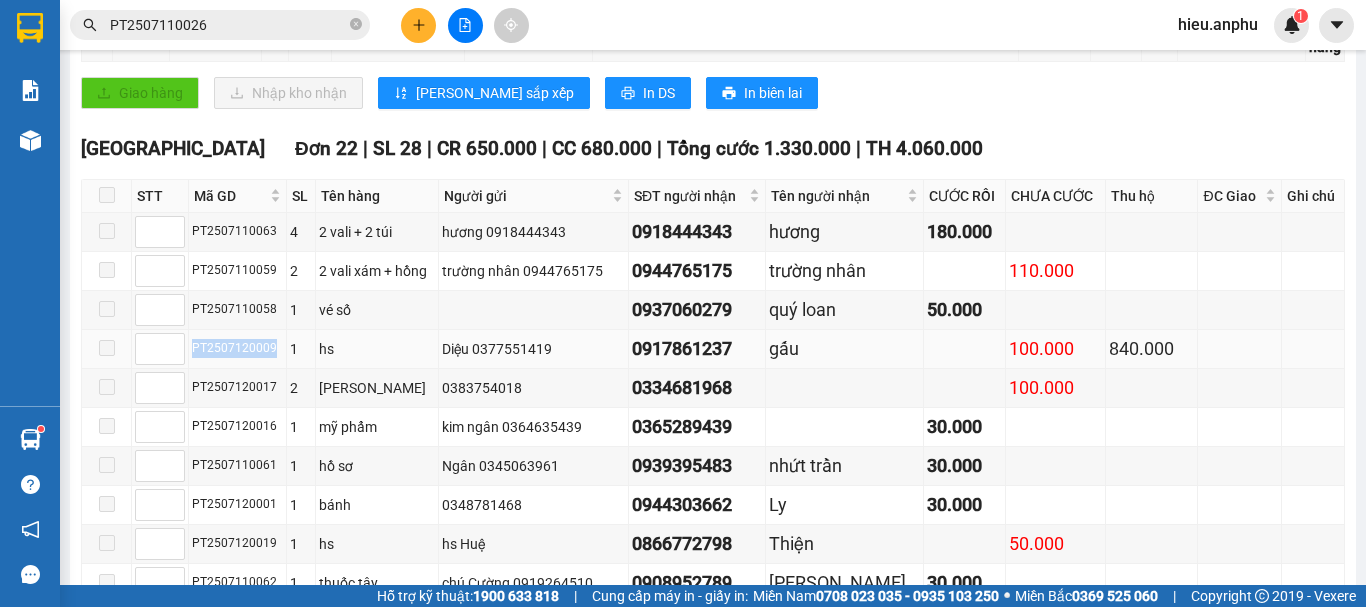 drag, startPoint x: 269, startPoint y: 292, endPoint x: 193, endPoint y: 305, distance: 77.10383 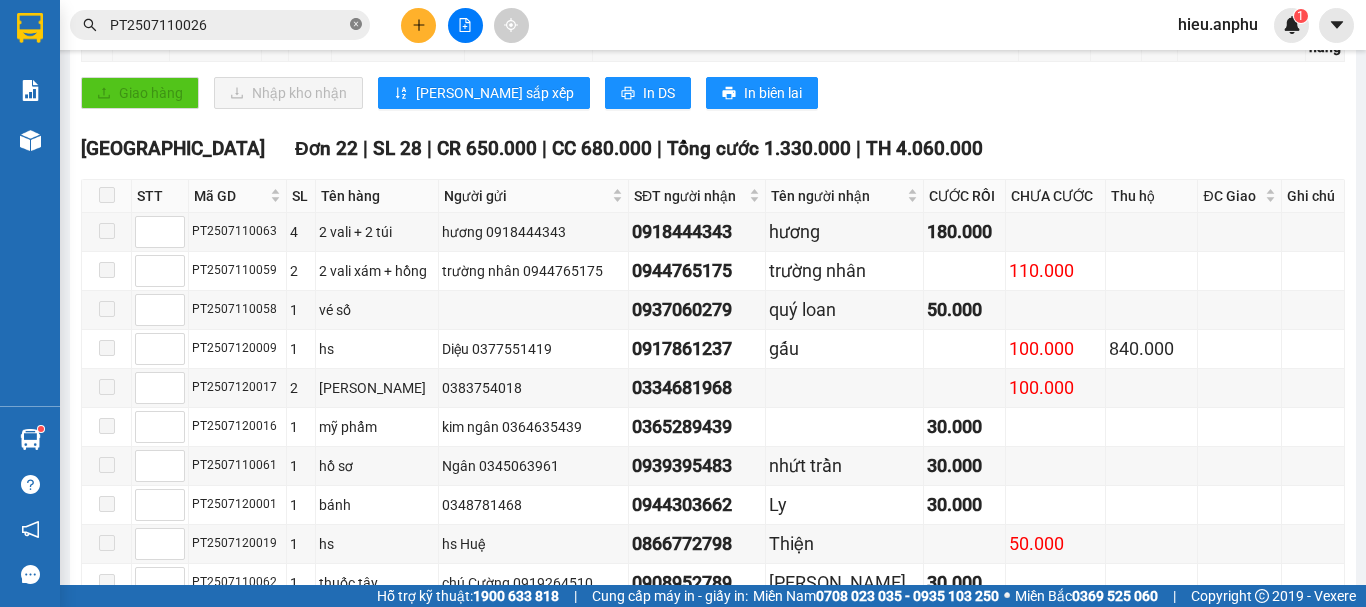 click 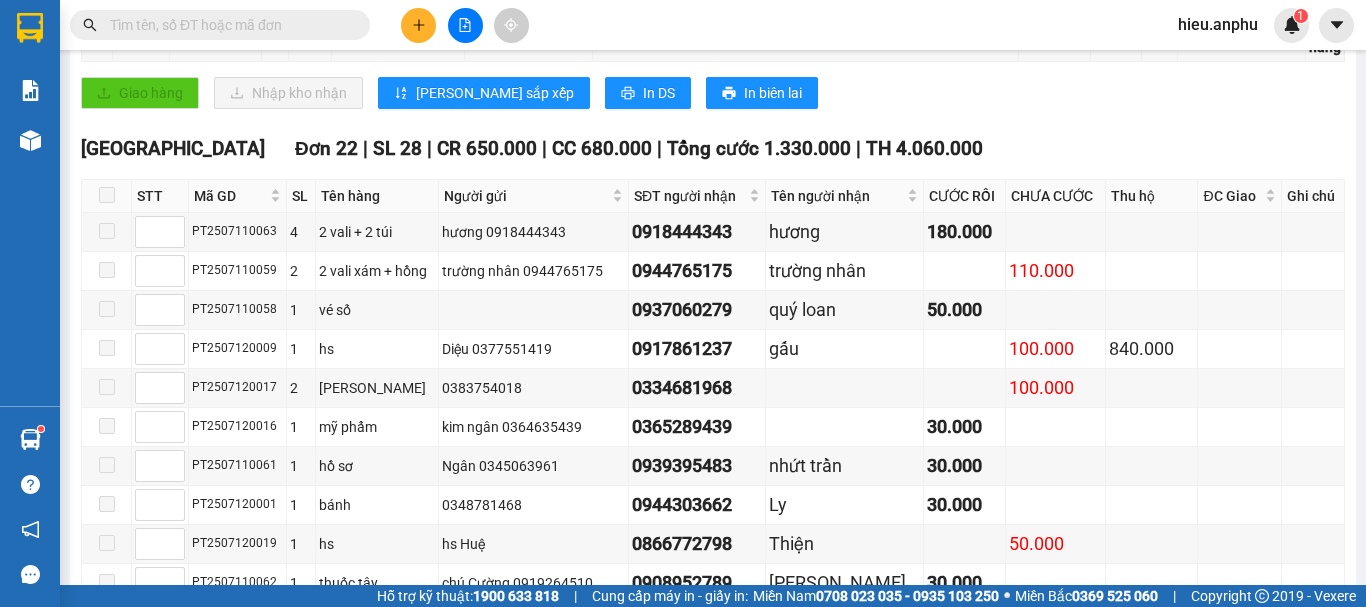 click at bounding box center (228, 25) 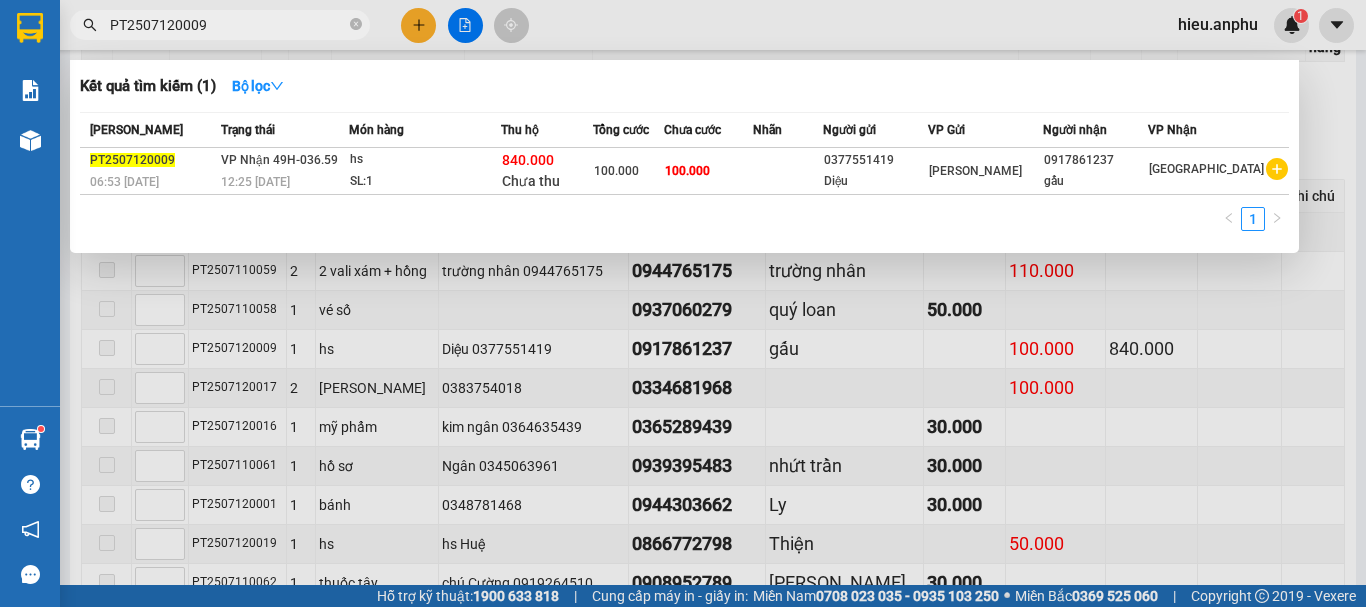 type on "PT2507120009" 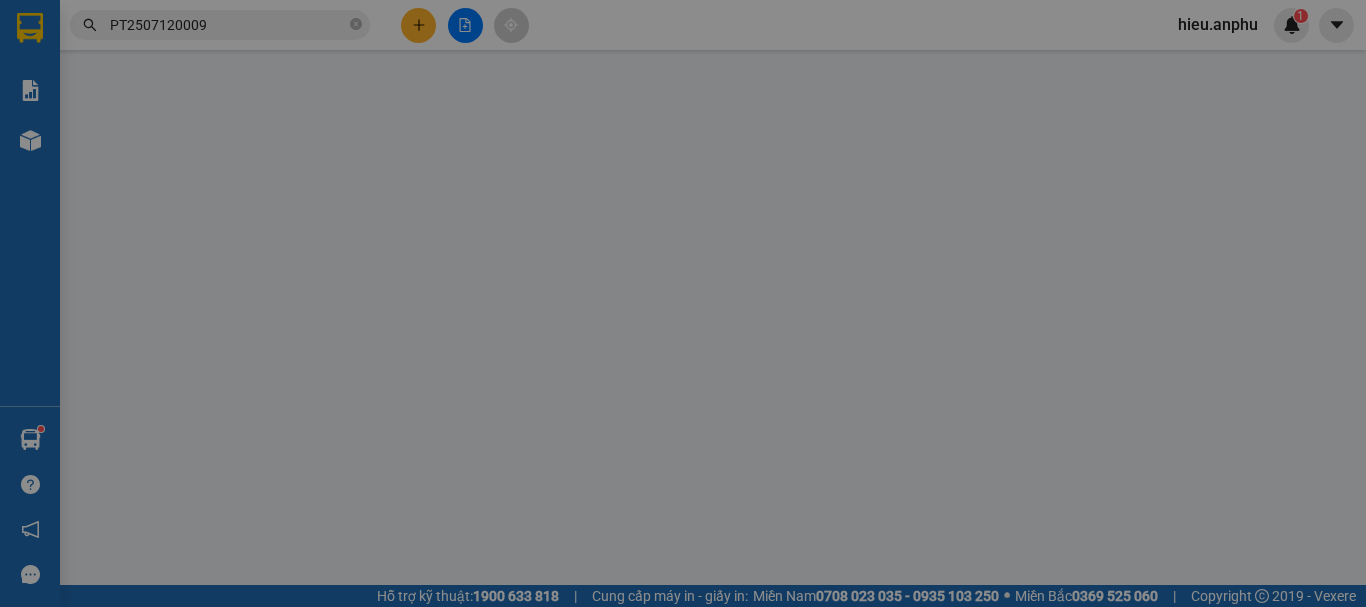 scroll, scrollTop: 0, scrollLeft: 0, axis: both 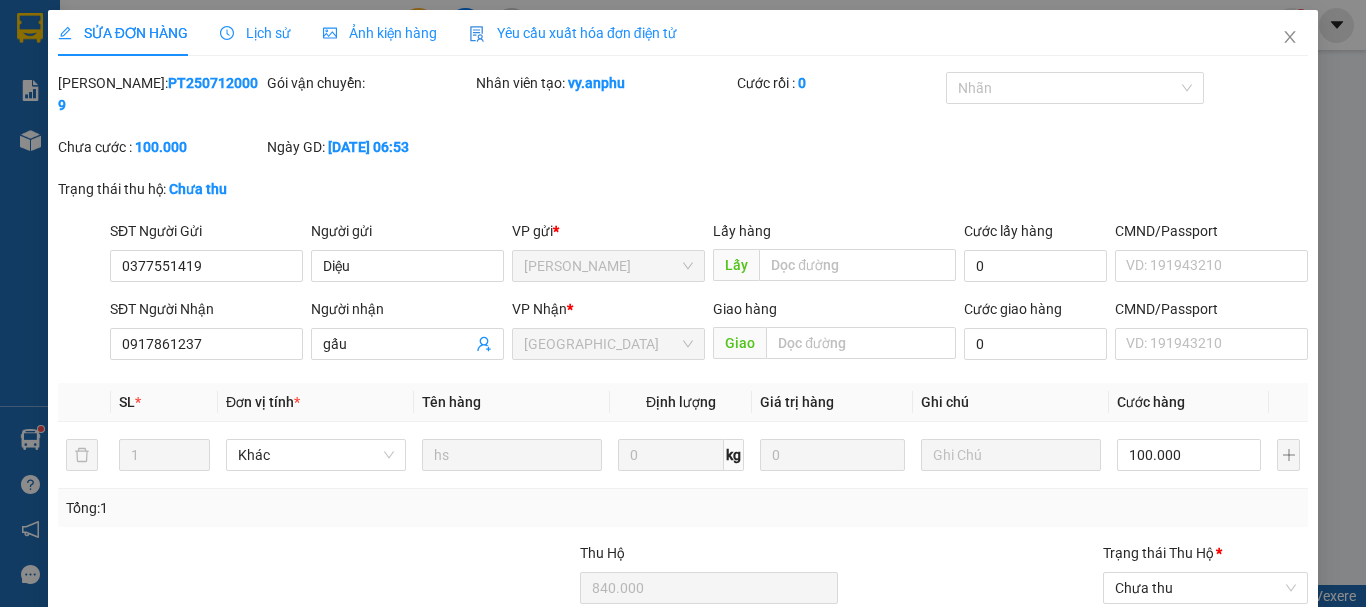 type on "0377551419" 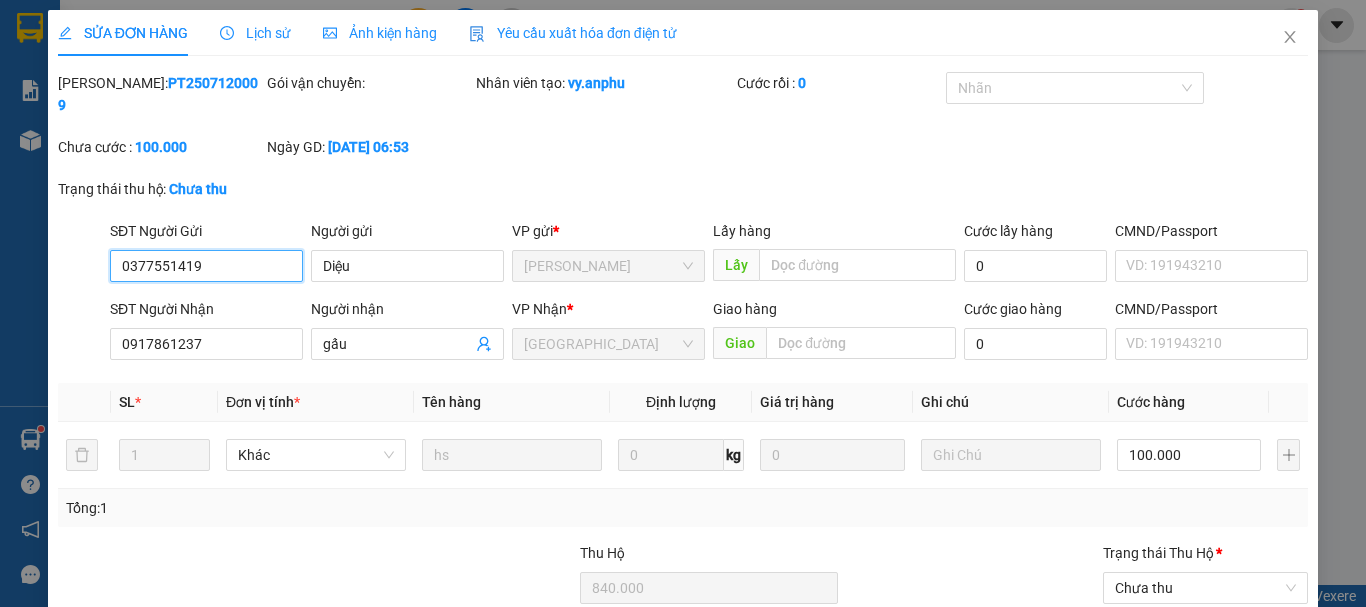 scroll, scrollTop: 179, scrollLeft: 0, axis: vertical 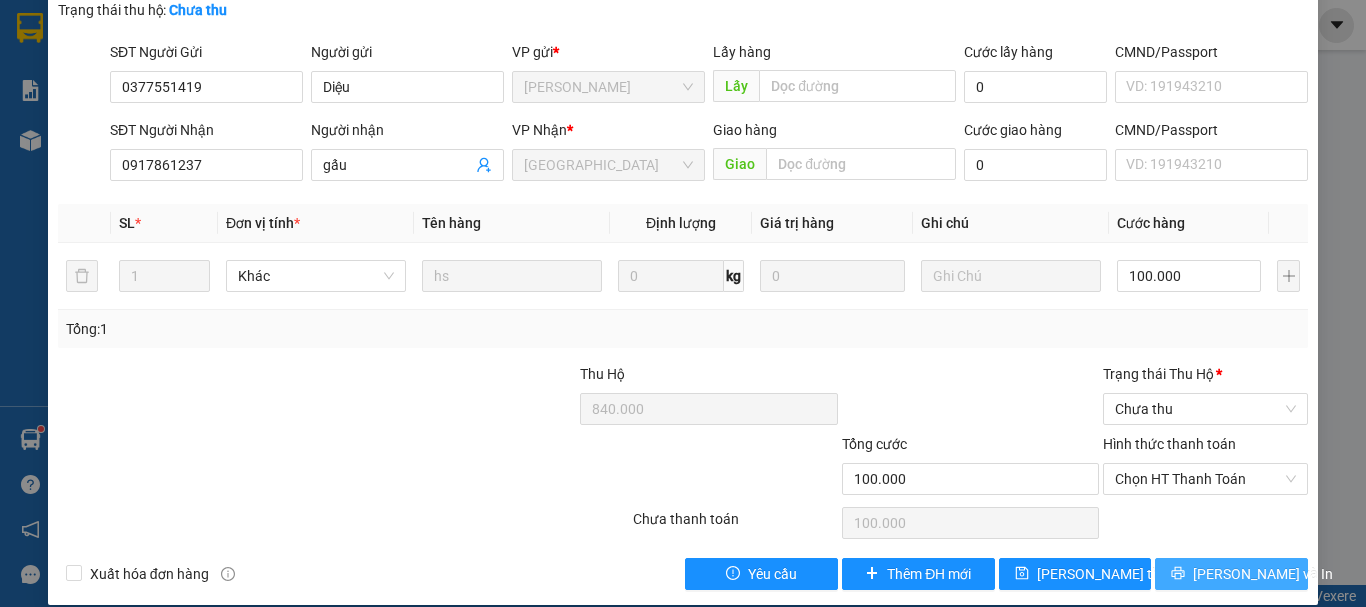click on "[PERSON_NAME] và In" at bounding box center [1263, 574] 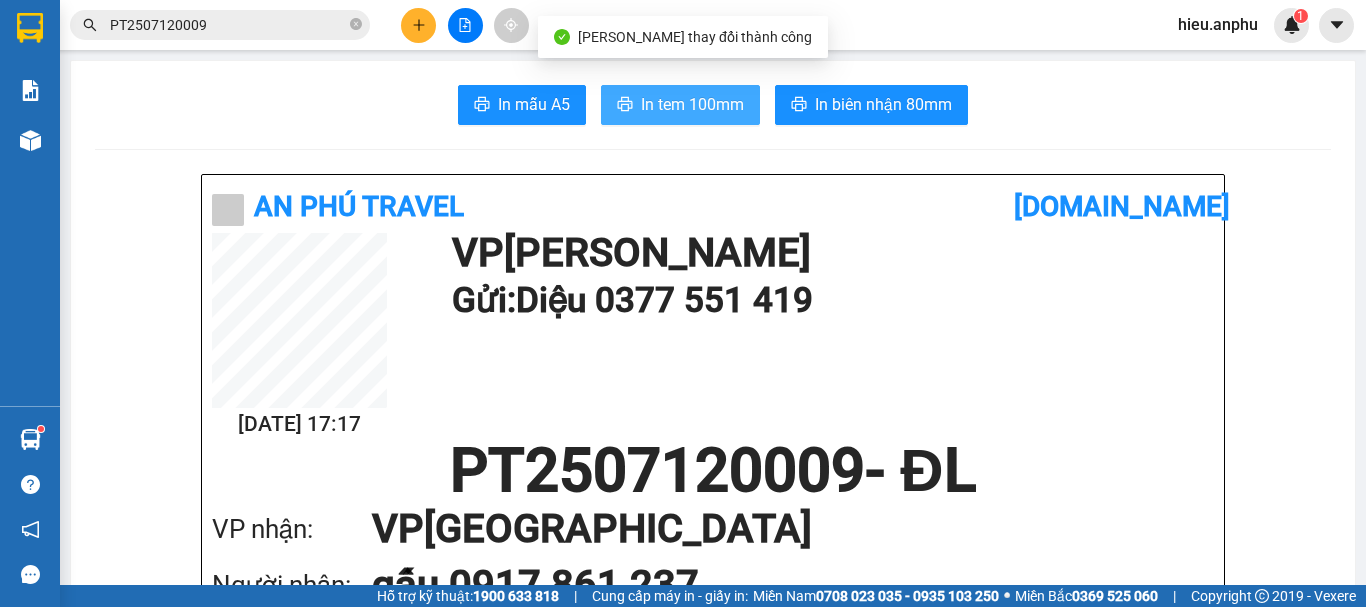 click on "In tem 100mm" at bounding box center (692, 104) 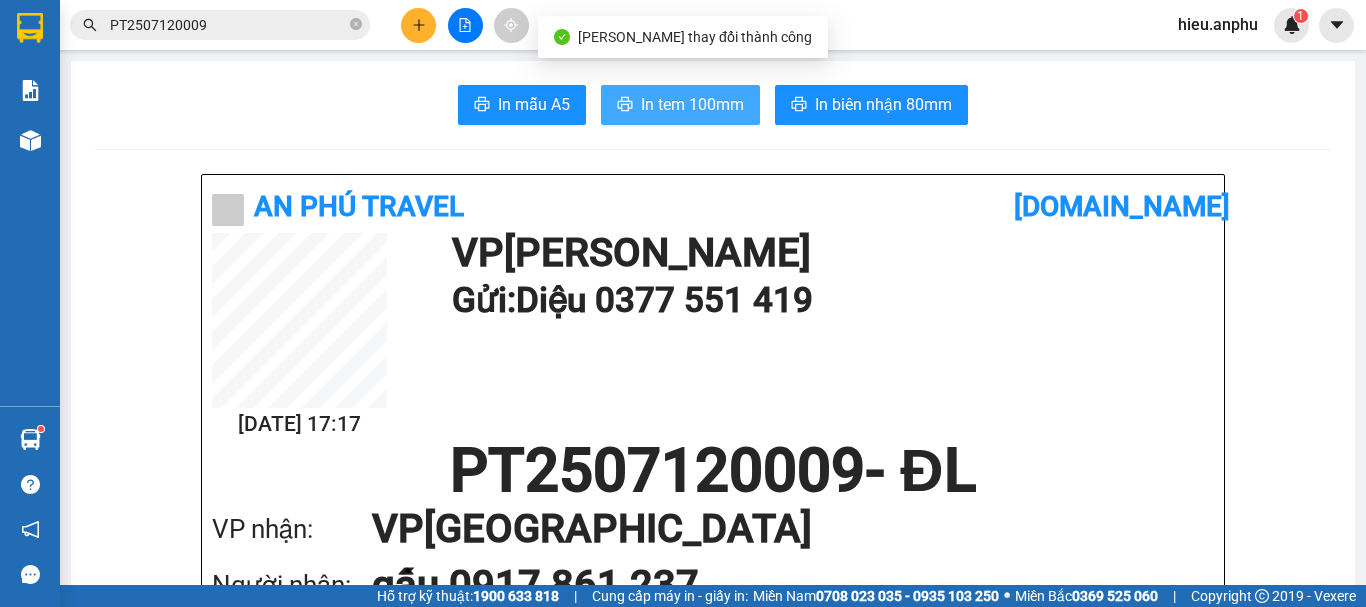 scroll, scrollTop: 0, scrollLeft: 0, axis: both 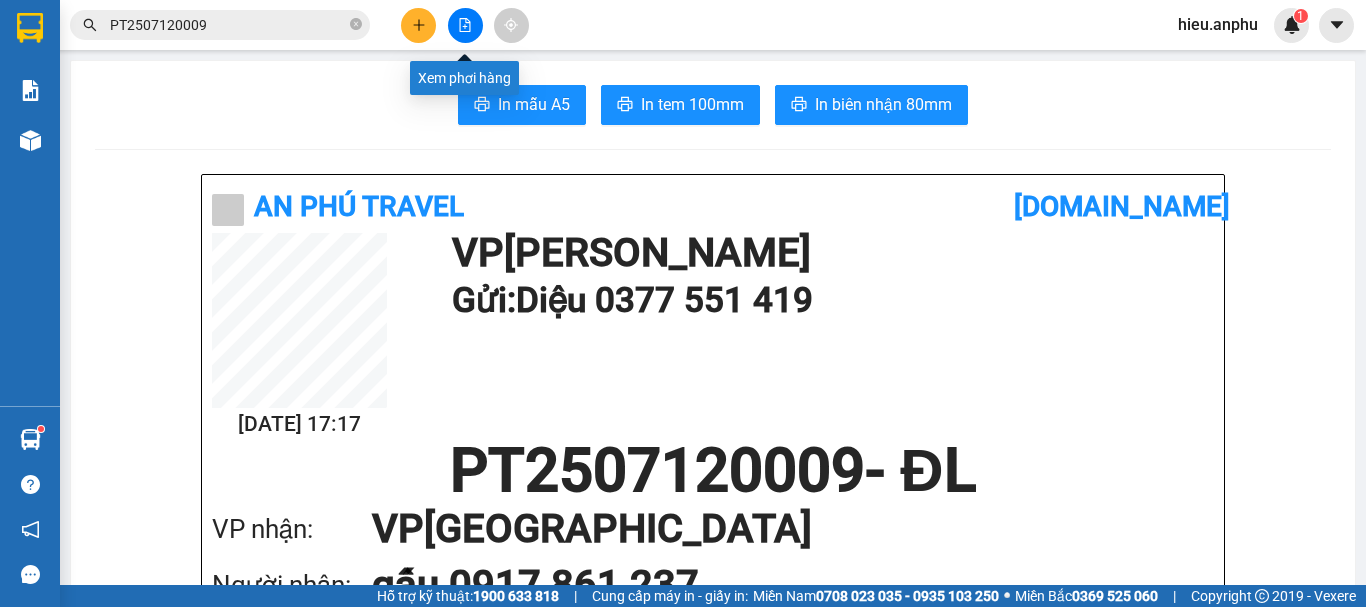 drag, startPoint x: 465, startPoint y: 22, endPoint x: 254, endPoint y: 20, distance: 211.00948 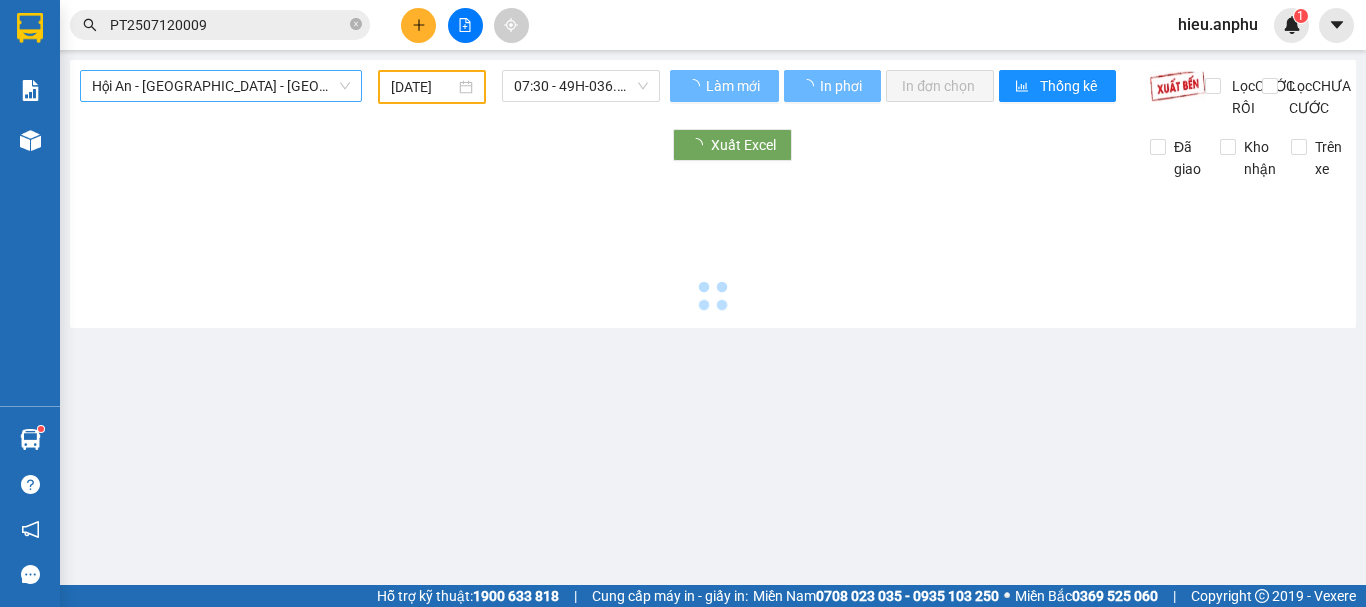 type on "[DATE]" 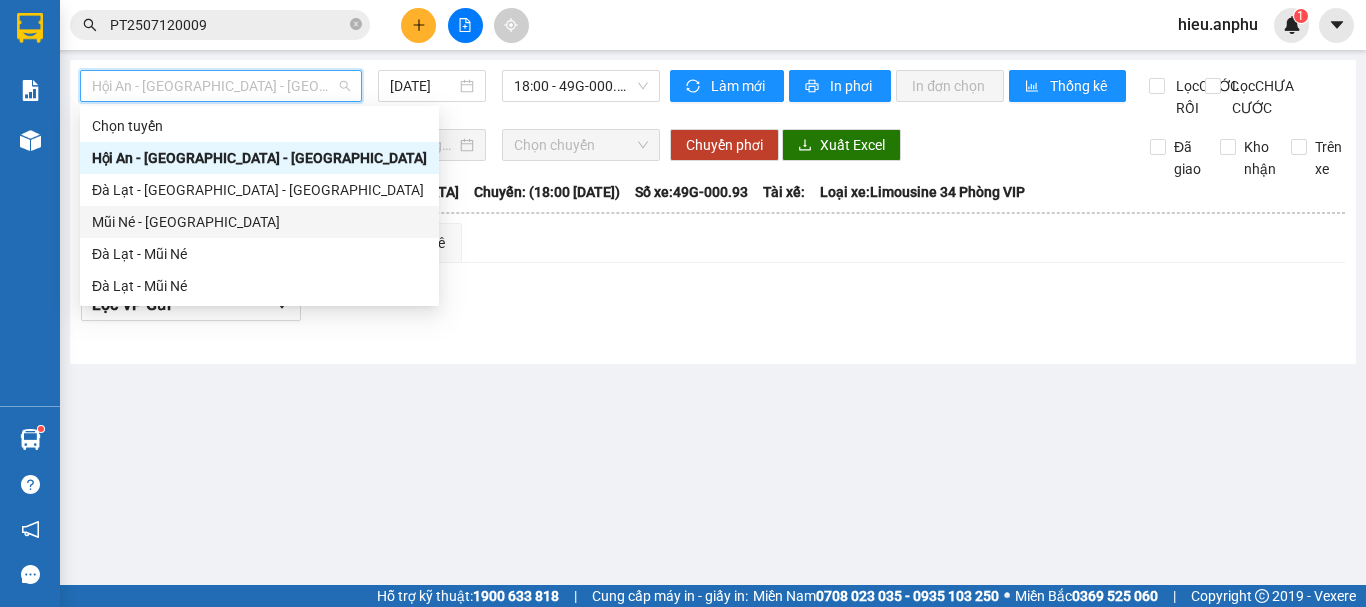 drag, startPoint x: 125, startPoint y: 221, endPoint x: 367, endPoint y: 122, distance: 261.467 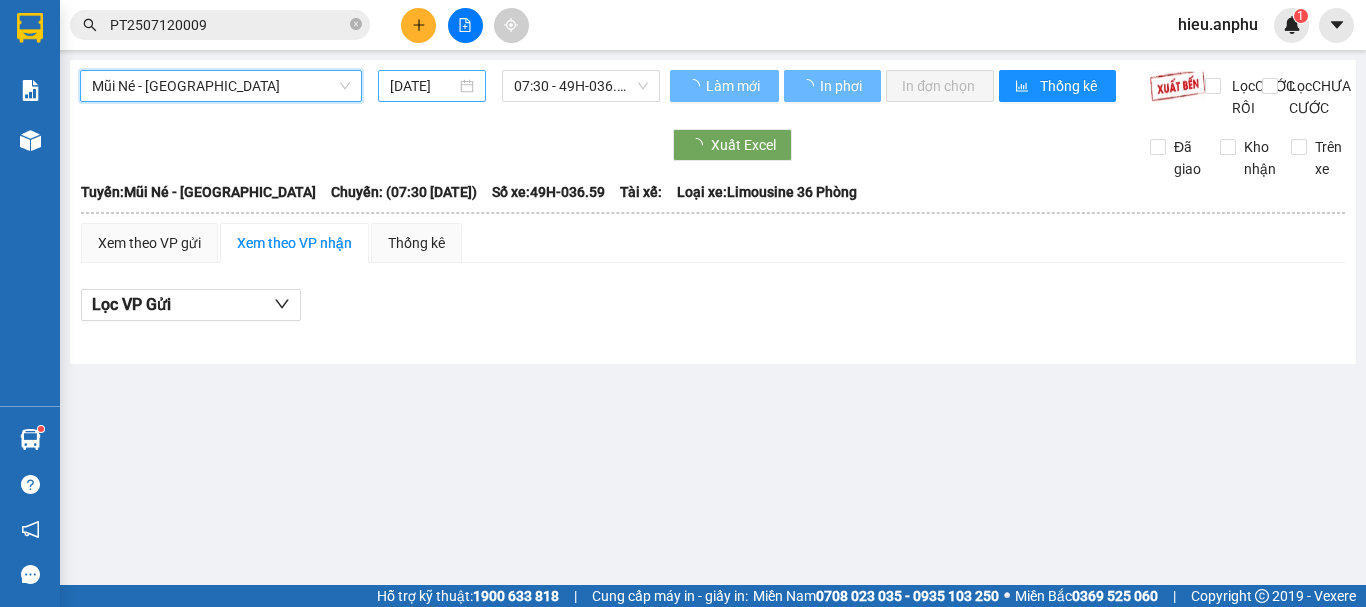 click on "[DATE]" at bounding box center (423, 86) 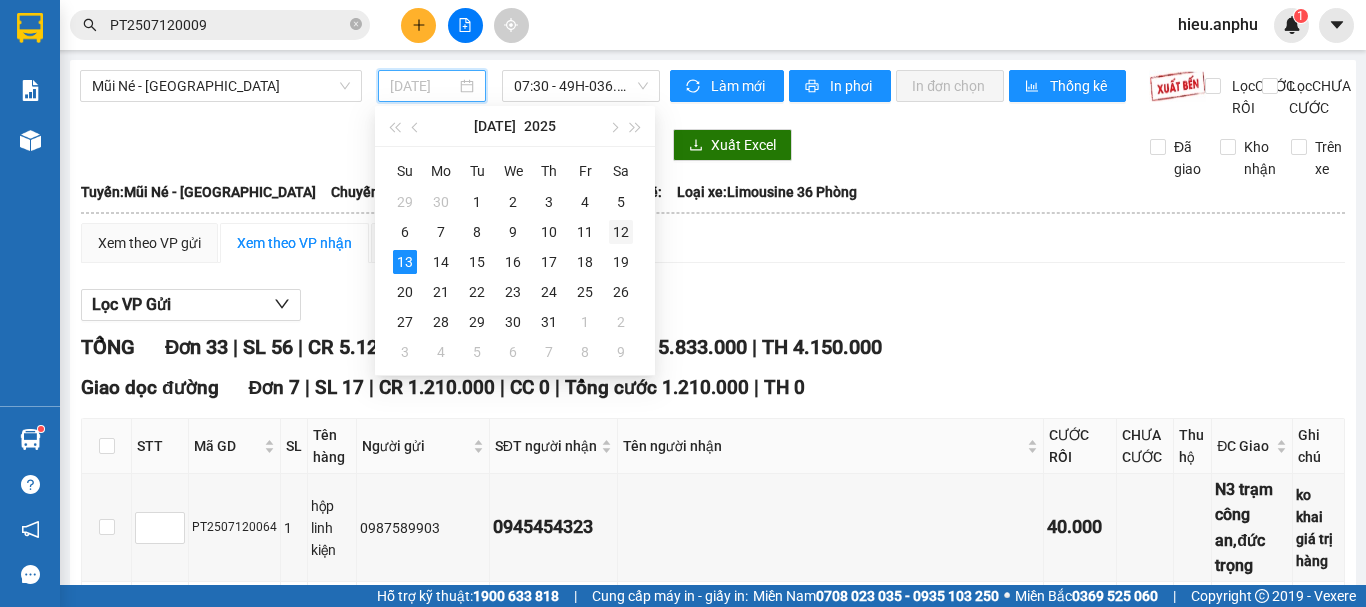 drag, startPoint x: 614, startPoint y: 236, endPoint x: 596, endPoint y: 155, distance: 82.9759 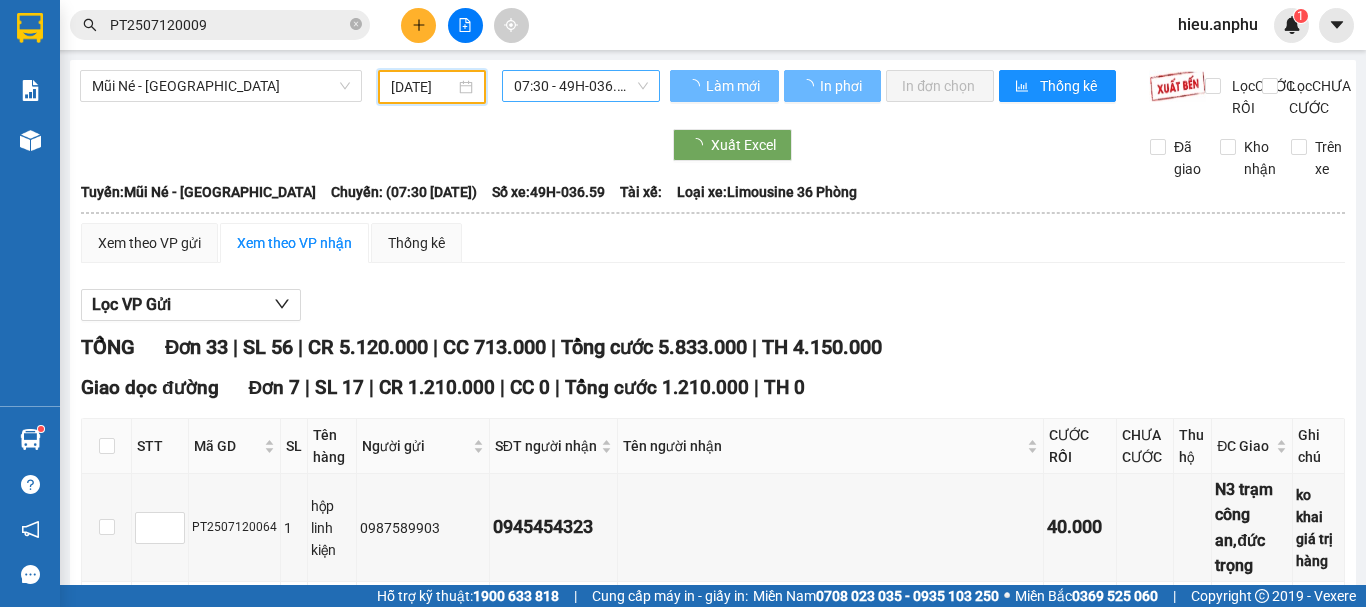 type on "[DATE]" 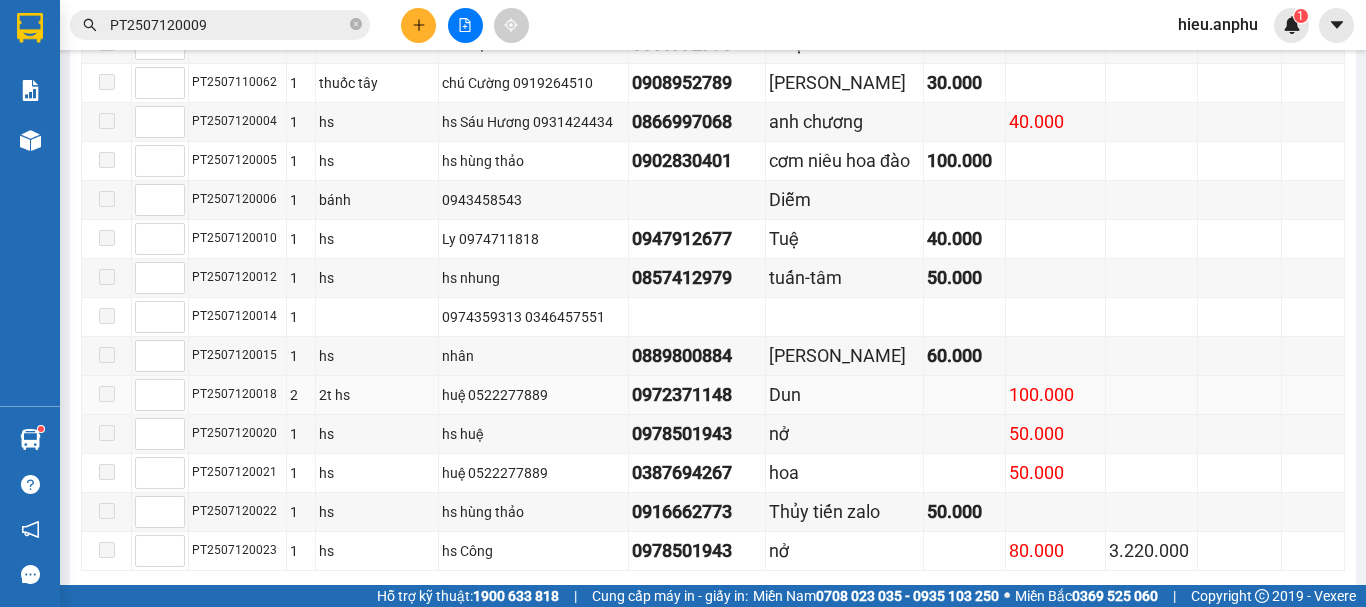 scroll, scrollTop: 1333, scrollLeft: 0, axis: vertical 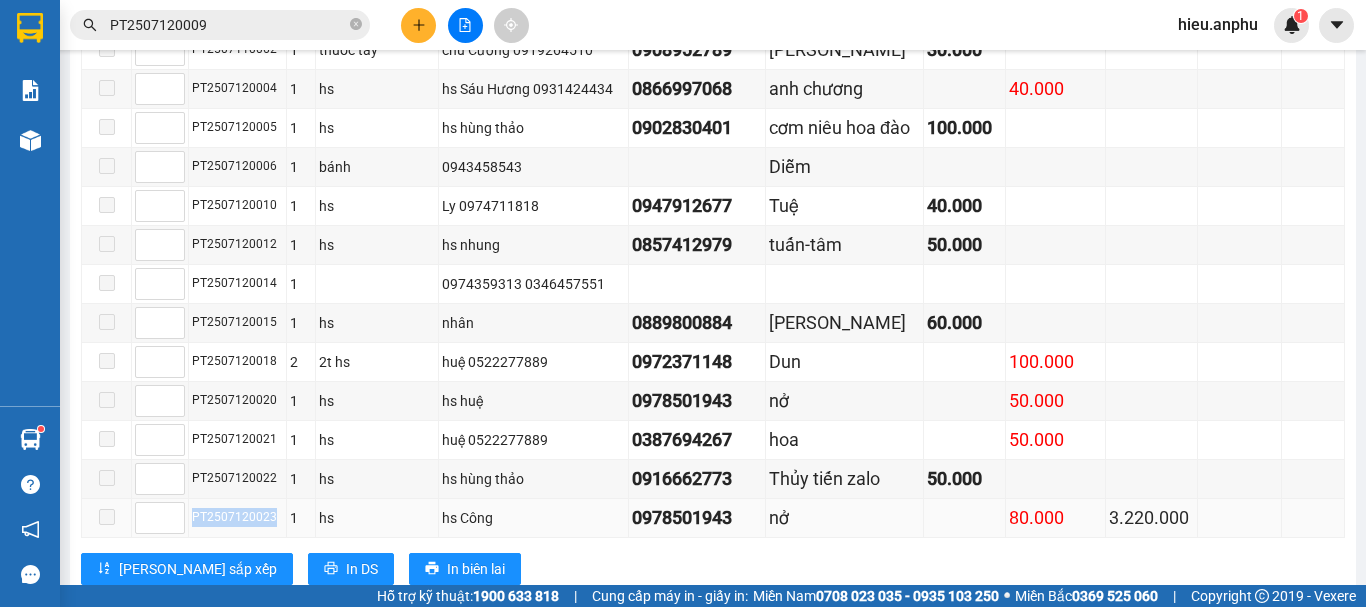 drag, startPoint x: 271, startPoint y: 458, endPoint x: 252, endPoint y: 413, distance: 48.8467 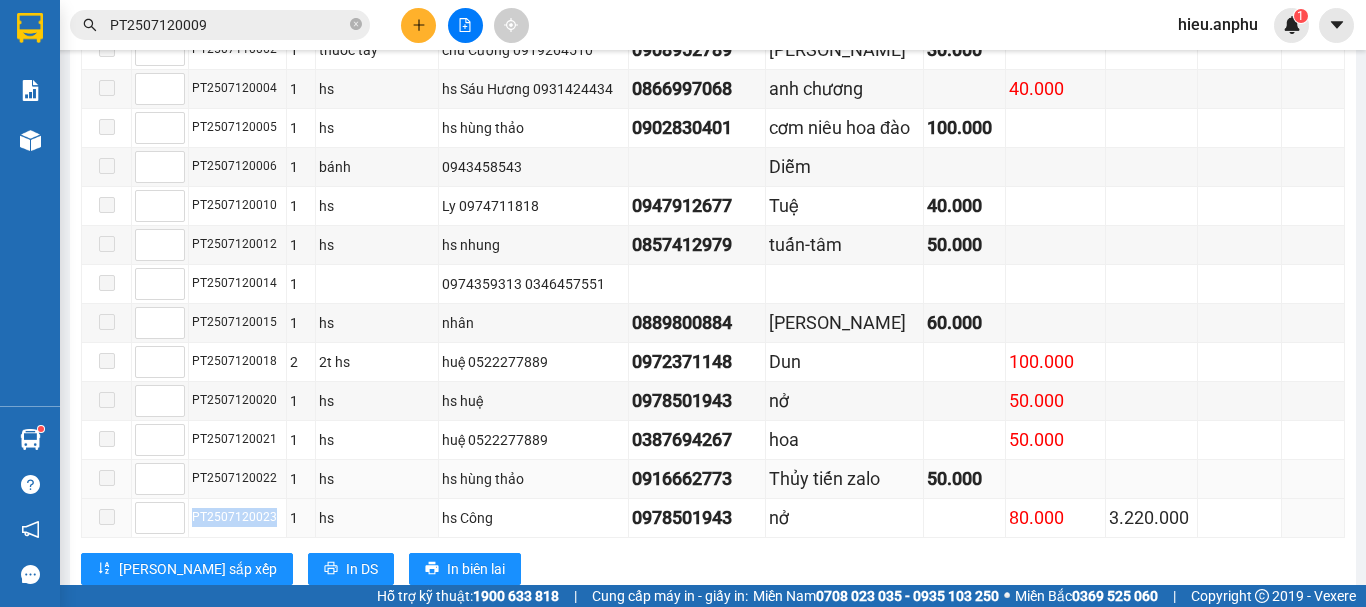click on "PT2507120023" at bounding box center [237, 517] 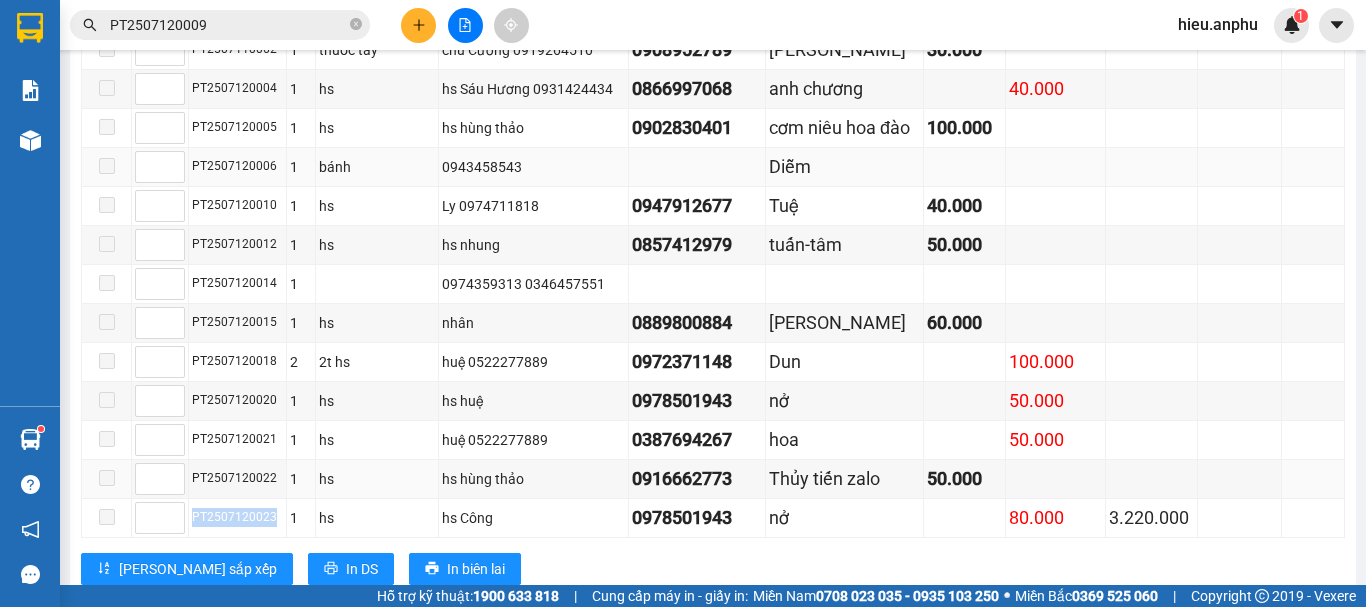 copy on "PT2507120023" 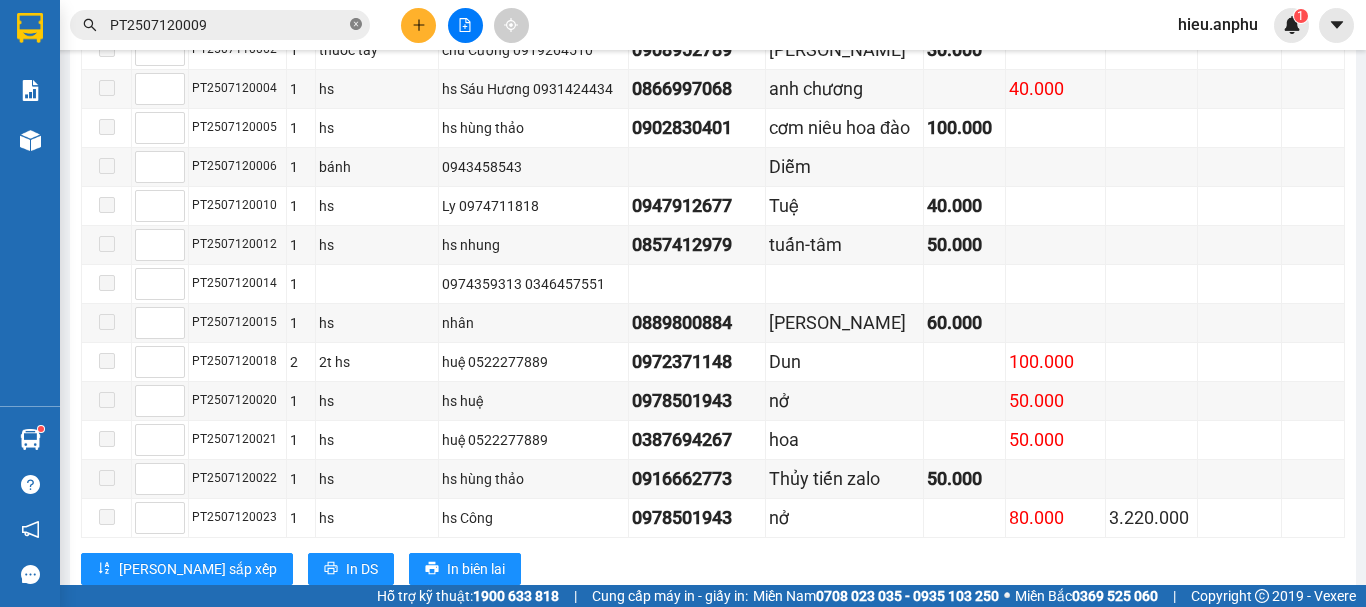 click 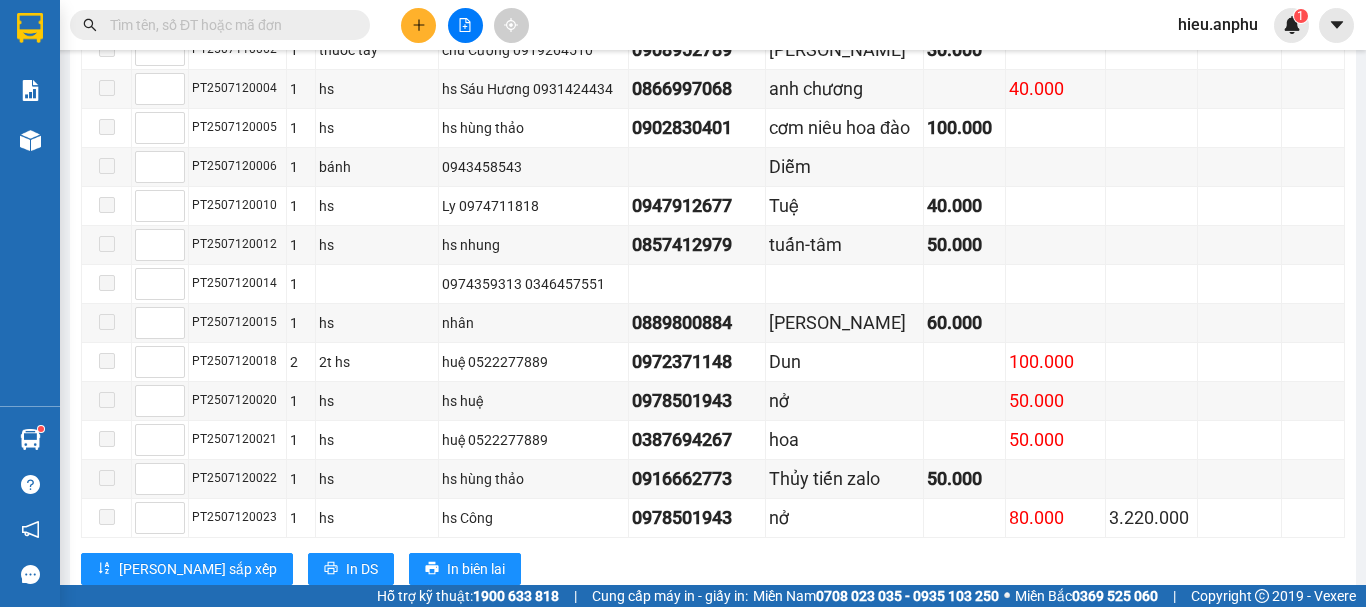 click at bounding box center [228, 25] 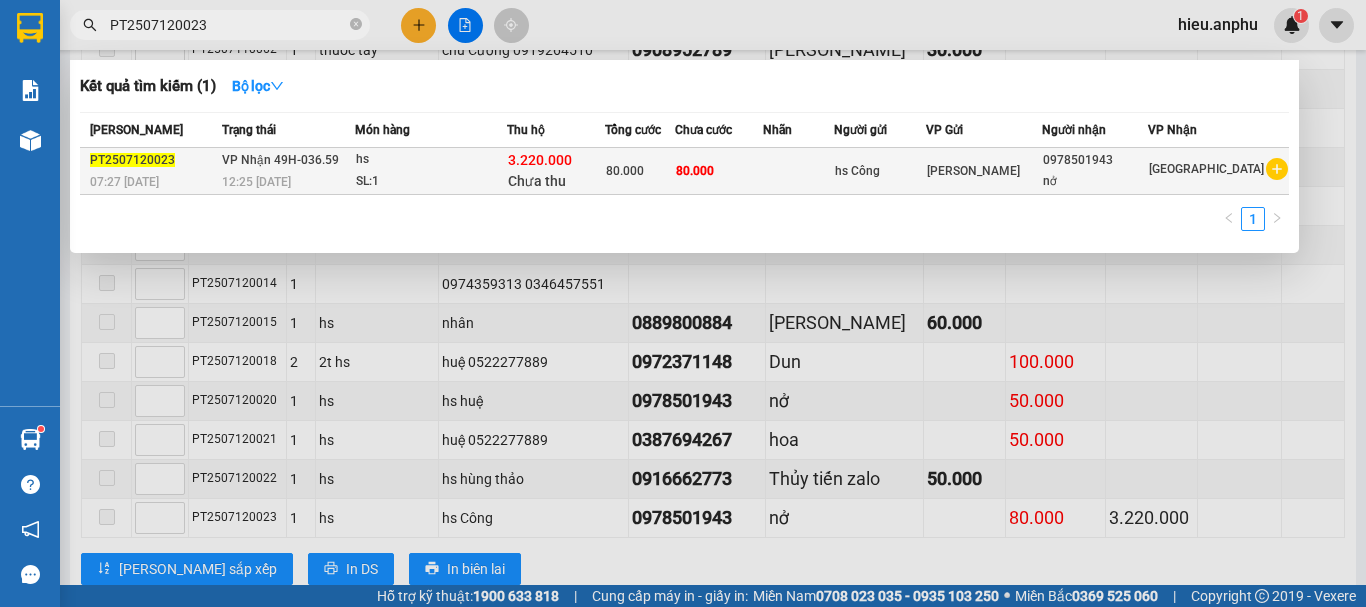 type on "PT2507120023" 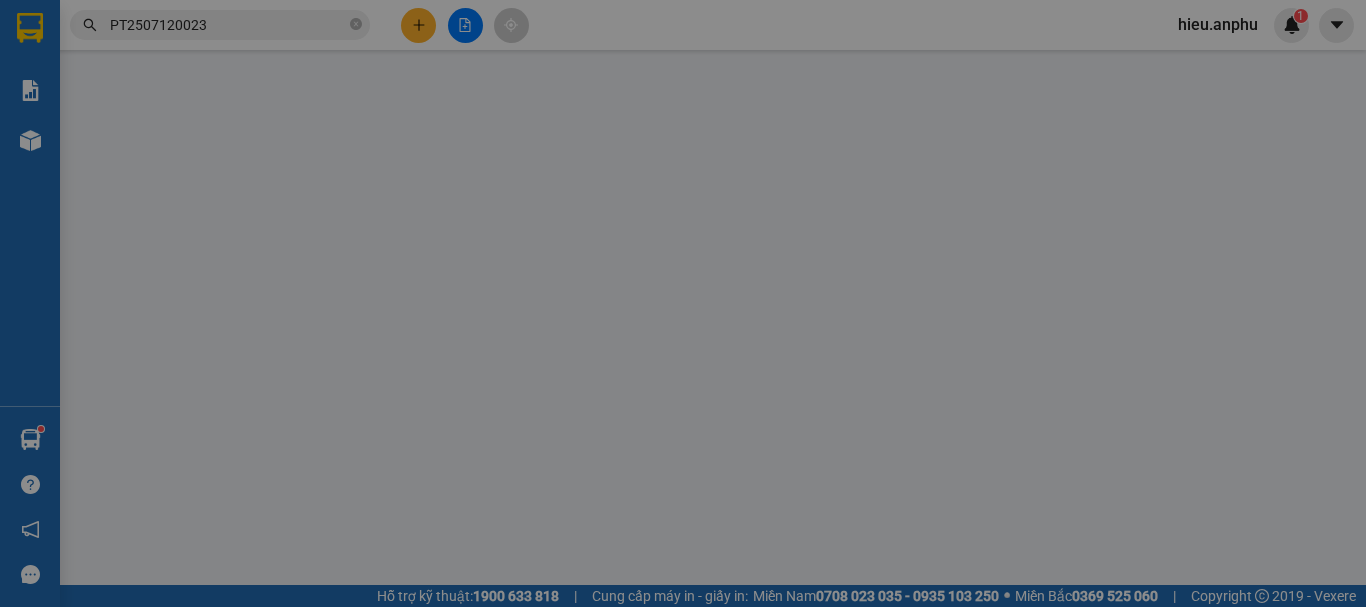 scroll, scrollTop: 0, scrollLeft: 0, axis: both 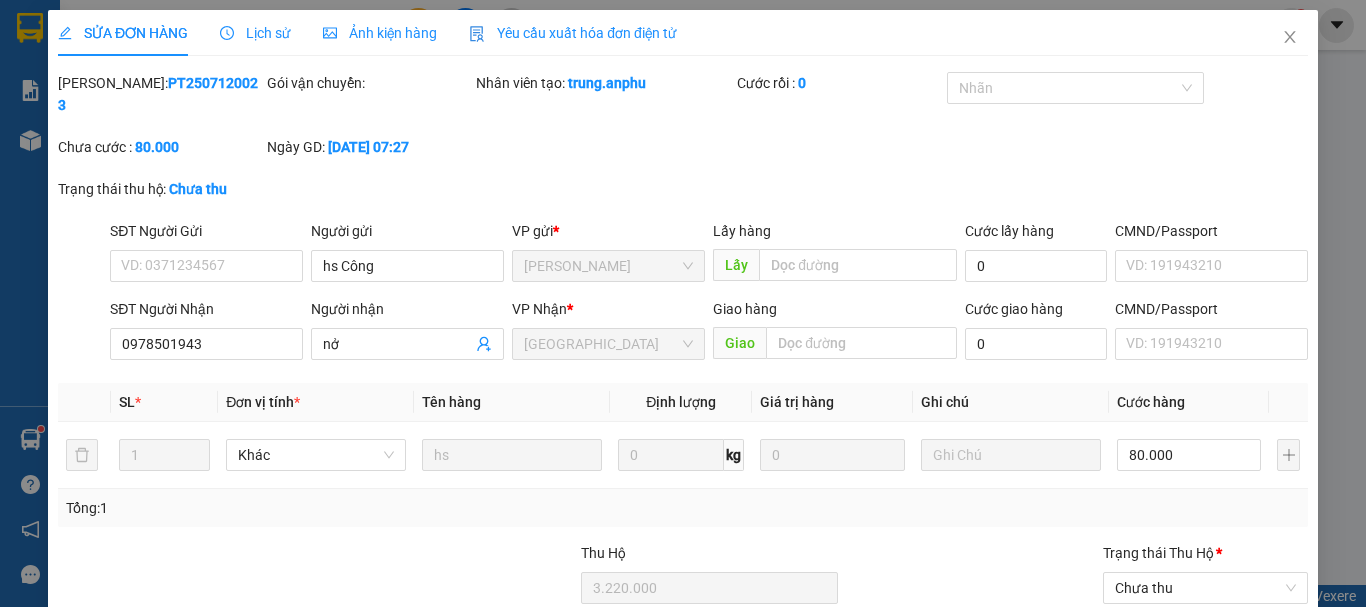 type on "hs Công" 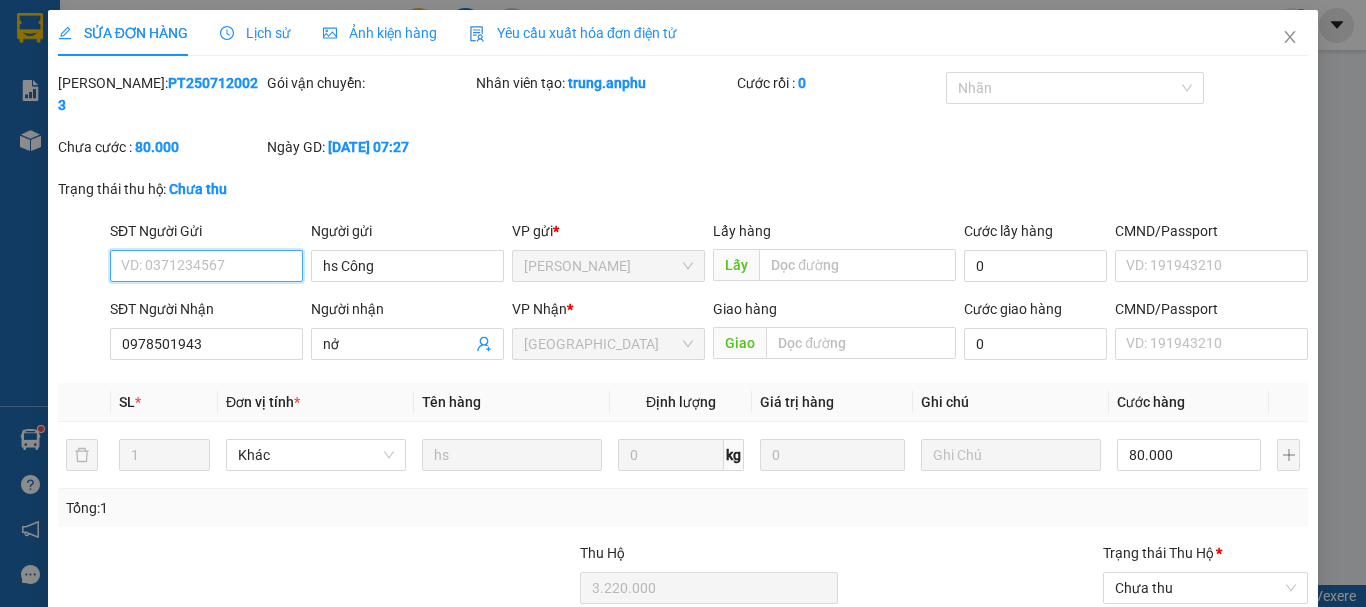 scroll, scrollTop: 179, scrollLeft: 0, axis: vertical 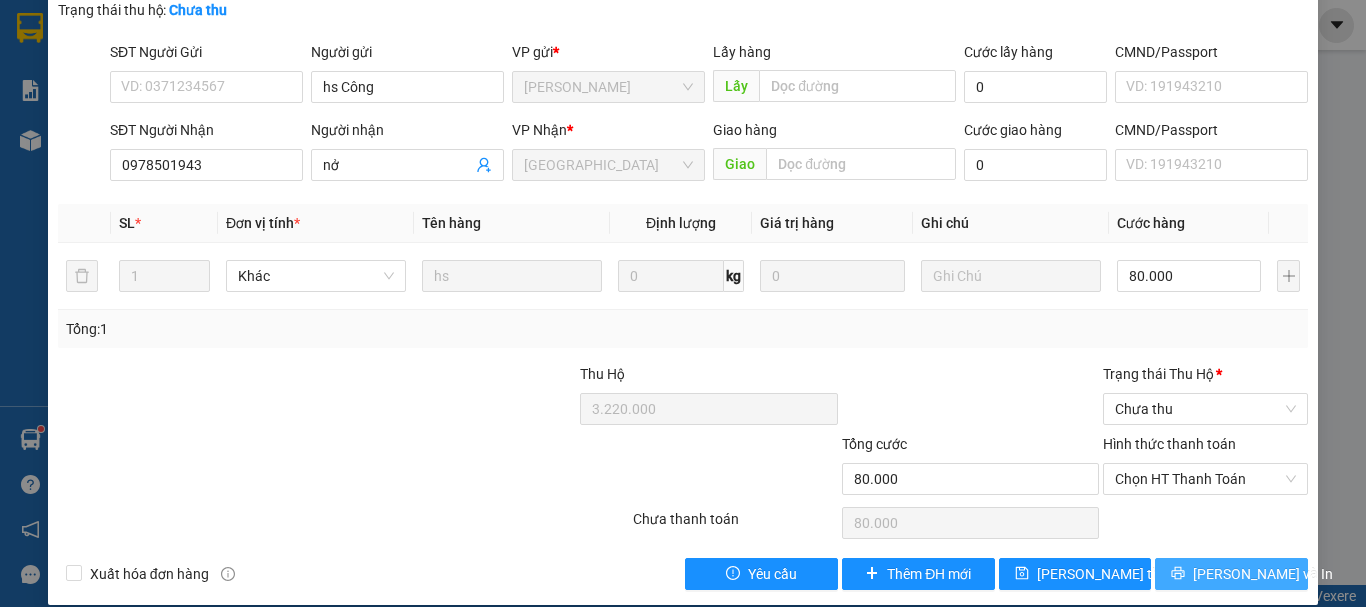 click on "[PERSON_NAME] và In" at bounding box center [1263, 574] 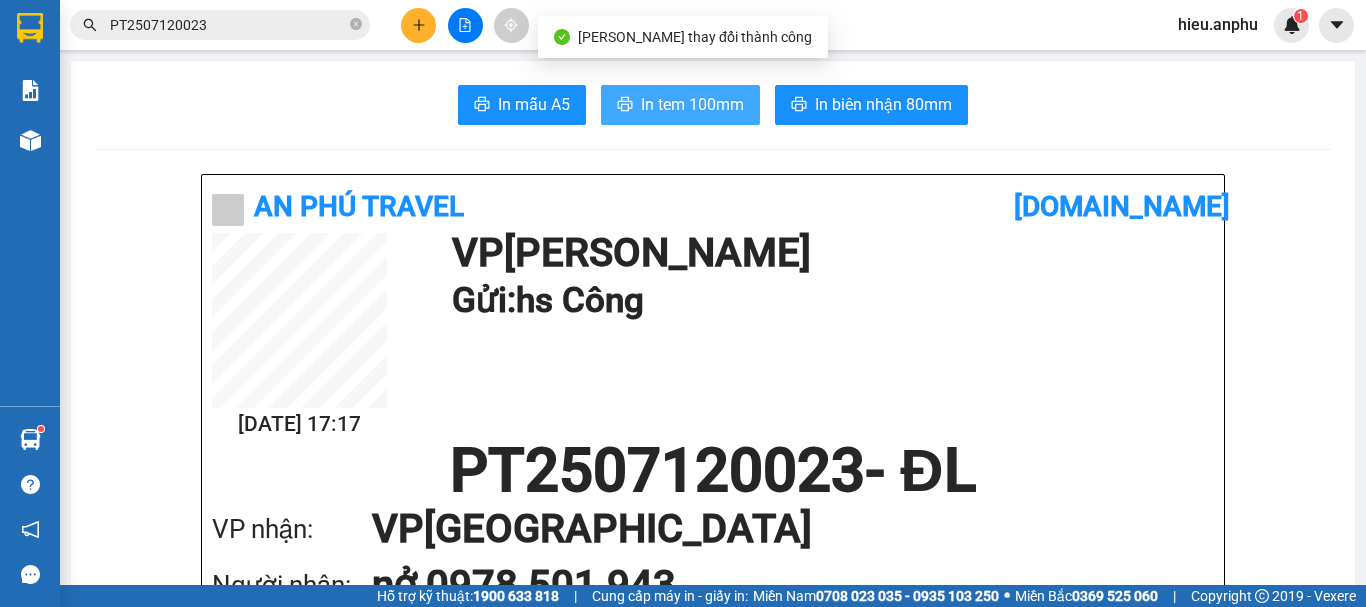 click on "In tem 100mm" at bounding box center [692, 104] 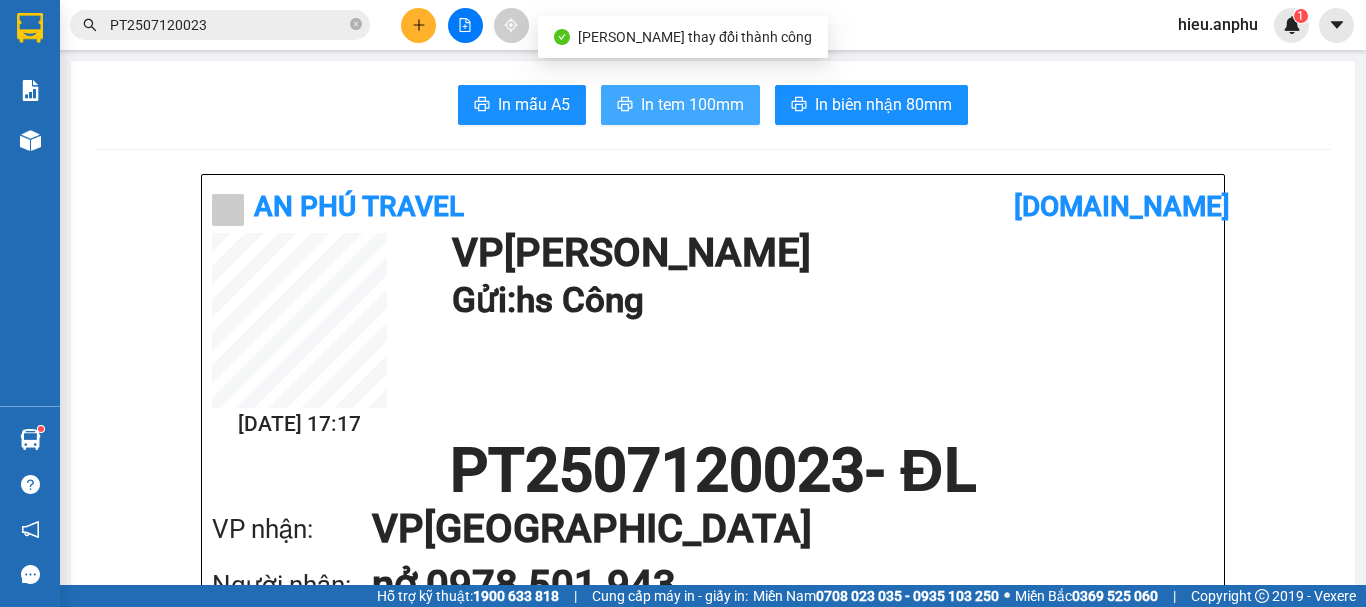 scroll, scrollTop: 0, scrollLeft: 0, axis: both 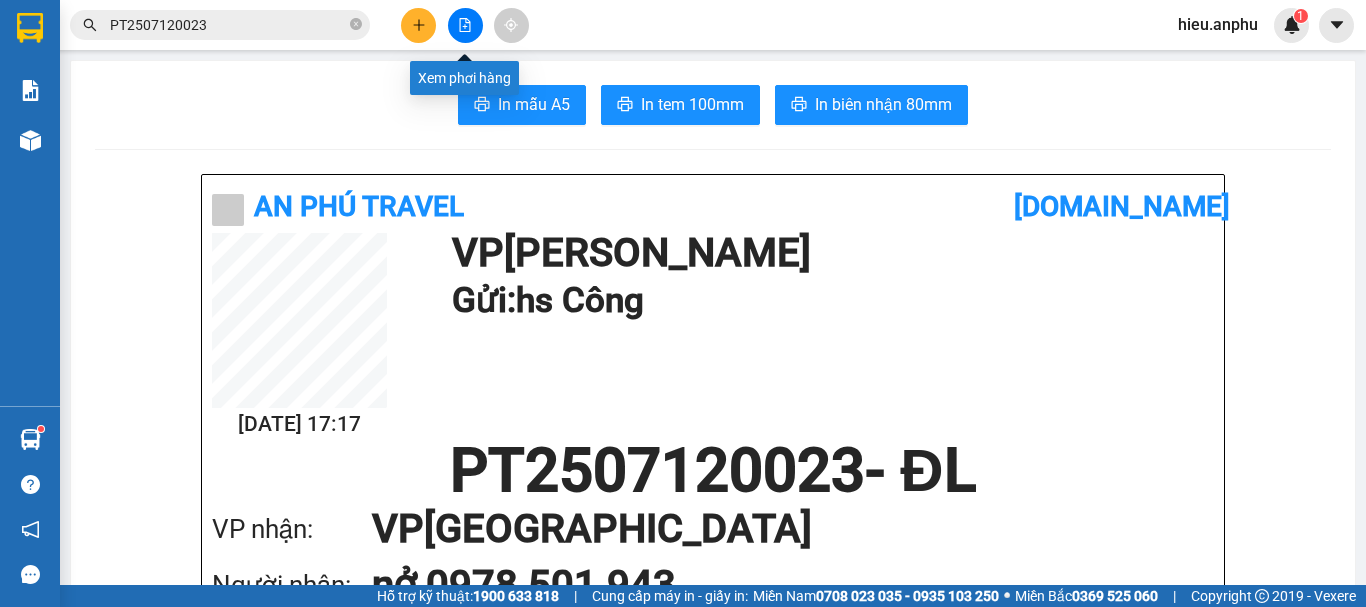 click 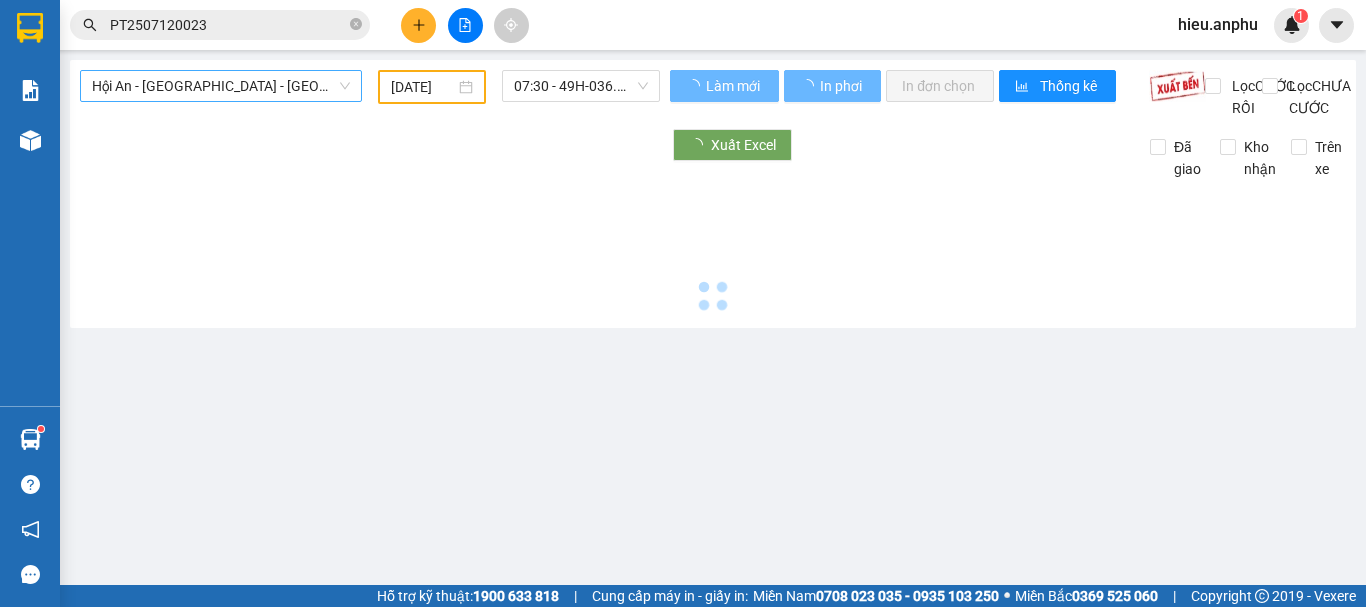 click on "Hội An - [GEOGRAPHIC_DATA] - [GEOGRAPHIC_DATA]" at bounding box center [221, 86] 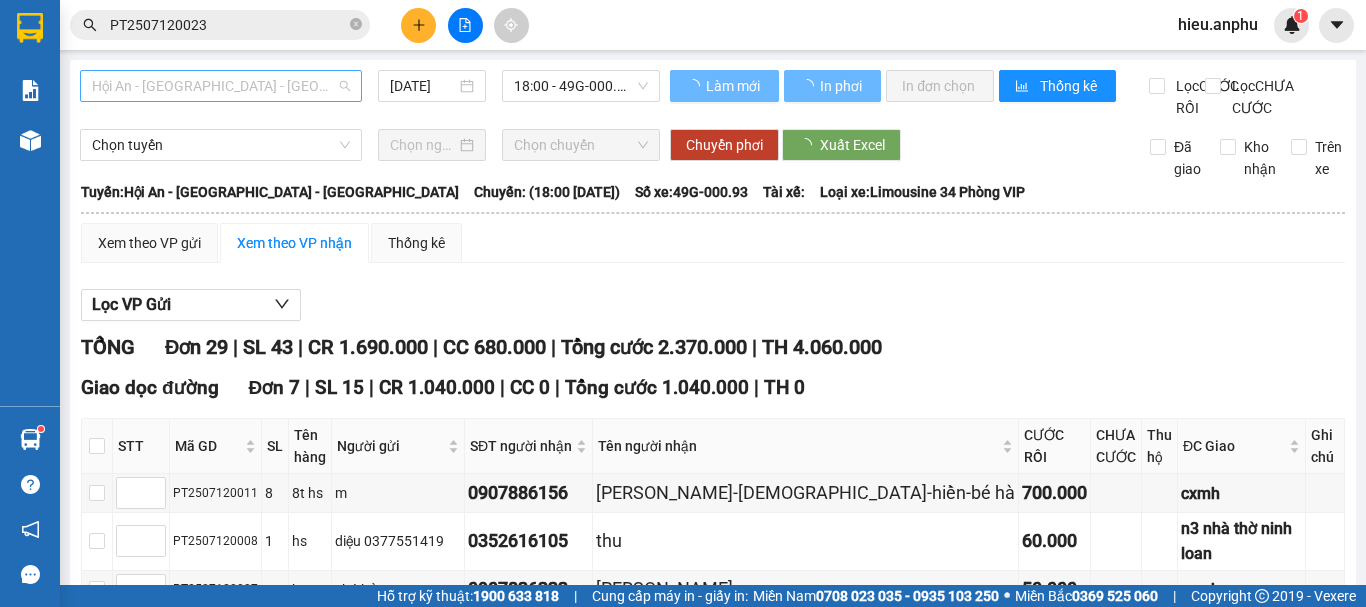 type on "[DATE]" 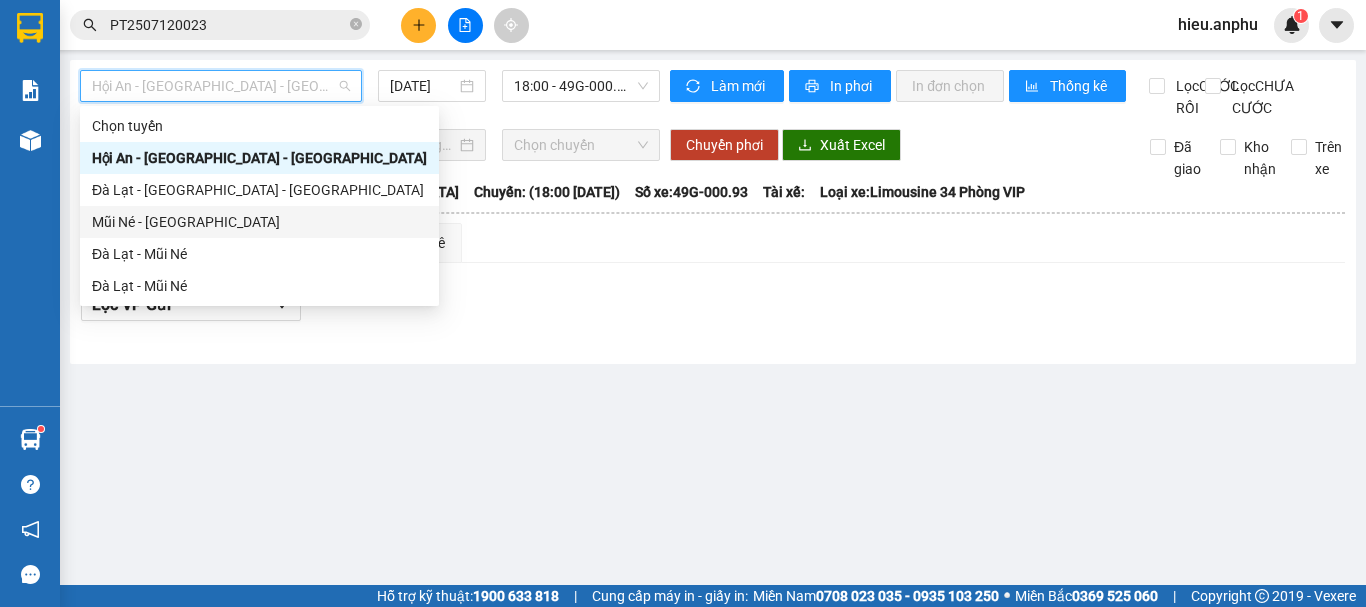 click on "Mũi Né - [GEOGRAPHIC_DATA]" at bounding box center (259, 222) 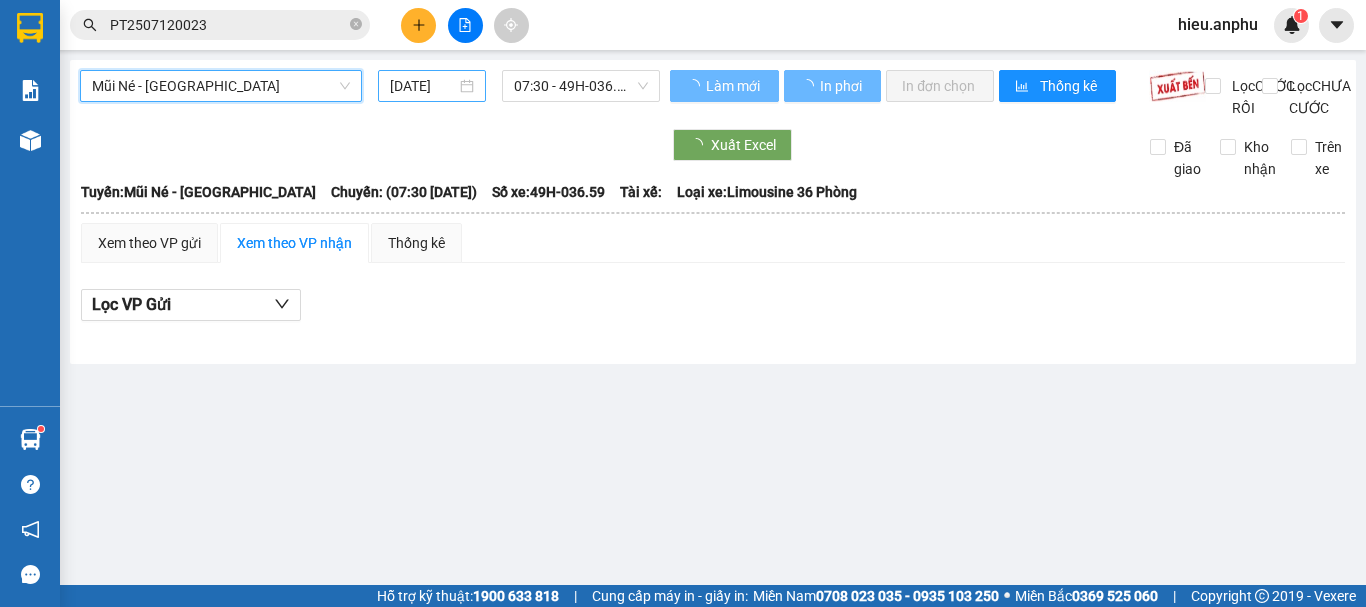 click on "[DATE]" at bounding box center (423, 86) 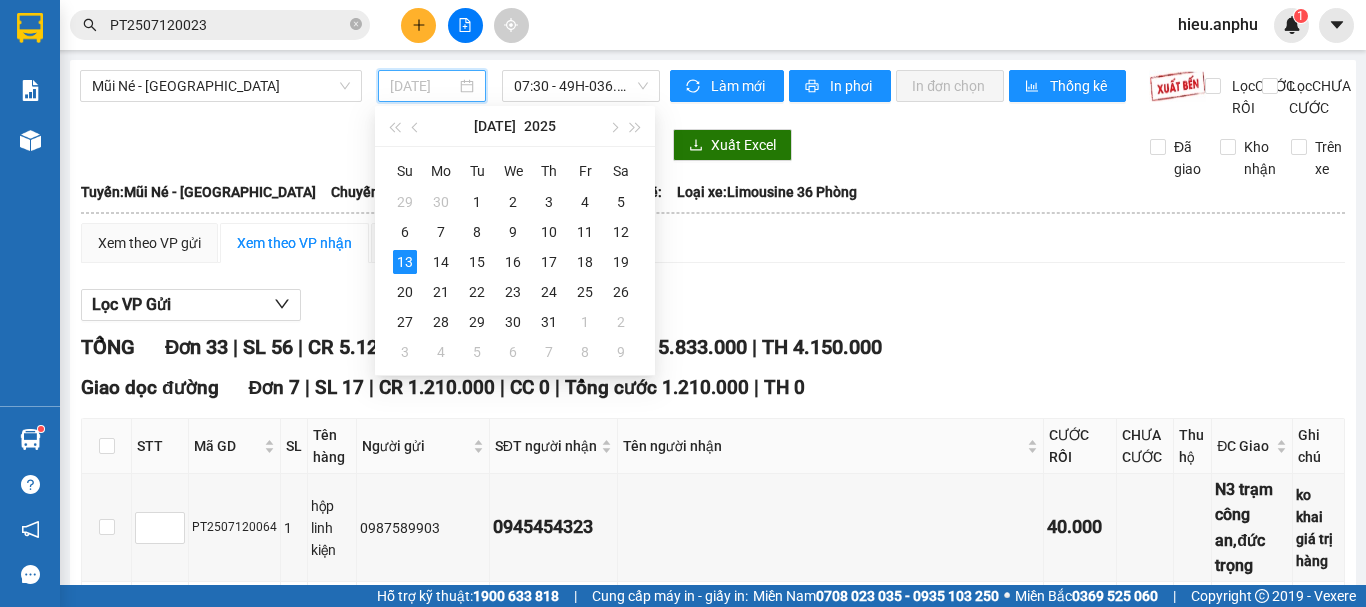drag, startPoint x: 619, startPoint y: 230, endPoint x: 591, endPoint y: 134, distance: 100 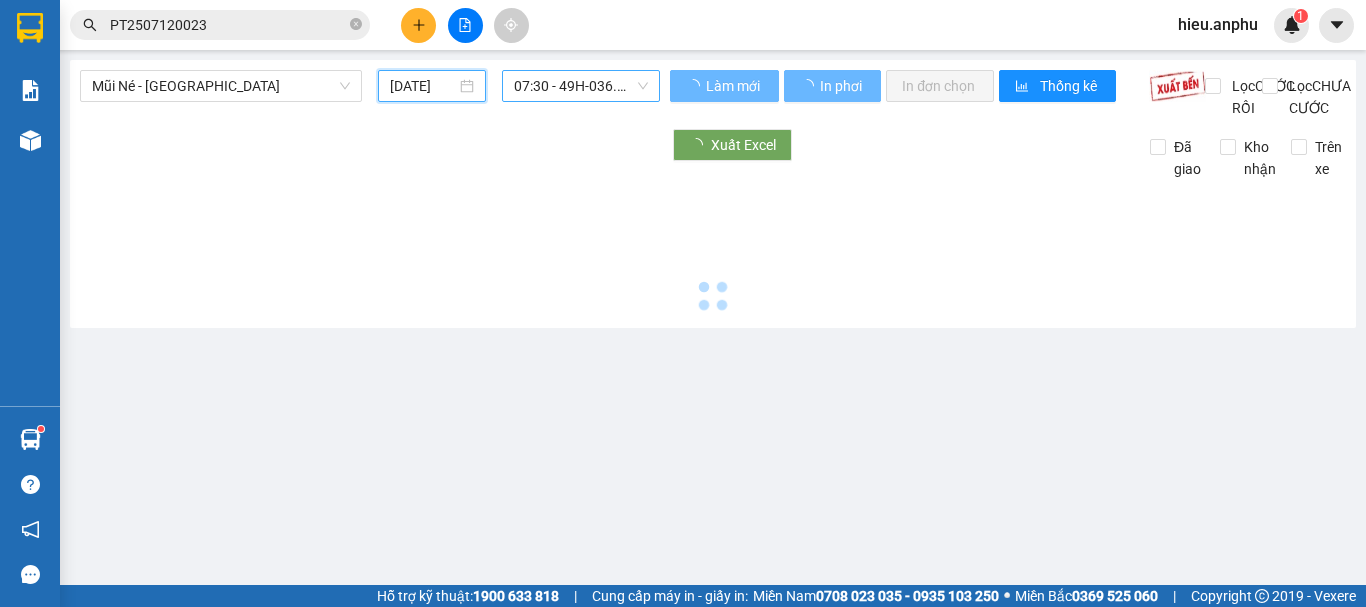 click on "07:30     - 49H-036.59" at bounding box center (581, 86) 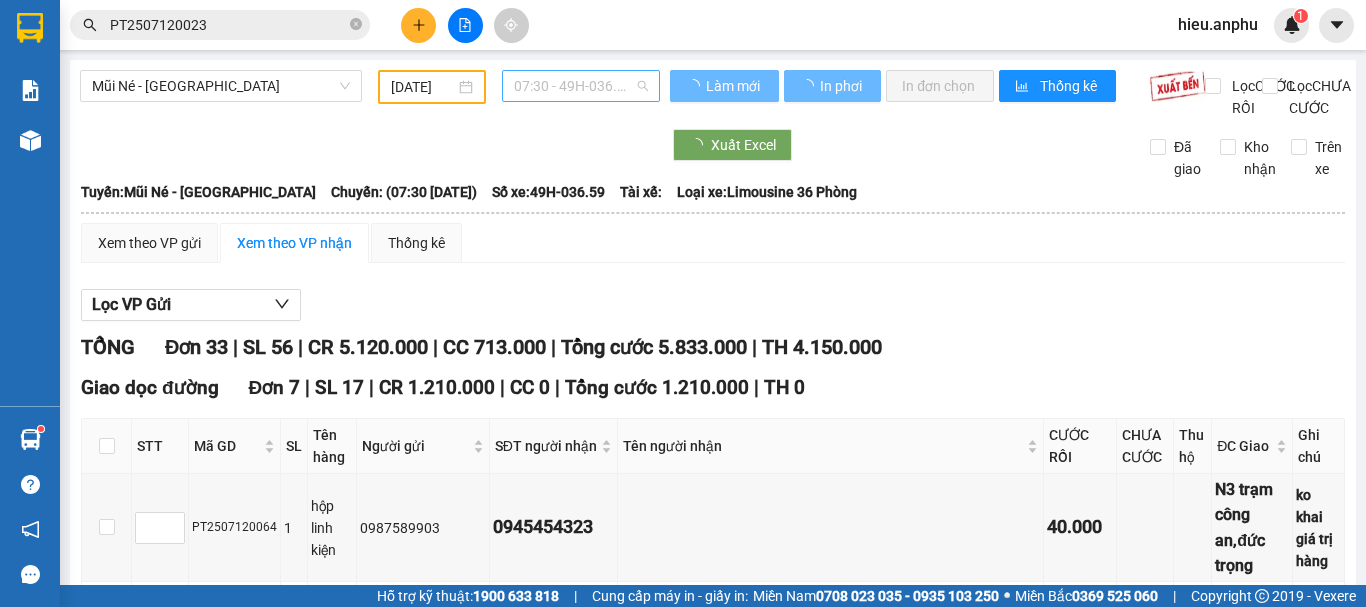 type on "[DATE]" 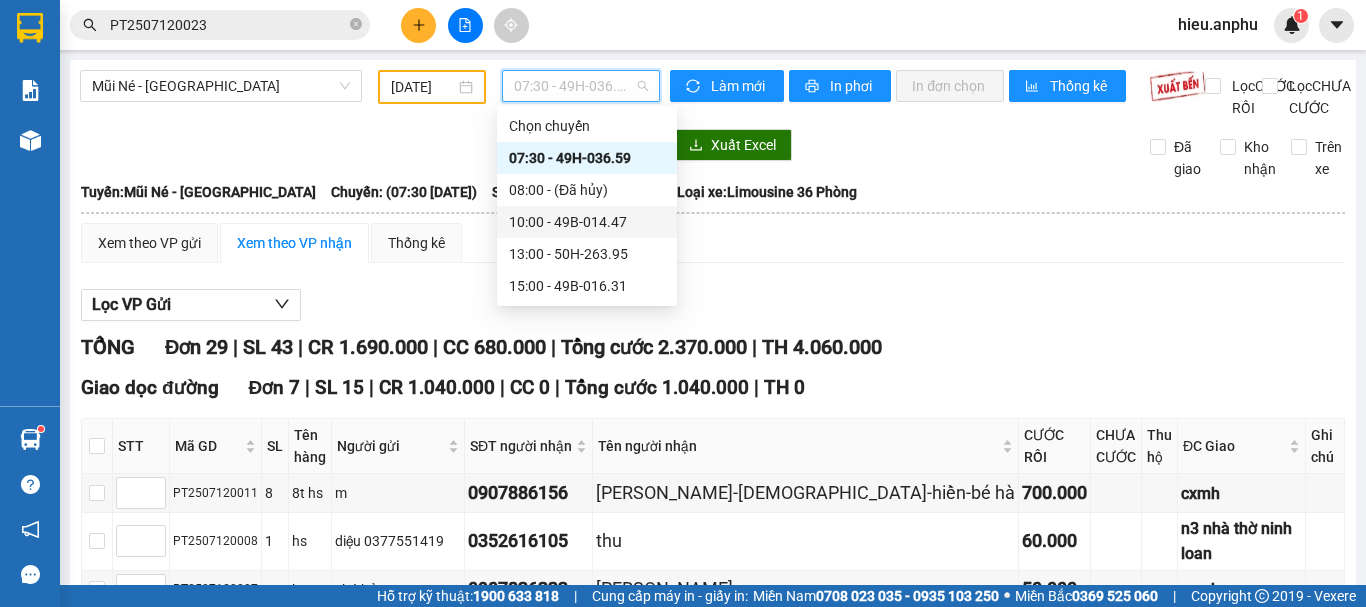 click on "10:00     - 49B-014.47" at bounding box center [587, 222] 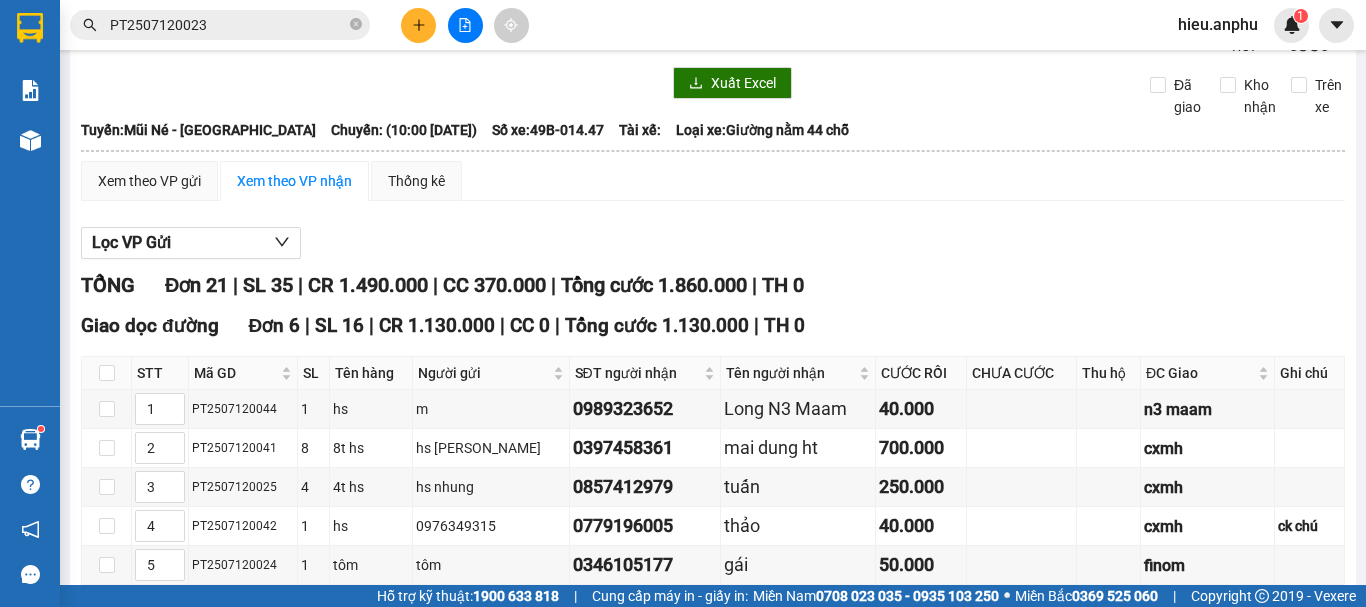 scroll, scrollTop: 0, scrollLeft: 0, axis: both 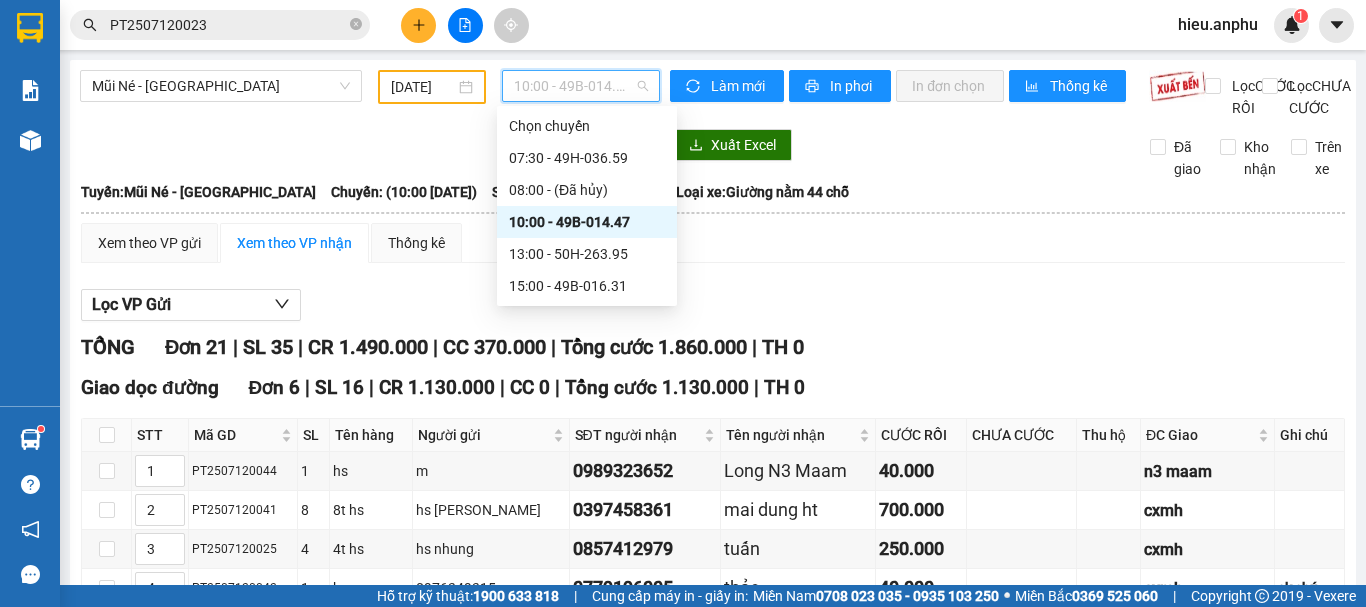 click on "10:00     - 49B-014.47" at bounding box center [581, 86] 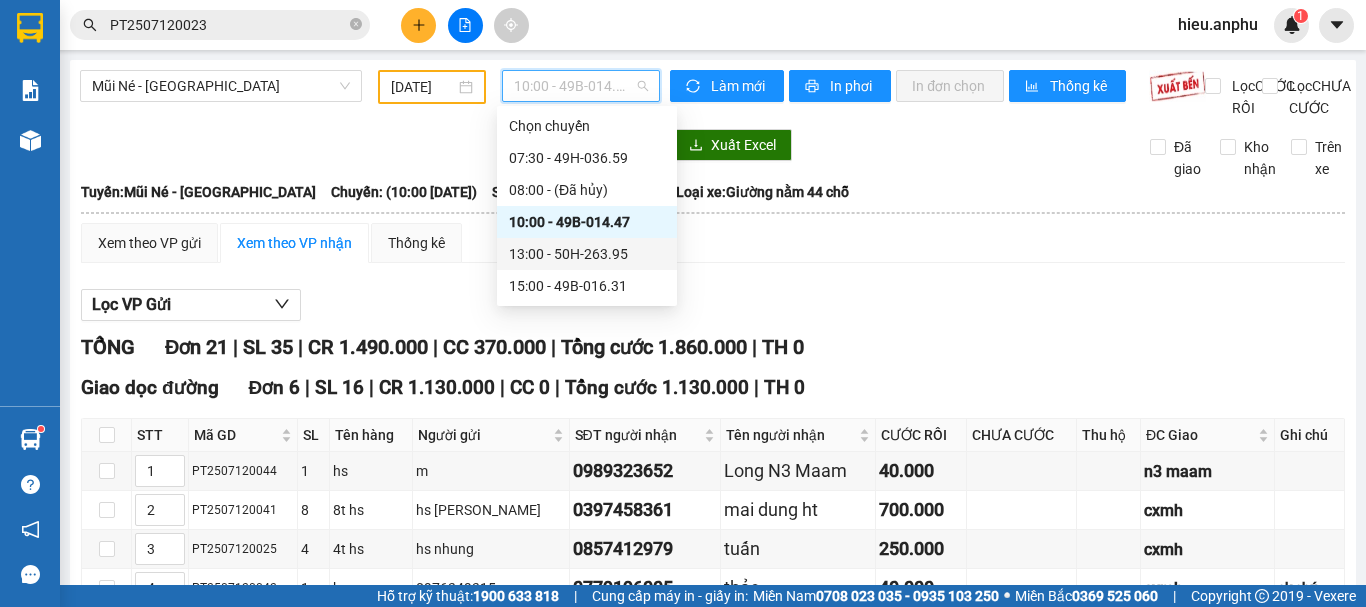 click on "13:00     - 50H-263.95" at bounding box center [587, 254] 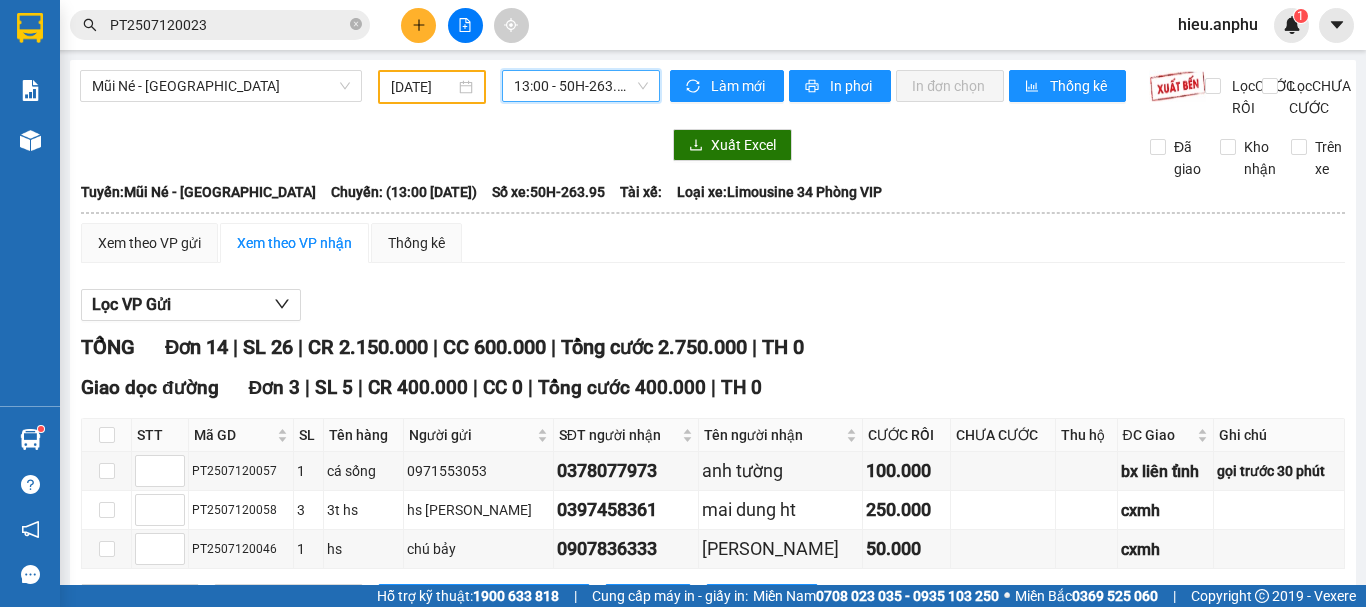 scroll, scrollTop: 0, scrollLeft: 0, axis: both 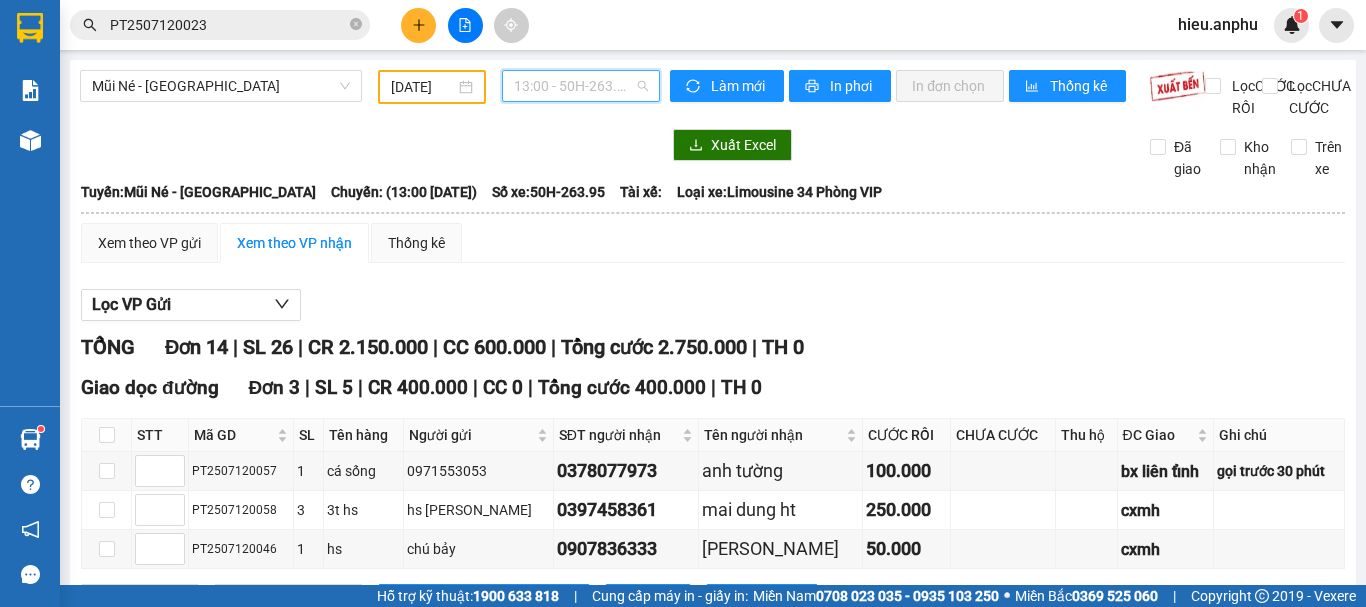 click on "13:00     - 50H-263.95" at bounding box center (581, 86) 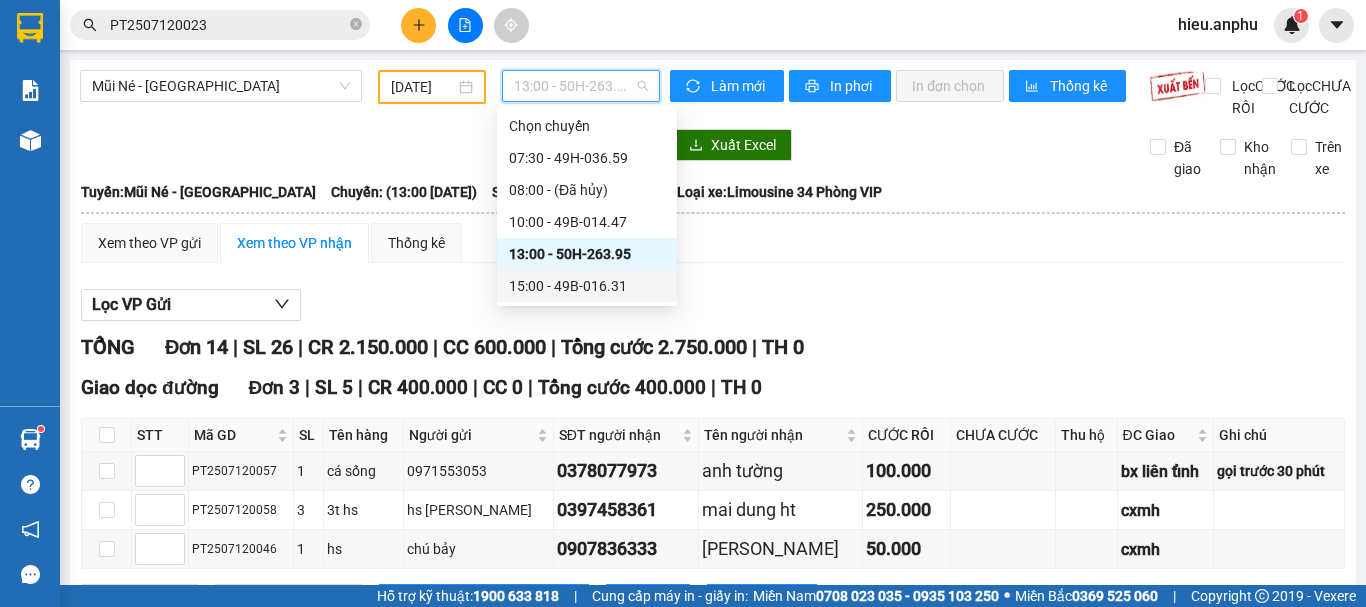 click on "15:00     - 49B-016.31" at bounding box center (587, 286) 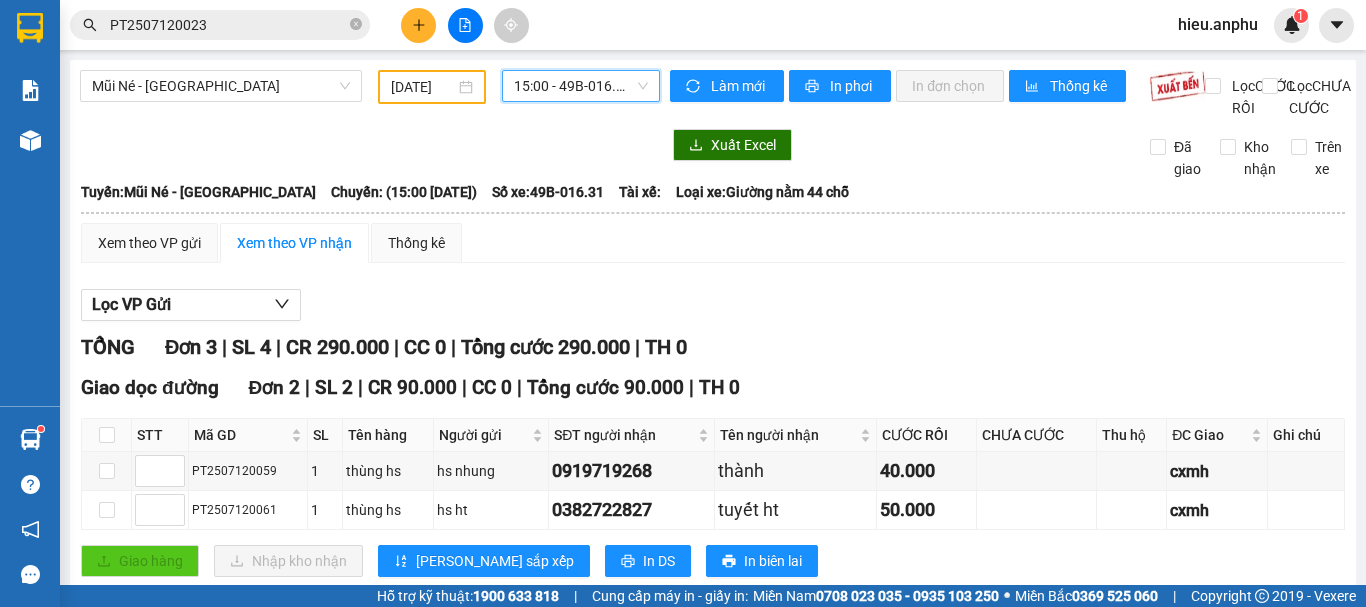 scroll, scrollTop: 260, scrollLeft: 0, axis: vertical 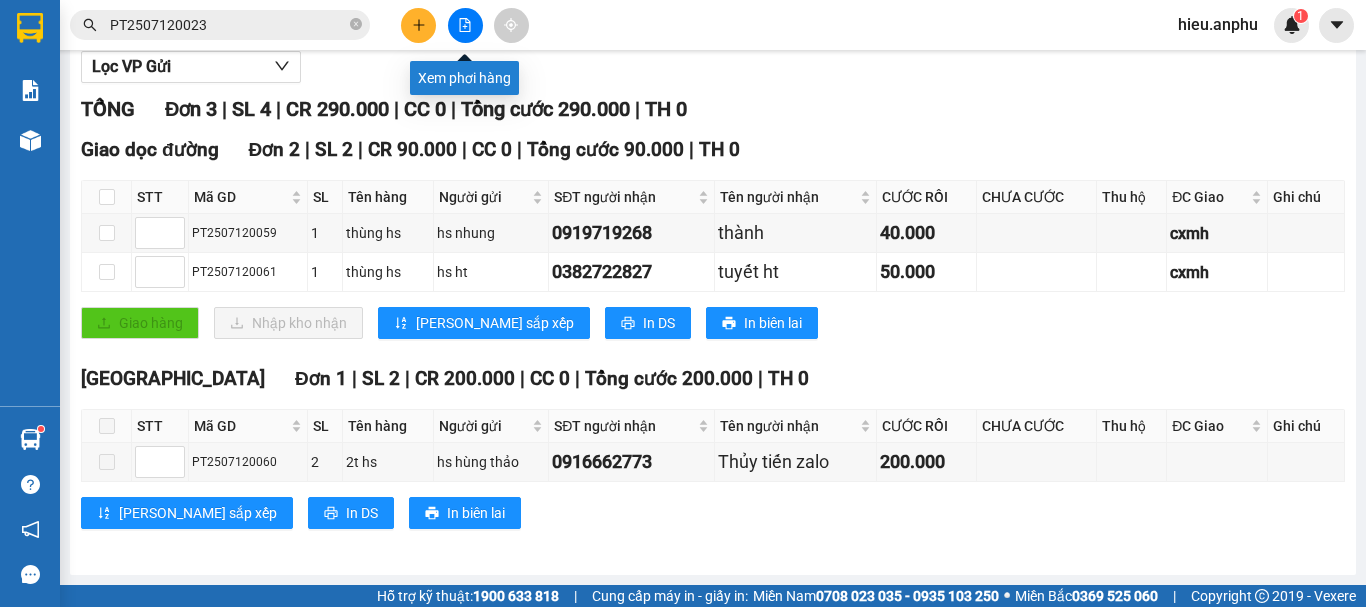 click 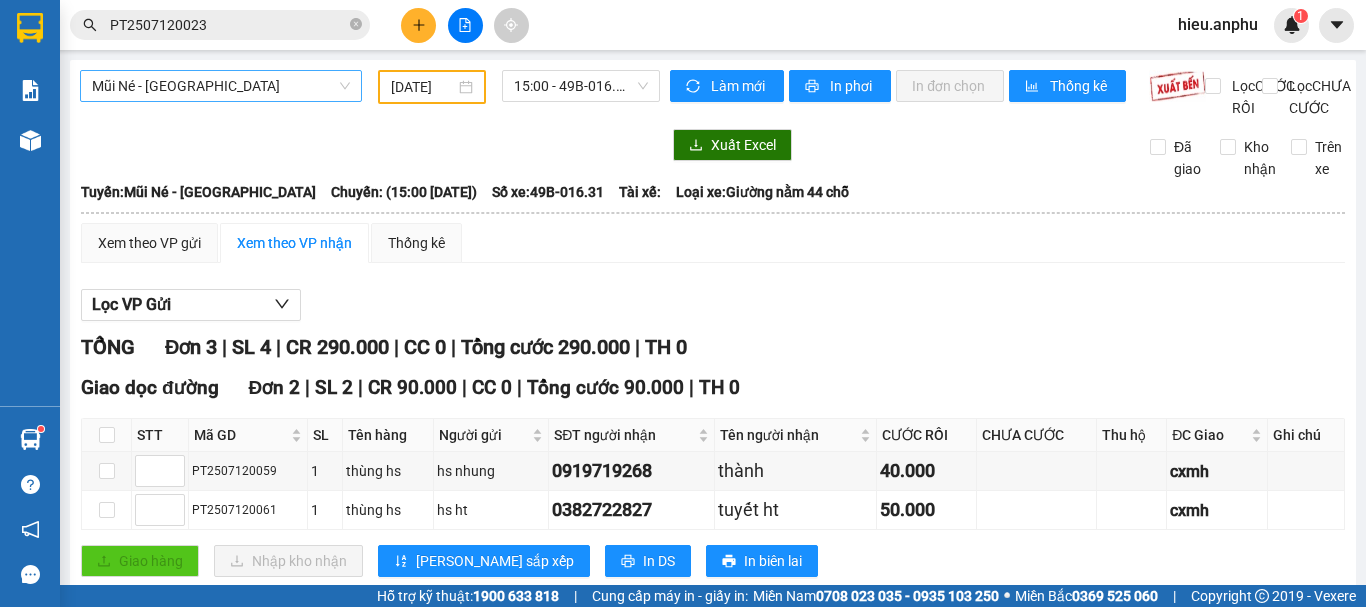 scroll, scrollTop: 0, scrollLeft: 0, axis: both 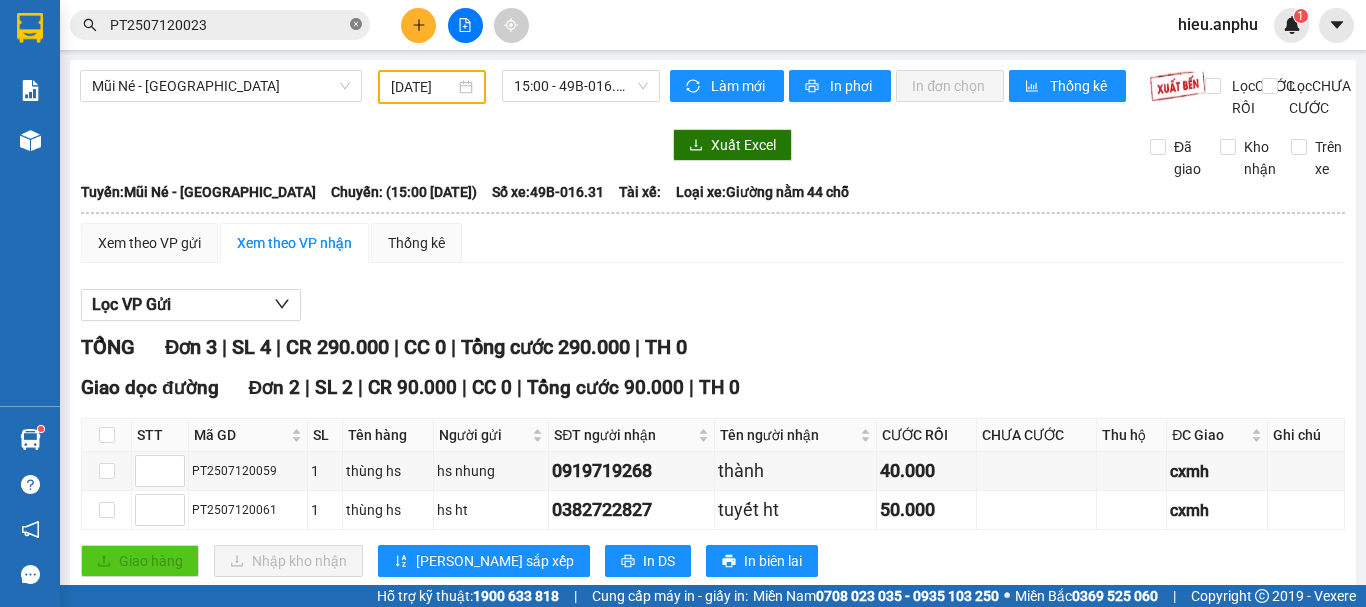 click on "PT2507120023" at bounding box center (220, 25) 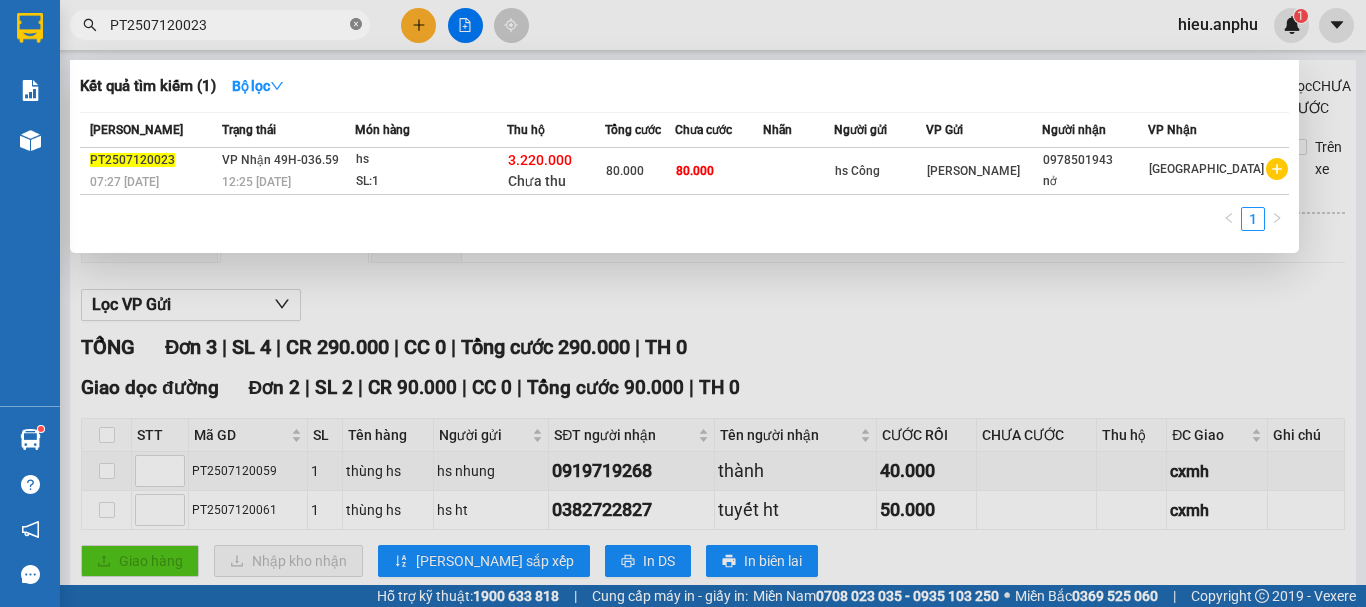 click 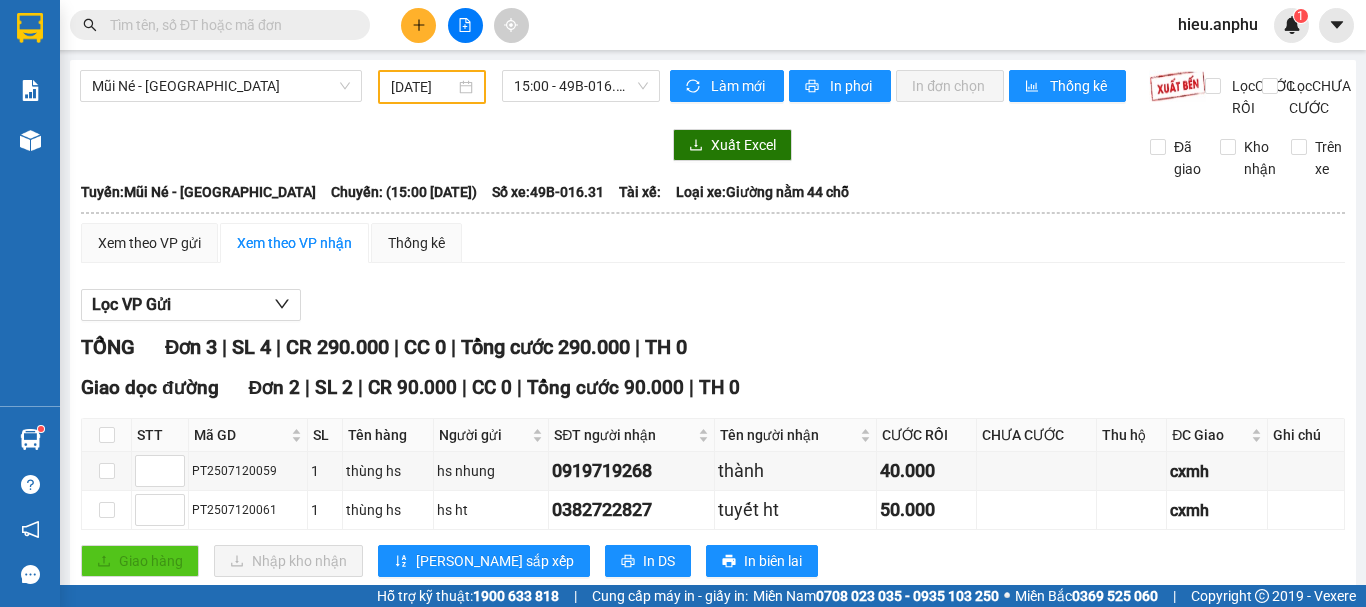 scroll, scrollTop: 0, scrollLeft: 0, axis: both 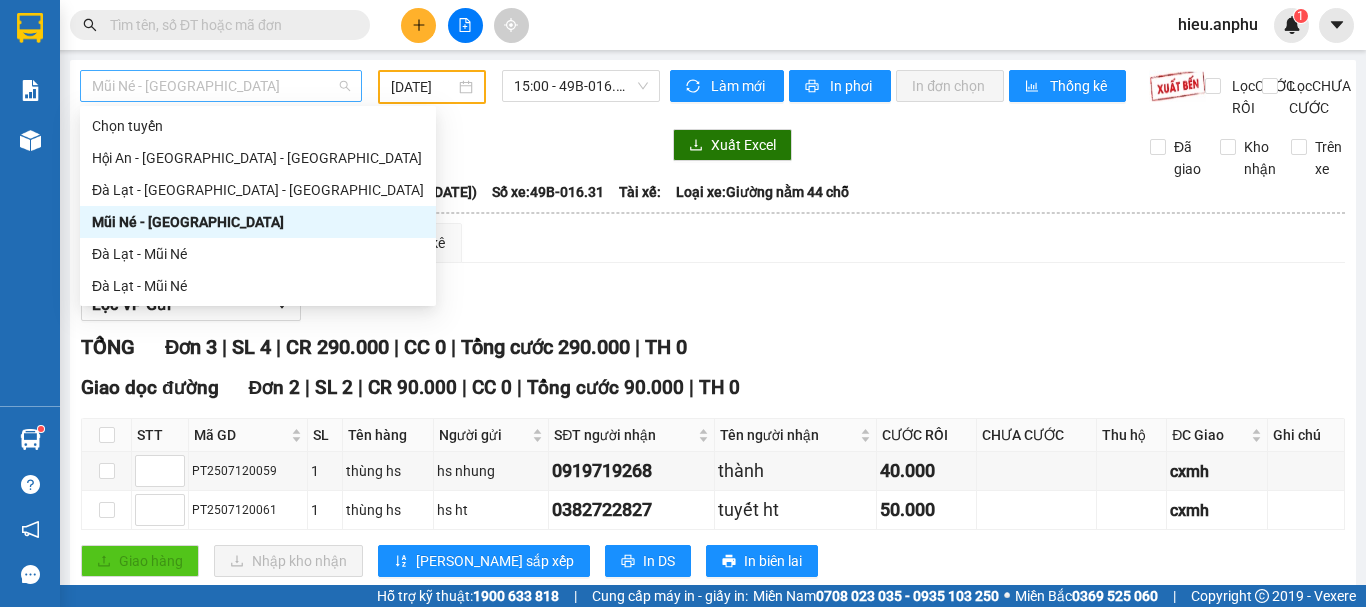 click on "Mũi Né - [GEOGRAPHIC_DATA]" at bounding box center (221, 86) 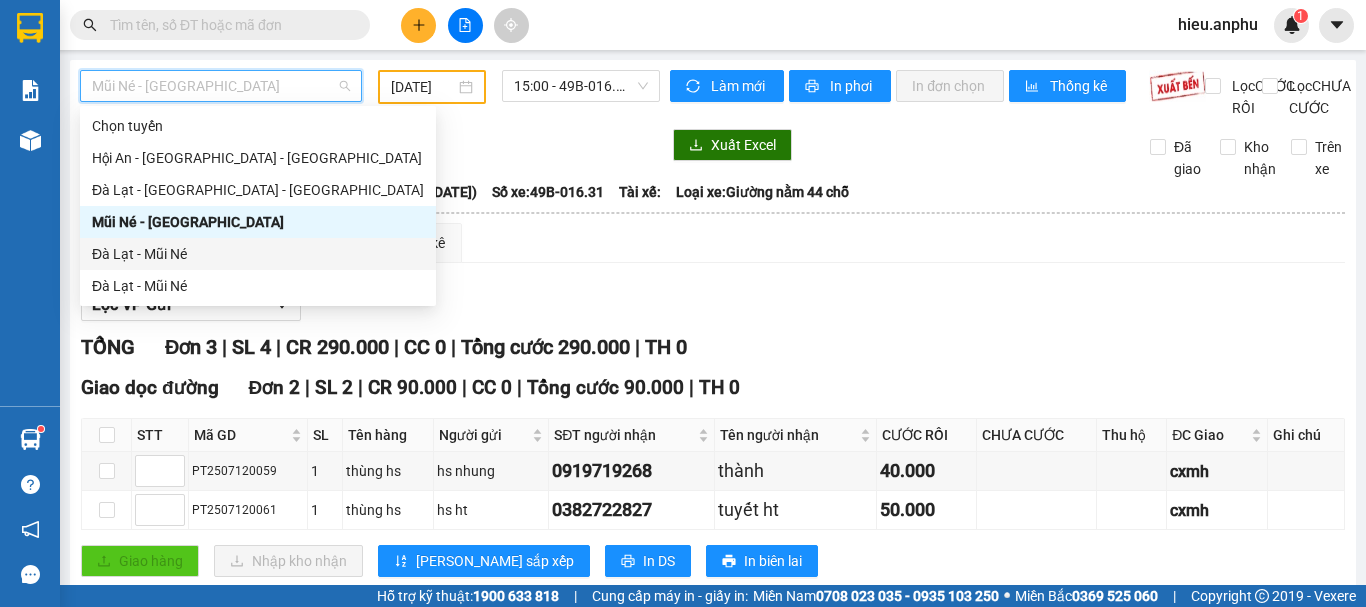 click on "Đà Lạt - Mũi Né" at bounding box center (258, 254) 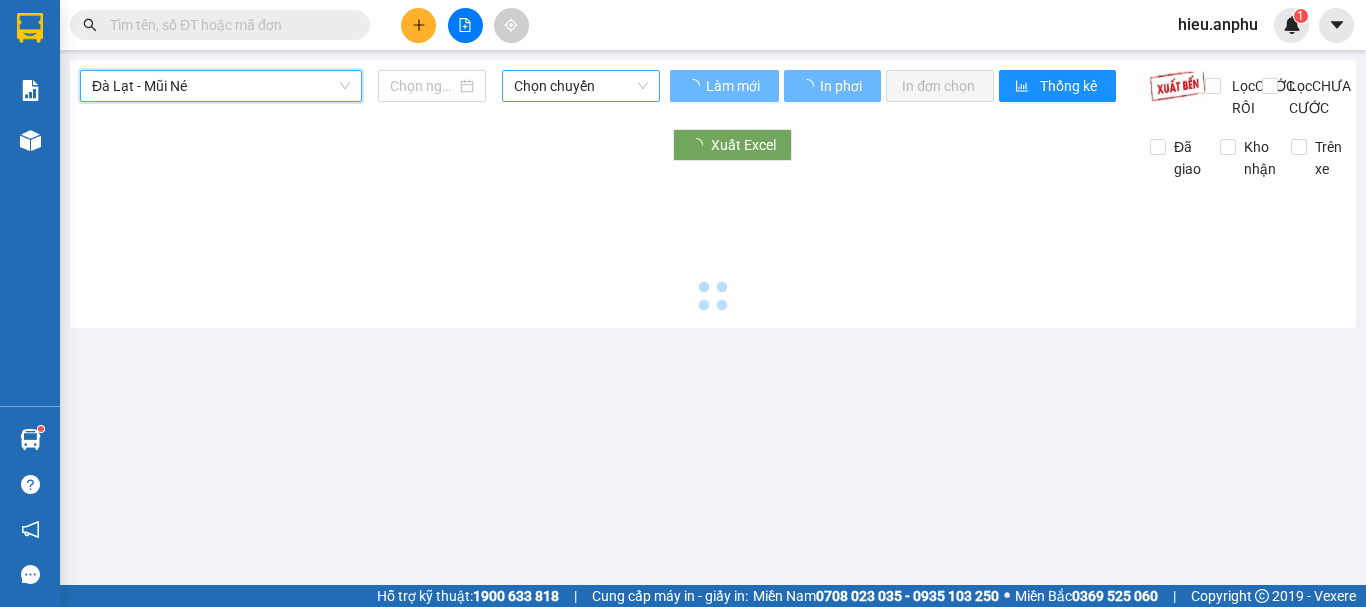 drag, startPoint x: 600, startPoint y: 107, endPoint x: 602, endPoint y: 91, distance: 16.124516 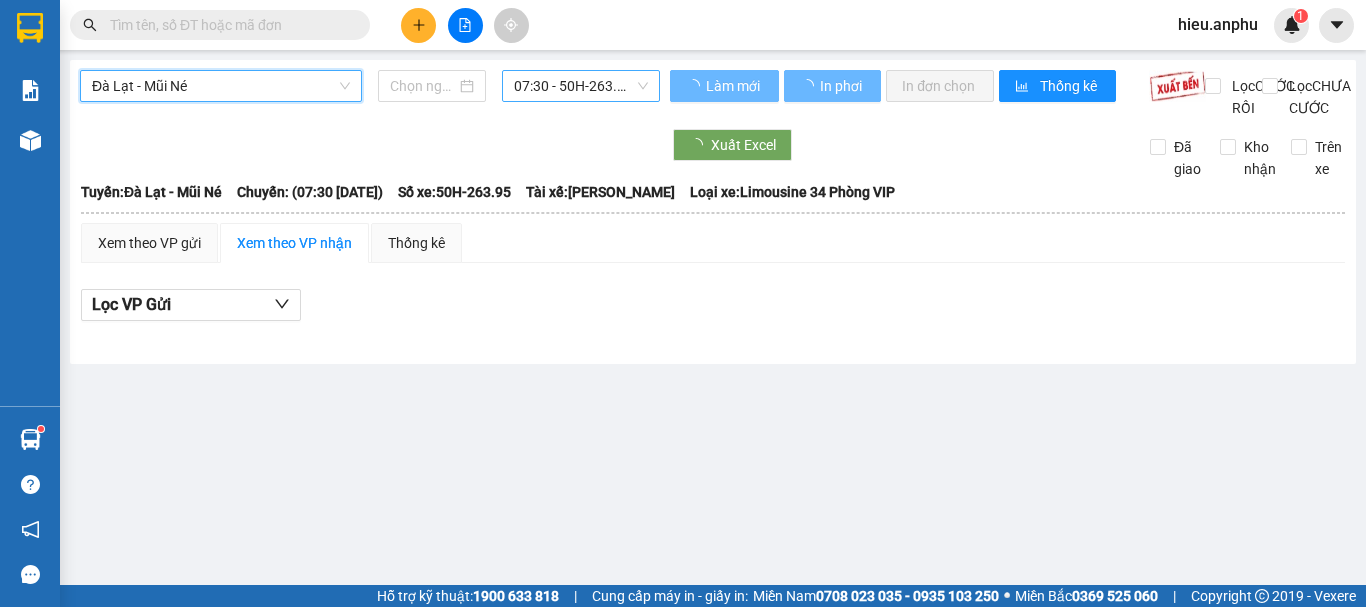 type on "[DATE]" 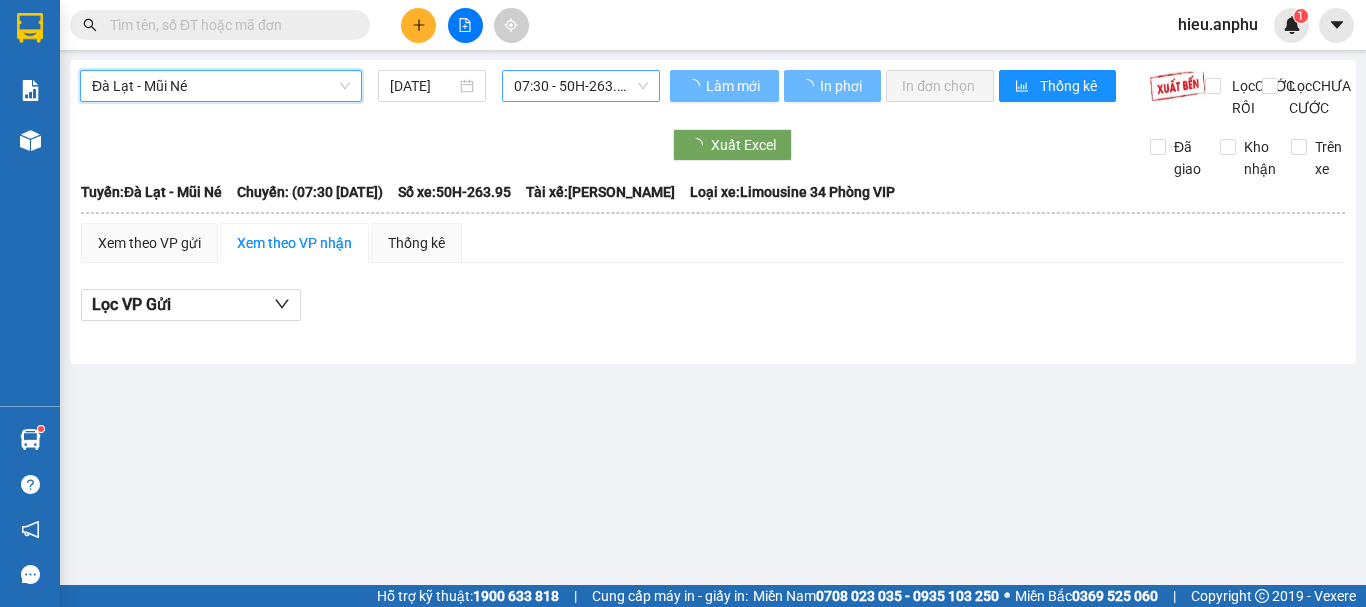 click on "07:30     - 50H-263.95" at bounding box center [581, 86] 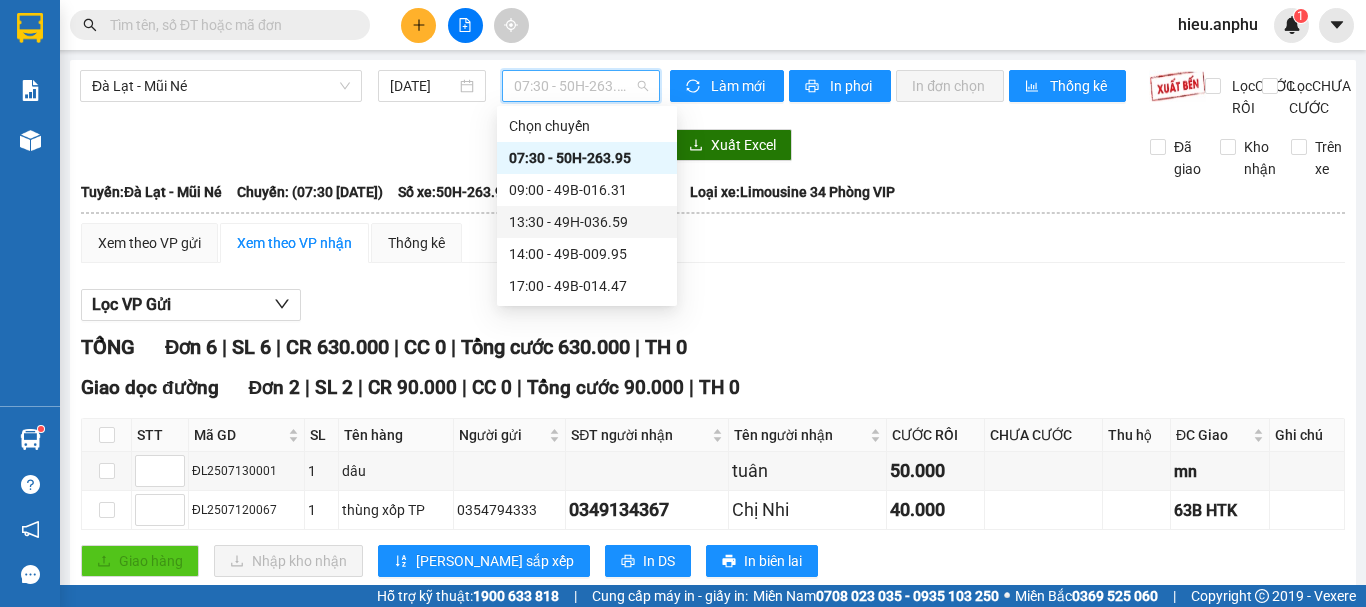 click on "13:30     - 49H-036.59" at bounding box center (587, 222) 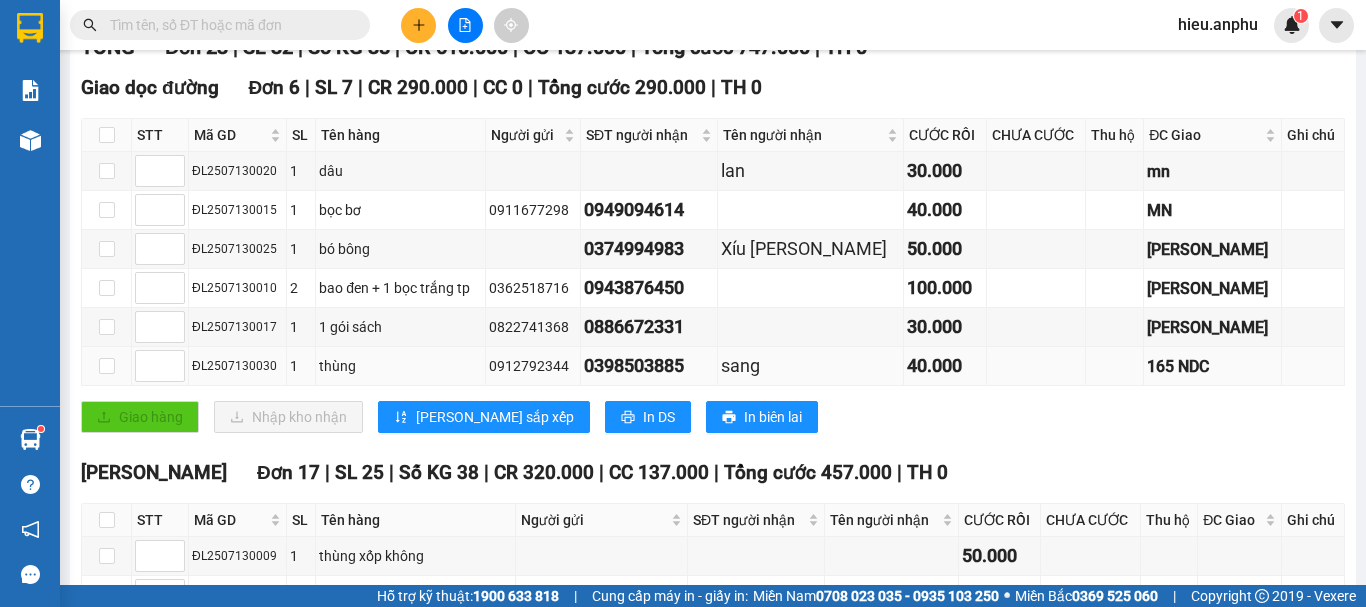 scroll, scrollTop: 400, scrollLeft: 0, axis: vertical 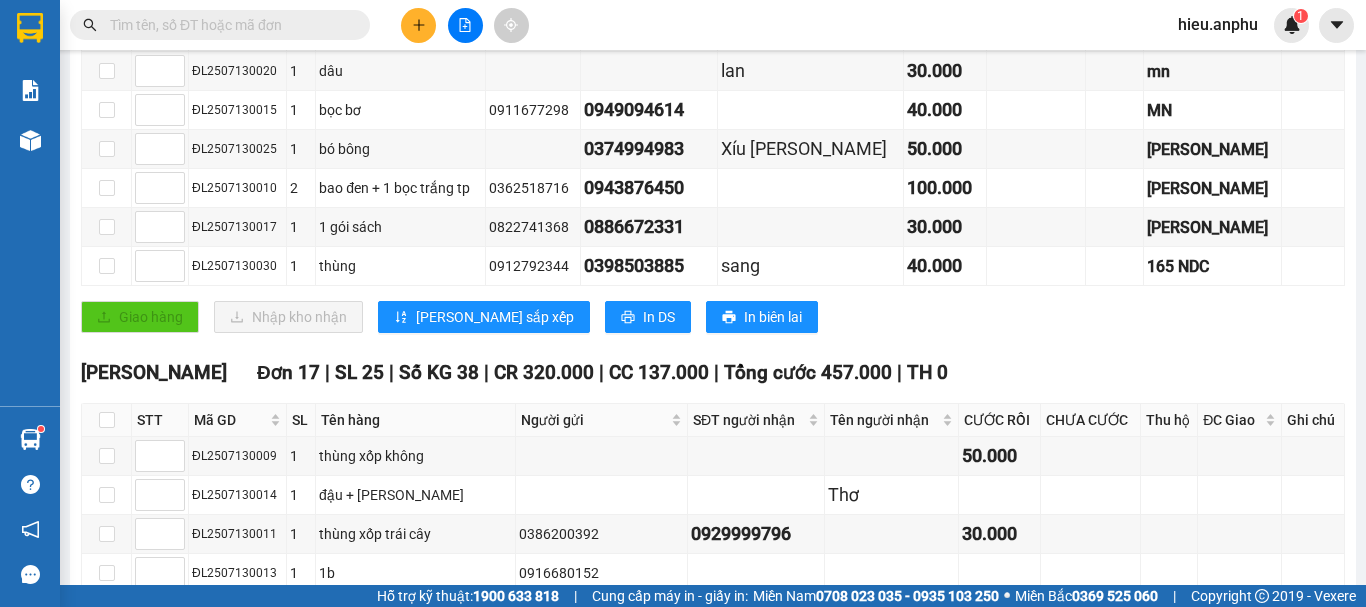 click at bounding box center [107, 420] 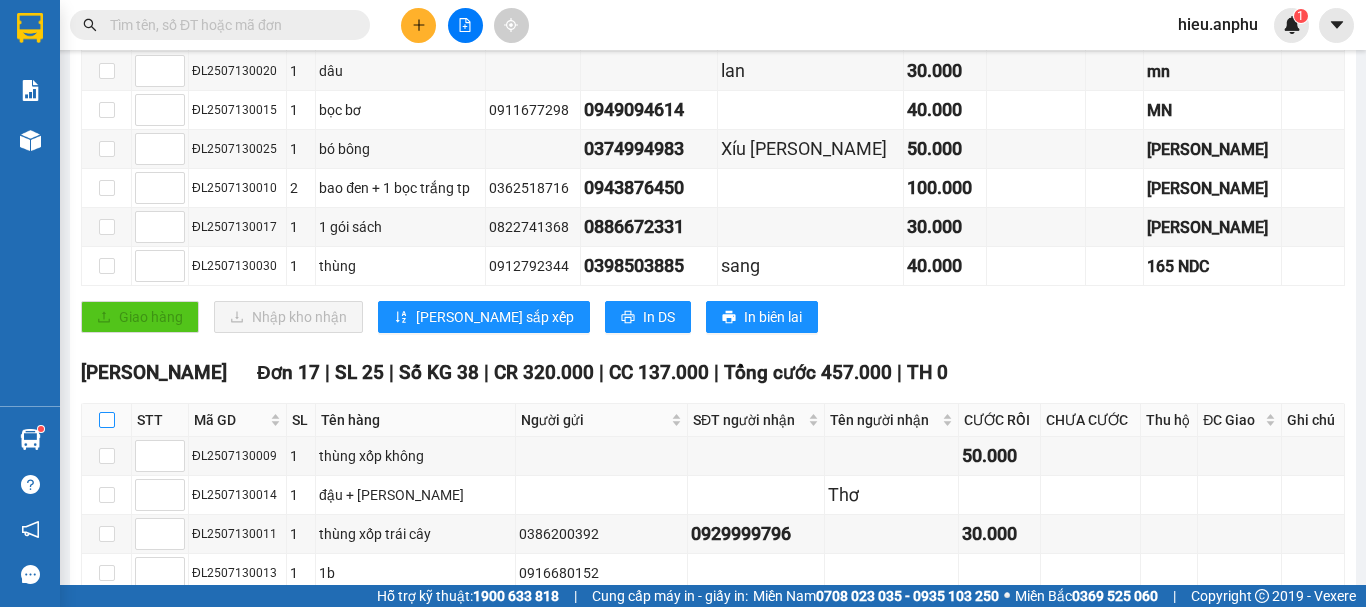 drag, startPoint x: 102, startPoint y: 449, endPoint x: 658, endPoint y: 400, distance: 558.15497 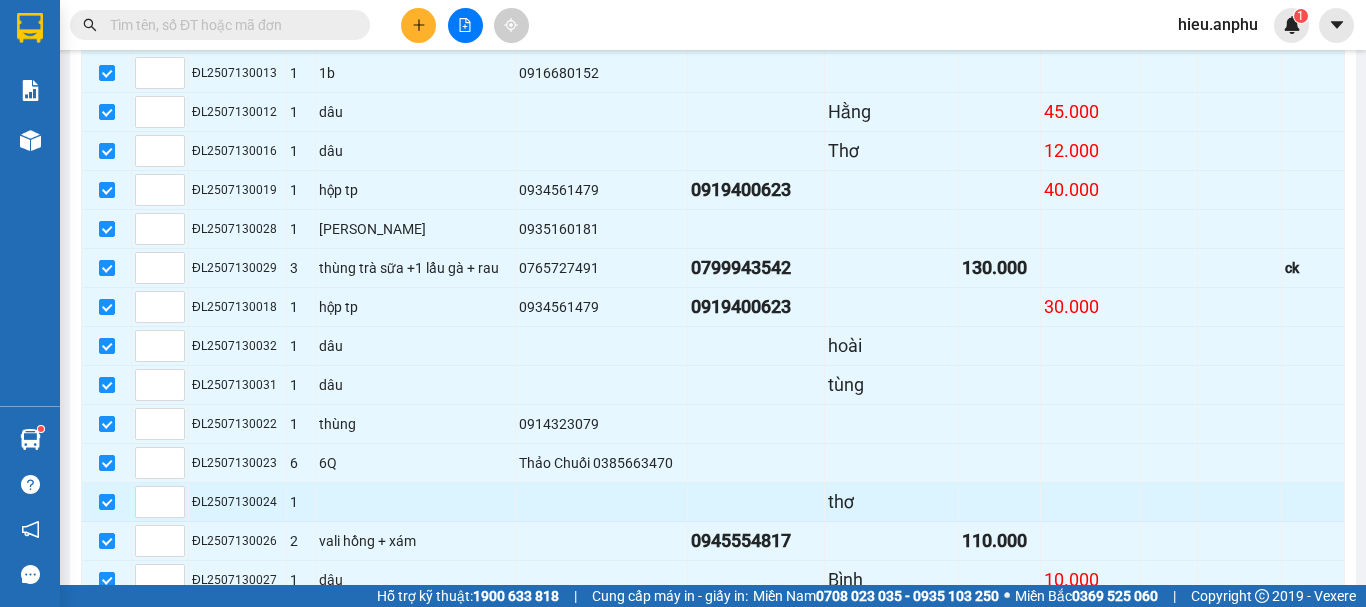 scroll, scrollTop: 1040, scrollLeft: 0, axis: vertical 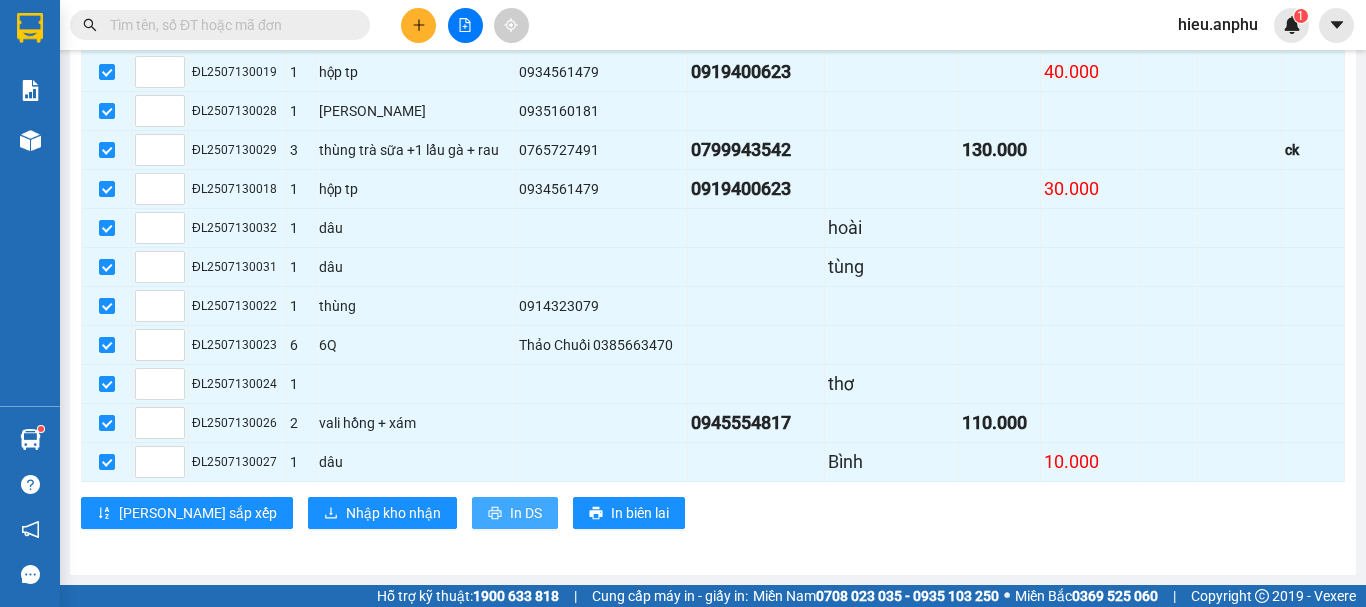 click on "In DS" at bounding box center [515, 513] 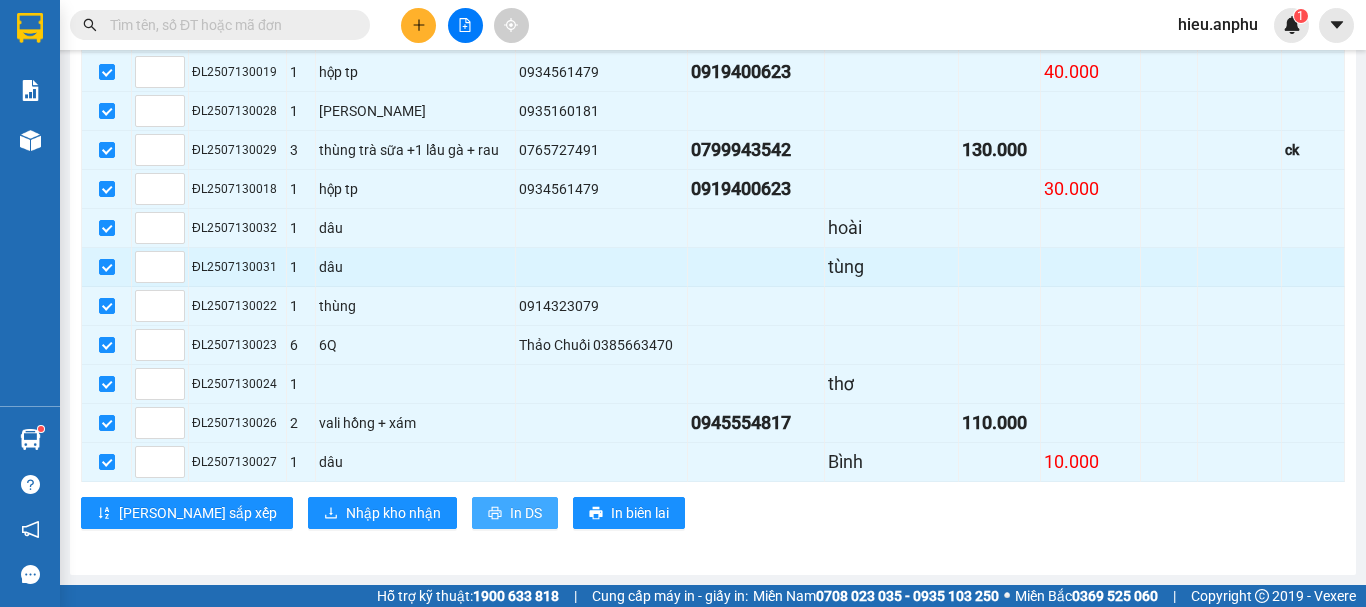scroll, scrollTop: 0, scrollLeft: 0, axis: both 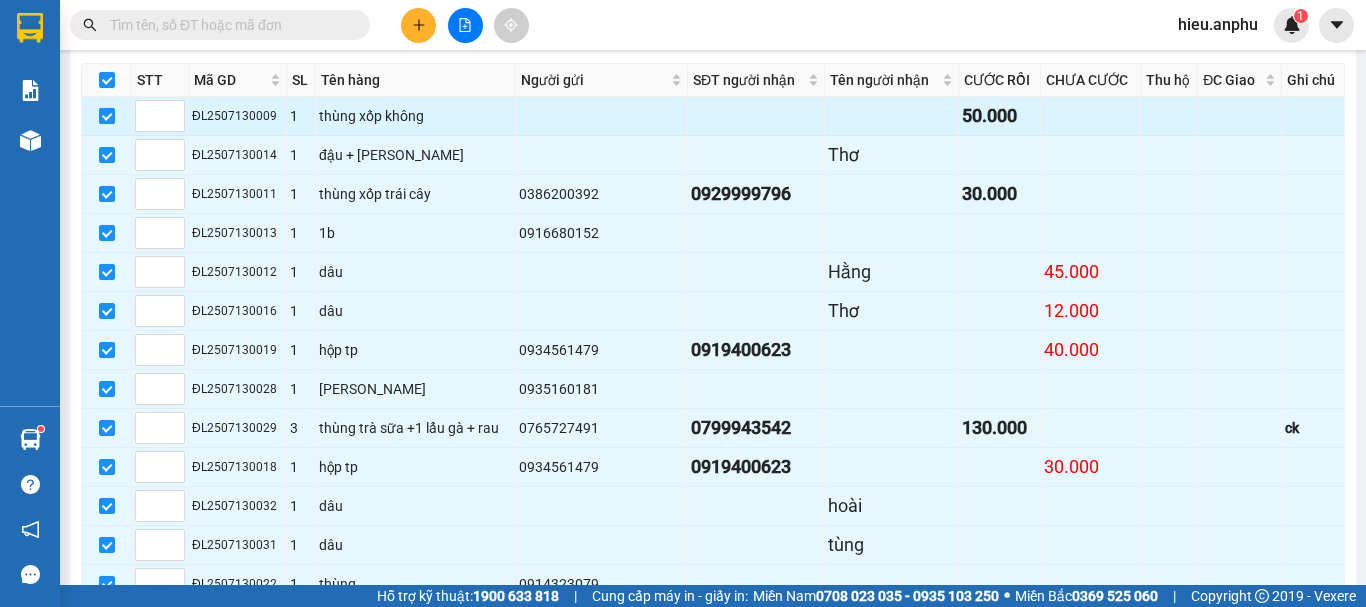 click at bounding box center (107, 116) 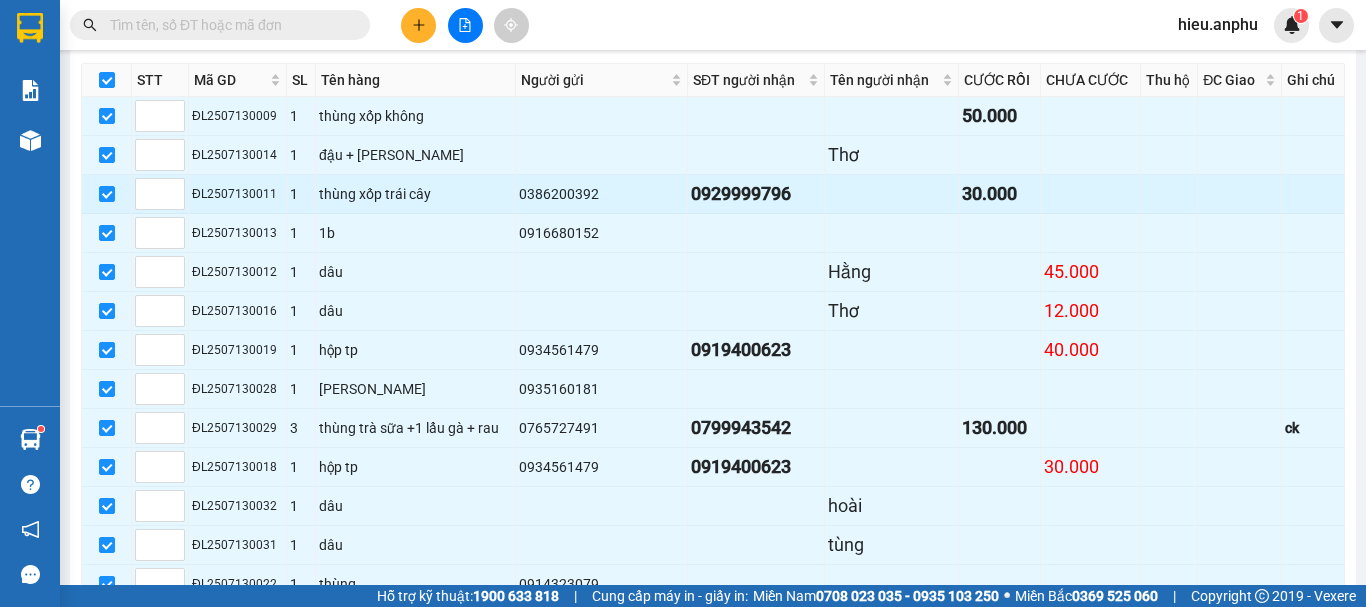 checkbox on "false" 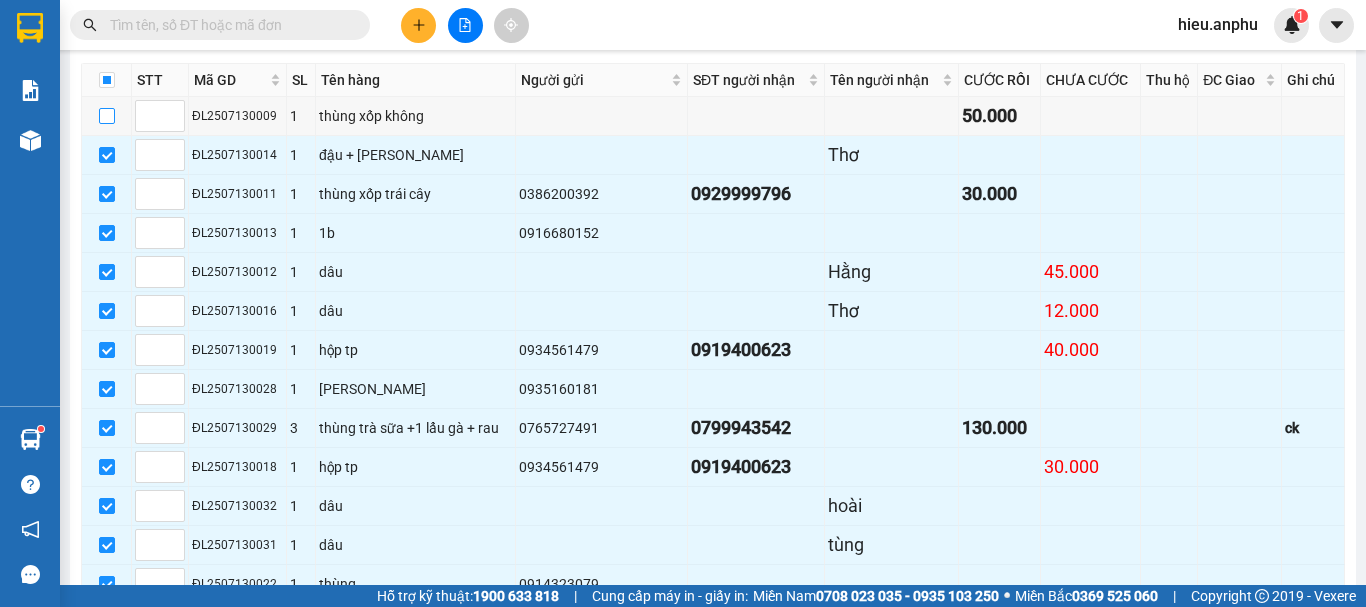 scroll, scrollTop: 1040, scrollLeft: 0, axis: vertical 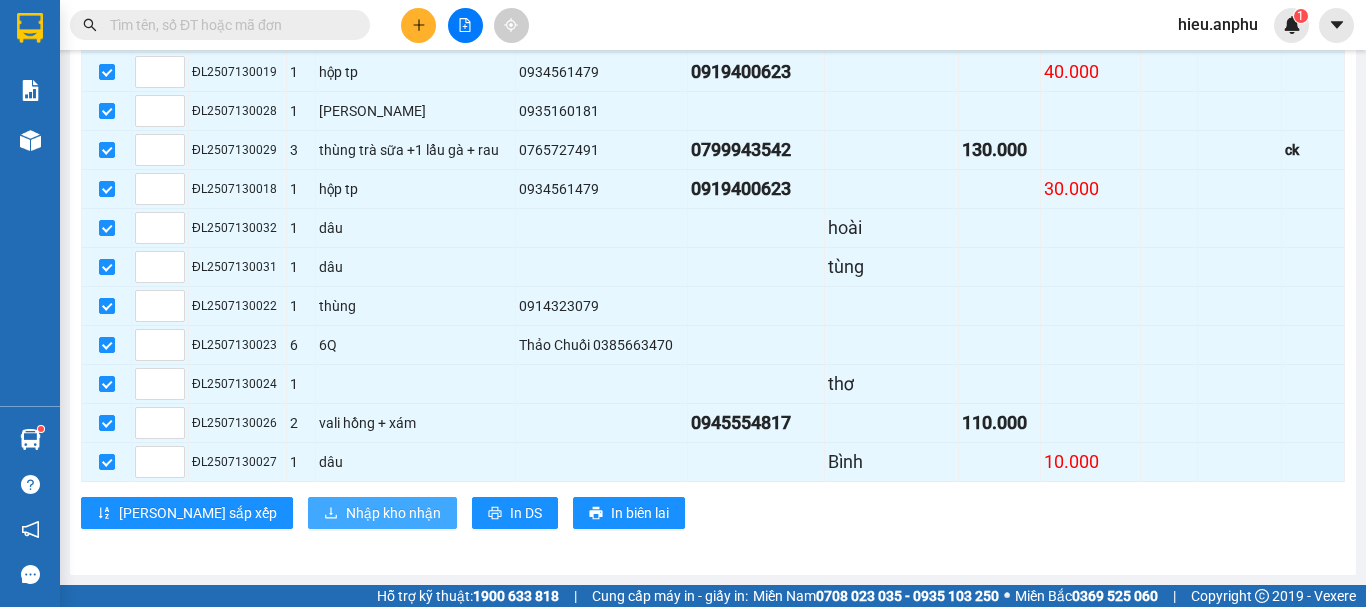 click on "Nhập kho nhận" at bounding box center [393, 513] 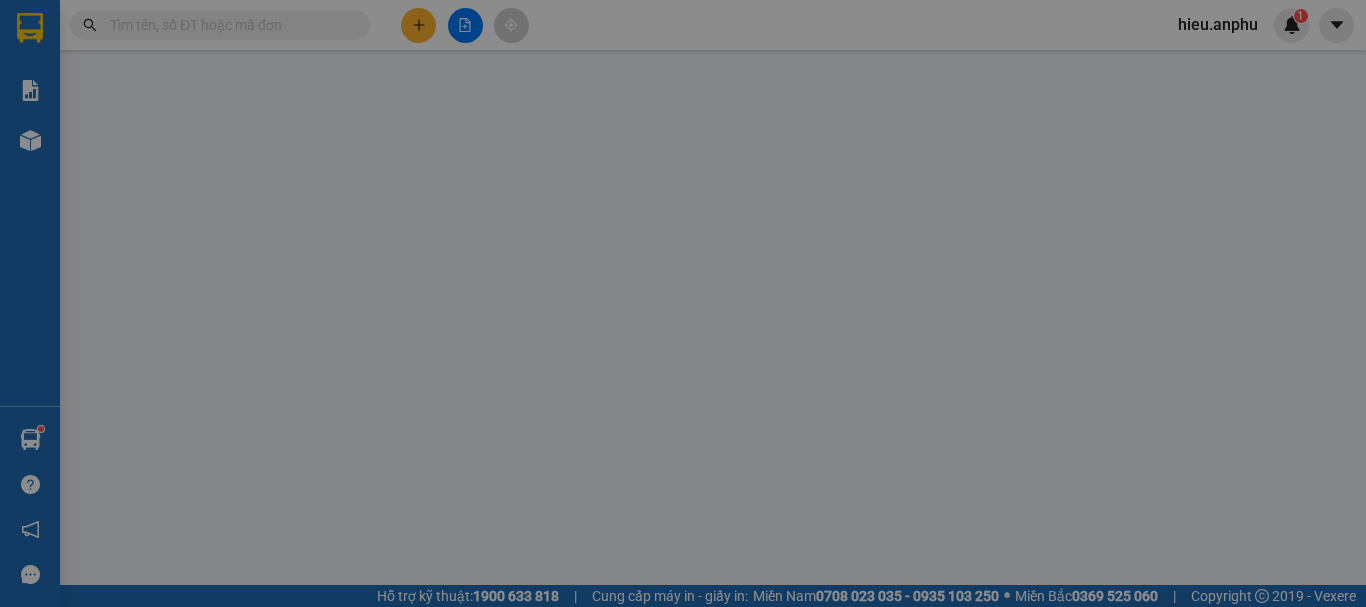 scroll, scrollTop: 0, scrollLeft: 0, axis: both 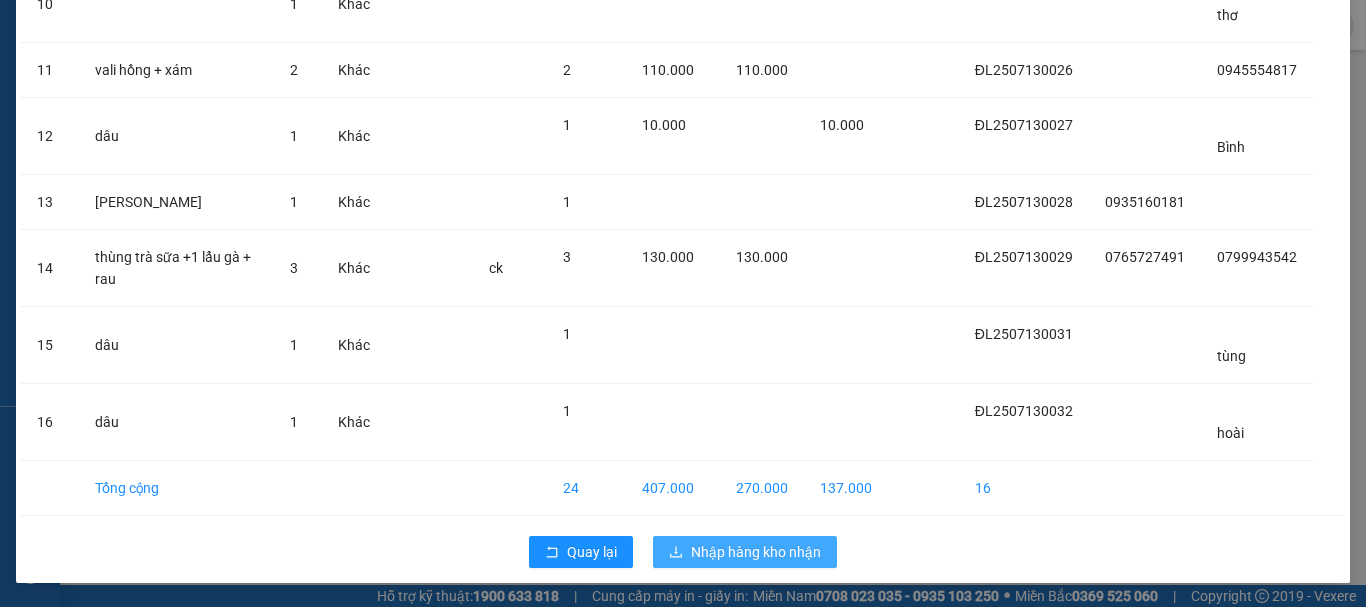 click on "Nhập hàng kho nhận" at bounding box center (756, 552) 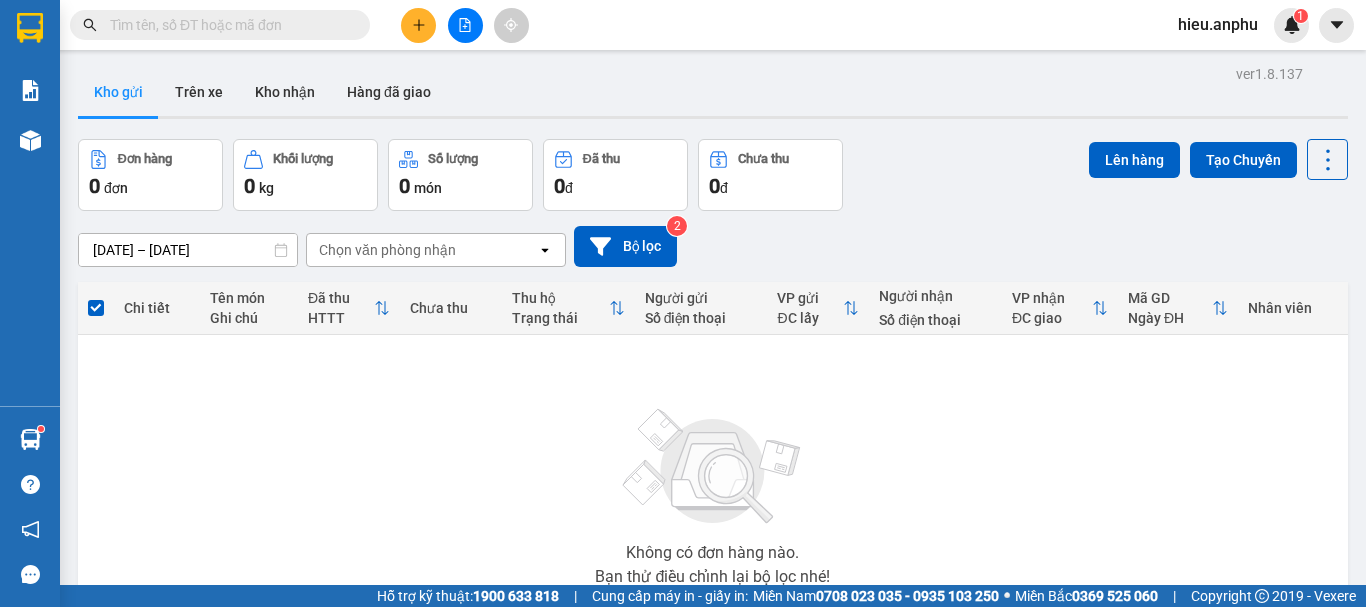 click at bounding box center (228, 25) 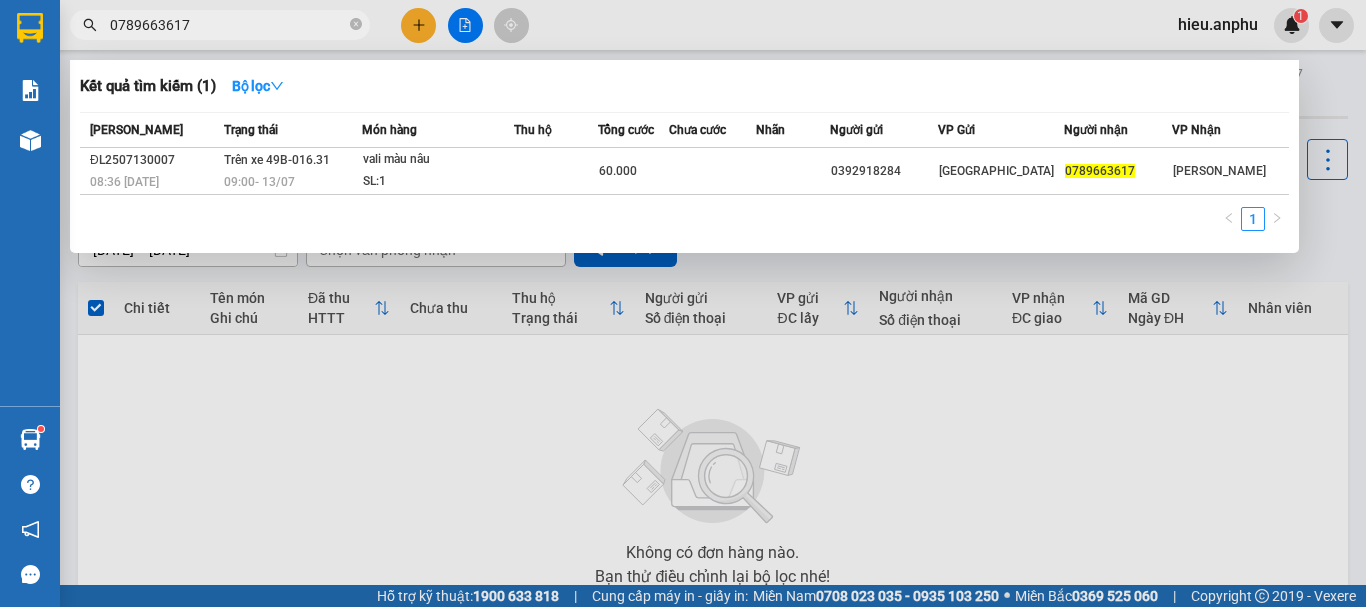 type on "0789663617" 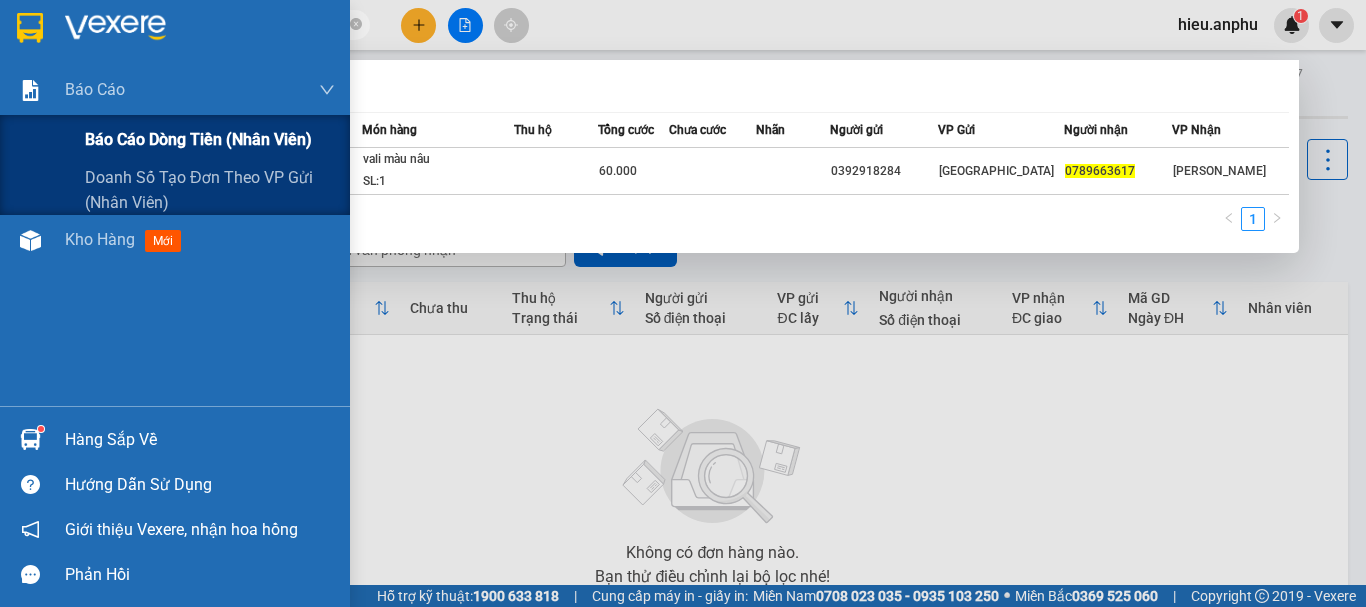 click on "Báo cáo dòng tiền (nhân viên)" at bounding box center (198, 139) 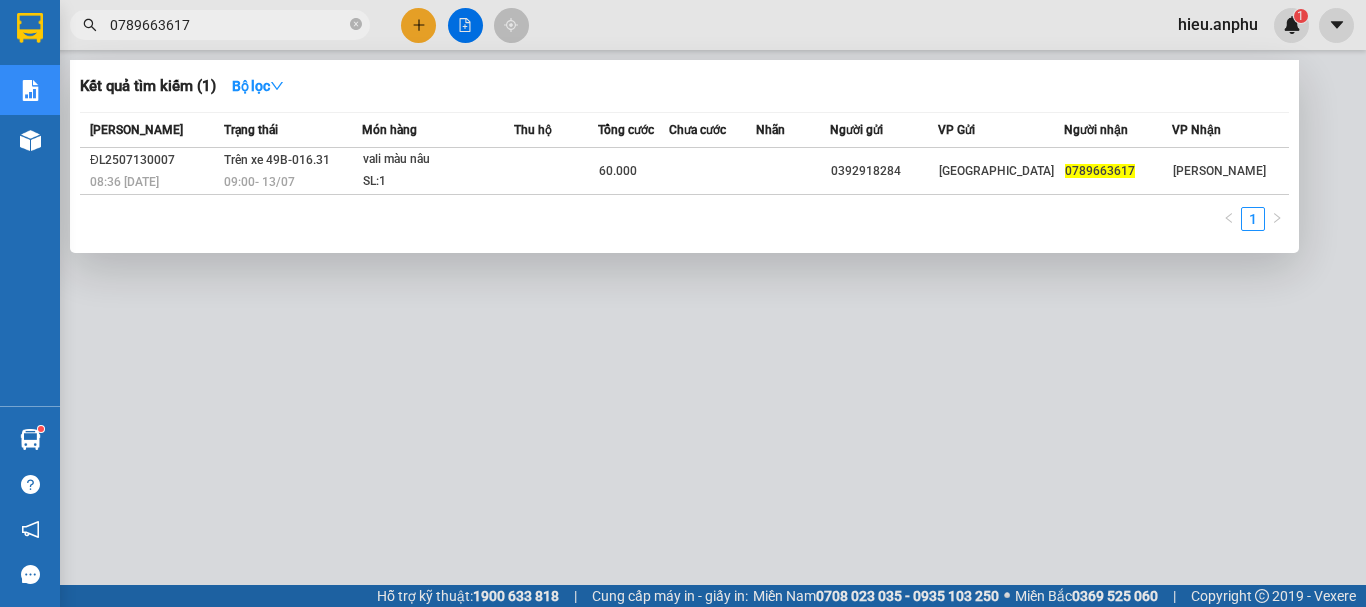 click at bounding box center [683, 303] 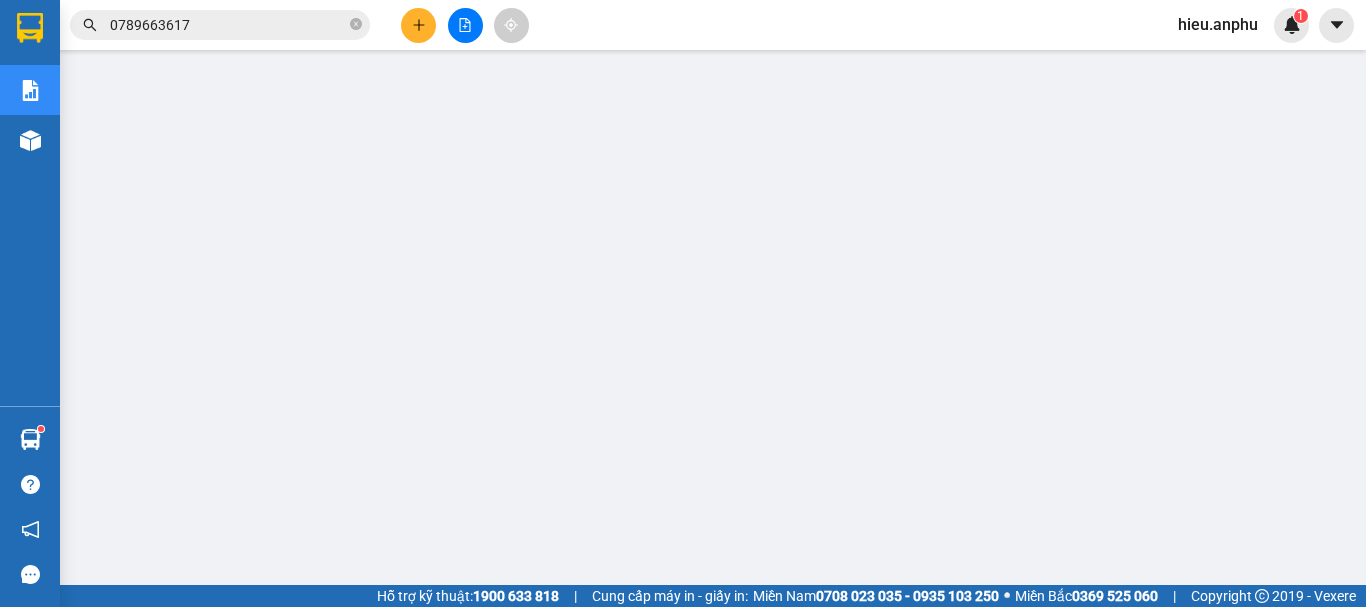 click at bounding box center [465, 25] 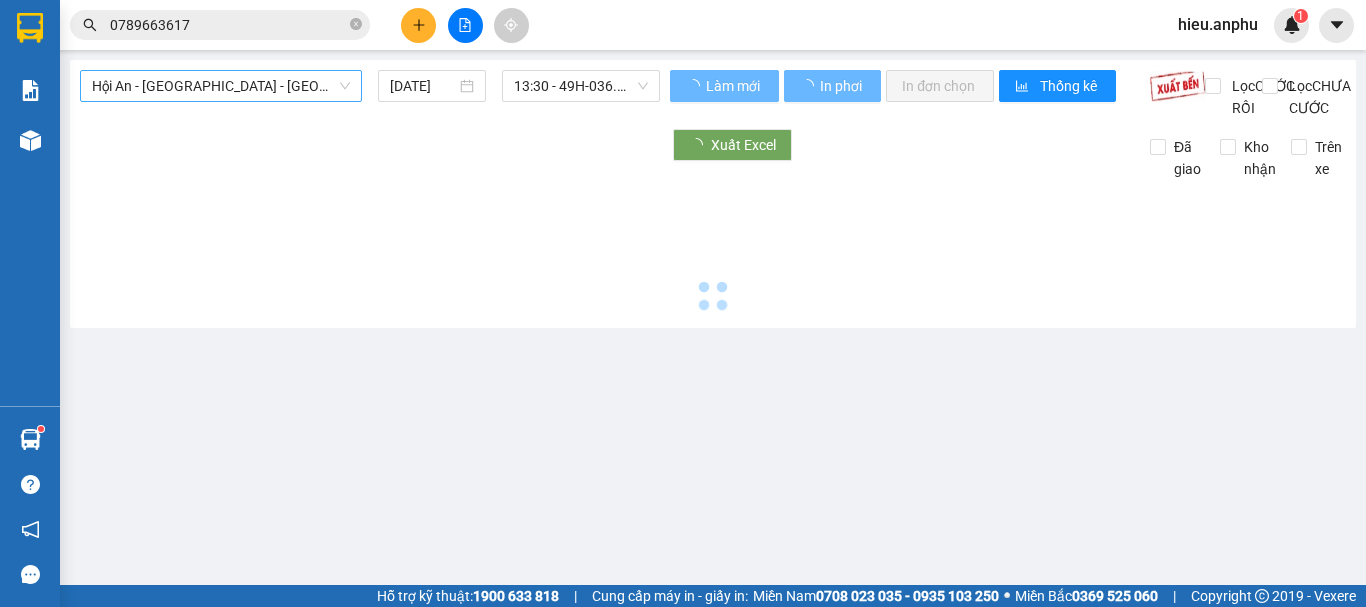 click on "Hội An - [GEOGRAPHIC_DATA] - [GEOGRAPHIC_DATA]" at bounding box center [221, 86] 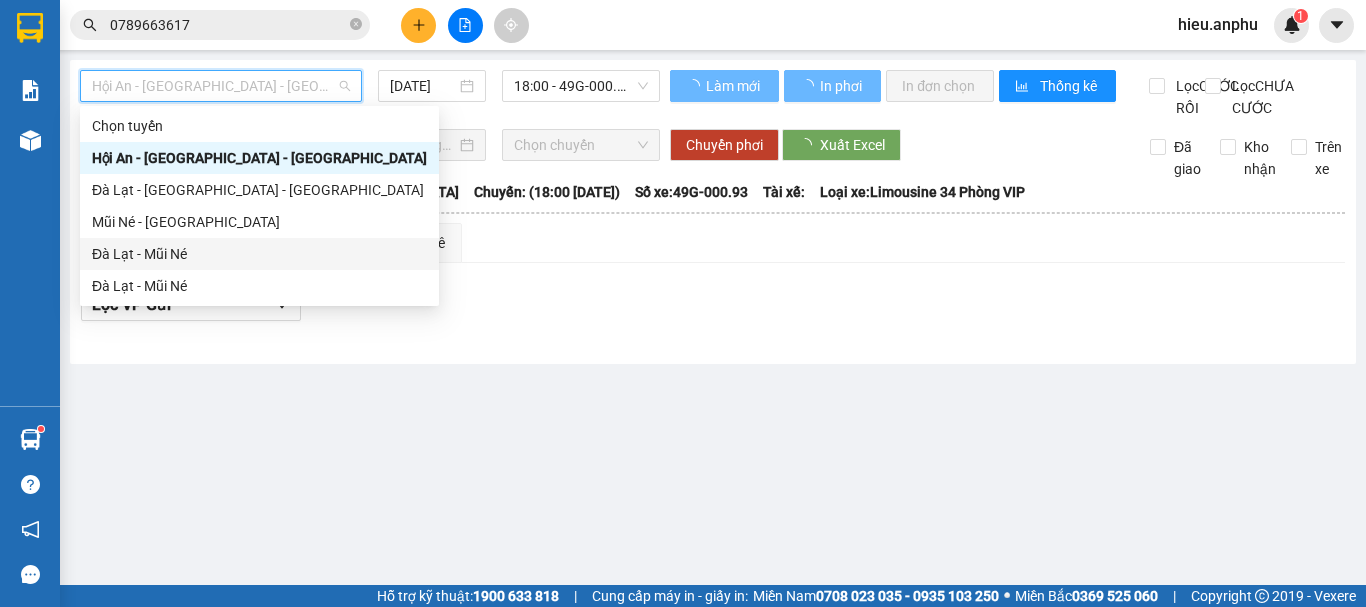 click on "Đà Lạt - Mũi Né" at bounding box center [259, 254] 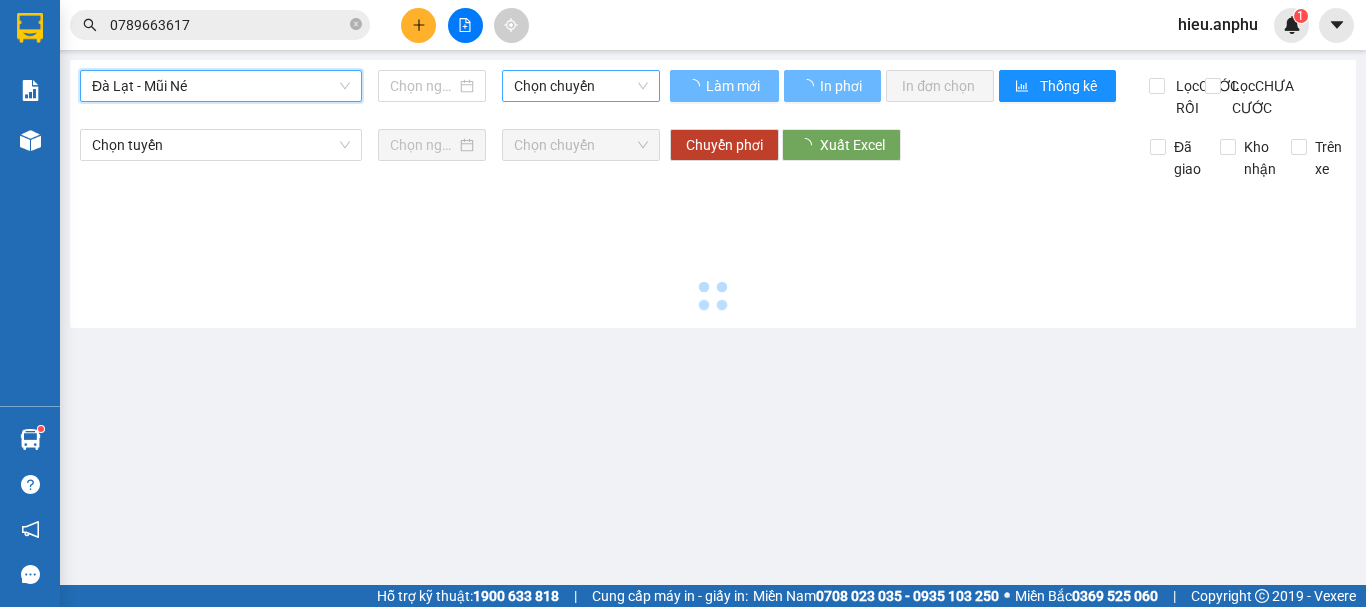 type on "[DATE]" 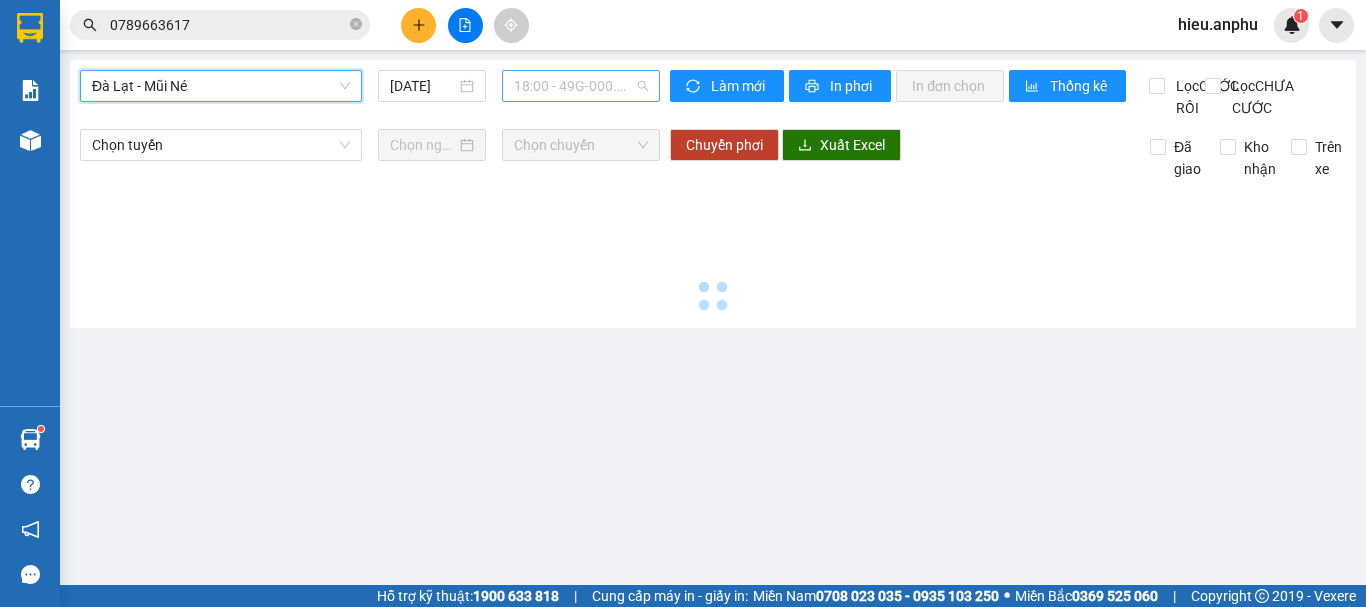 click on "18:00     - 49G-000.93" at bounding box center (581, 86) 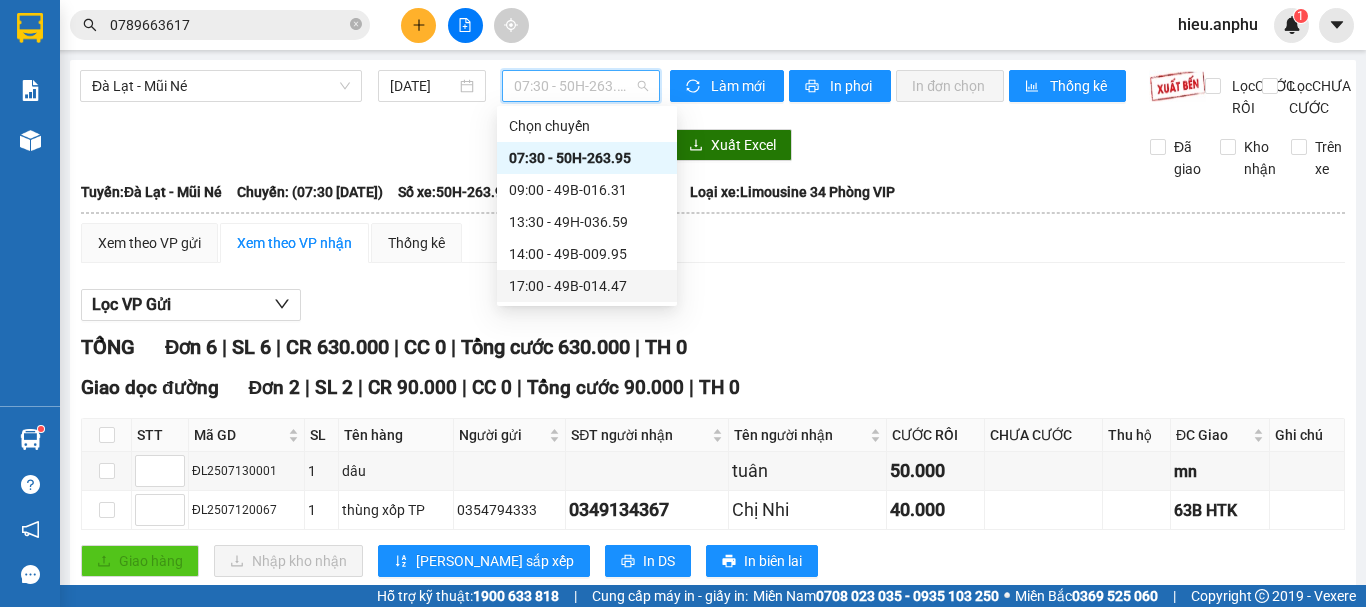 click on "17:00     - 49B-014.47" at bounding box center (587, 286) 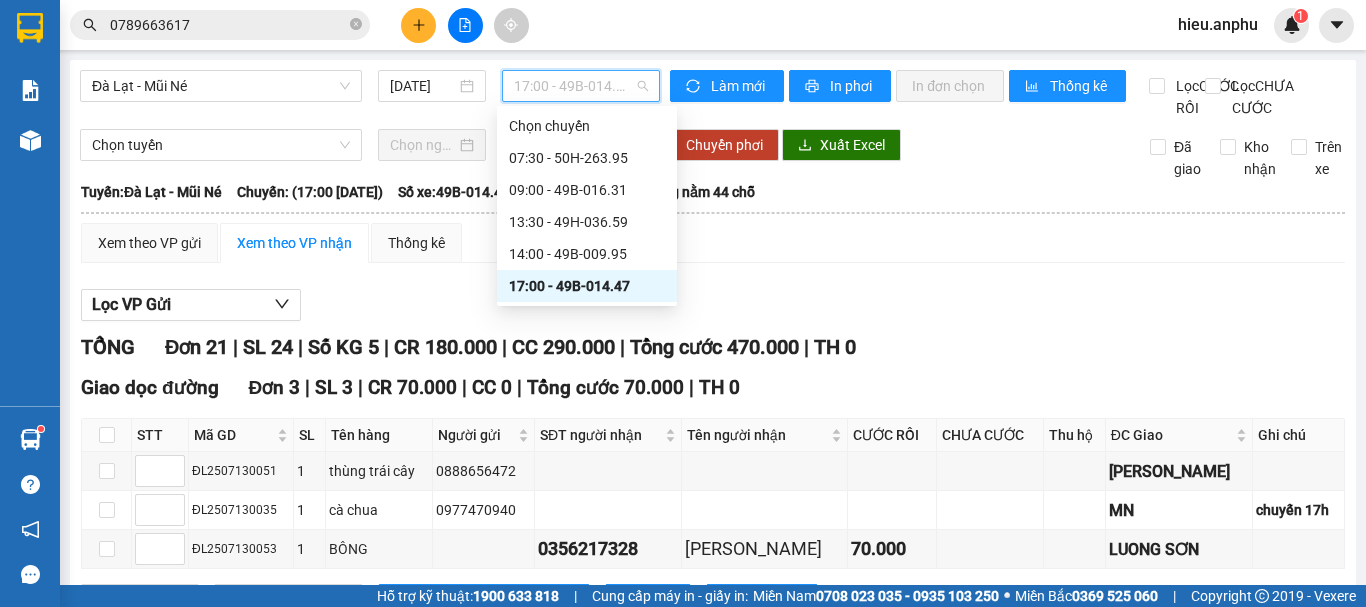 click on "17:00     - 49B-014.47" at bounding box center (581, 86) 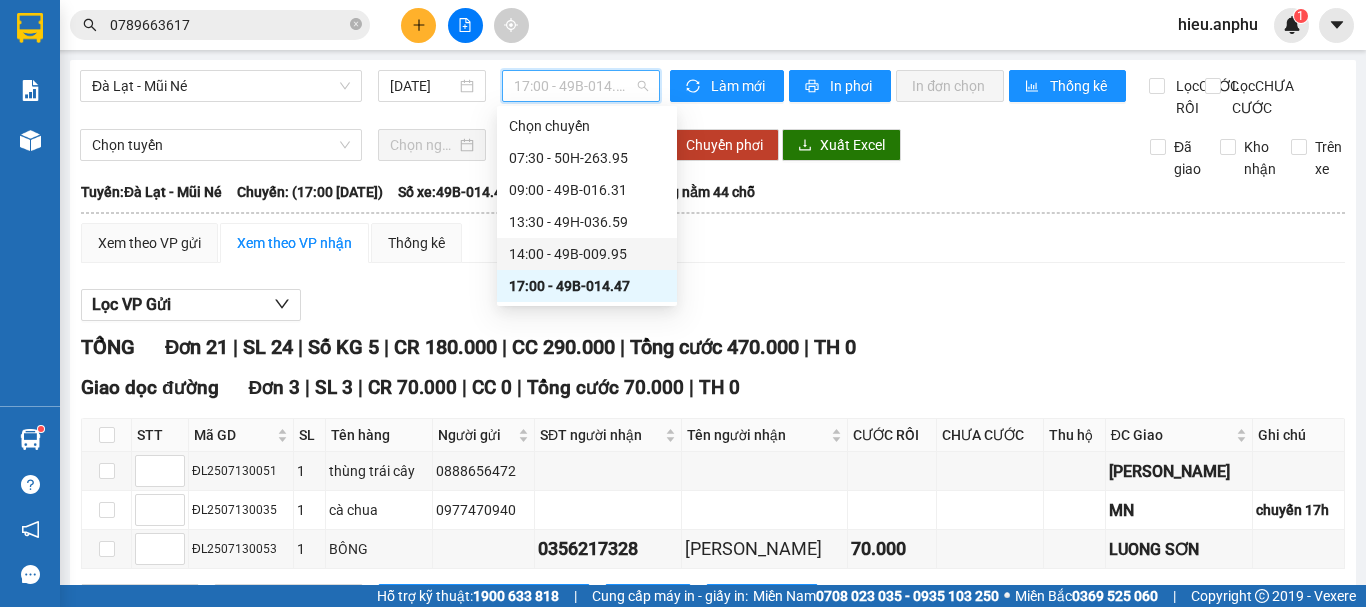 click on "14:00     - 49B-009.95" at bounding box center [587, 254] 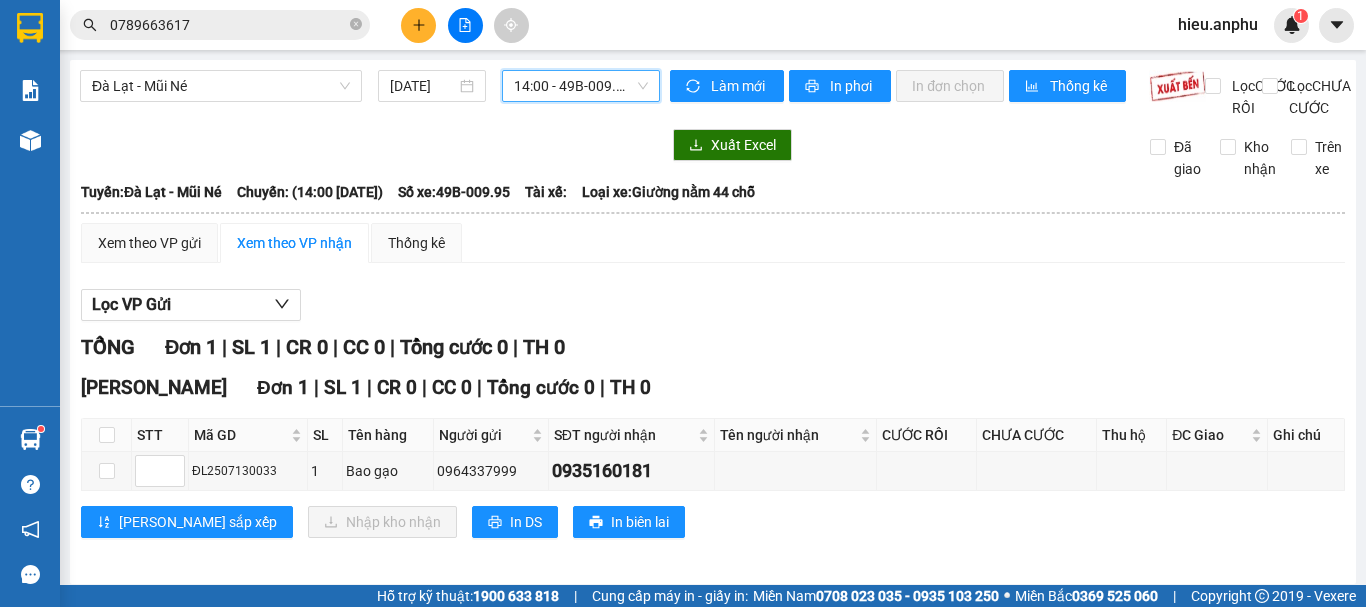 scroll, scrollTop: 31, scrollLeft: 0, axis: vertical 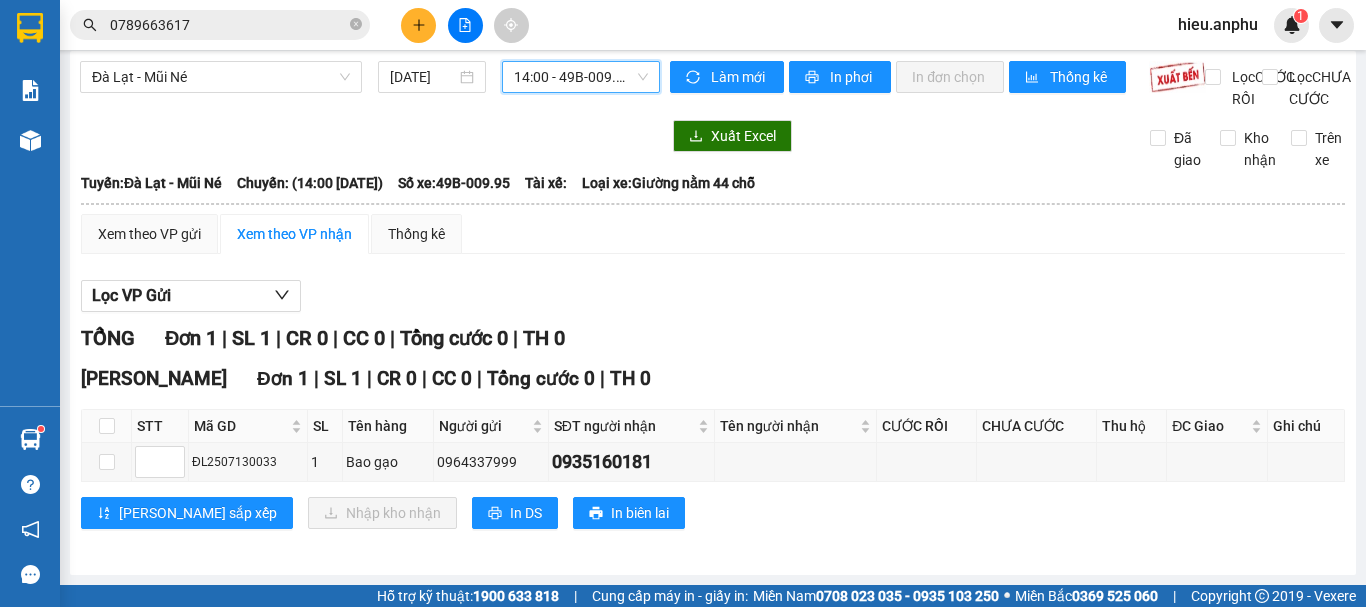 click on "Xem theo VP nhận" at bounding box center [294, 234] 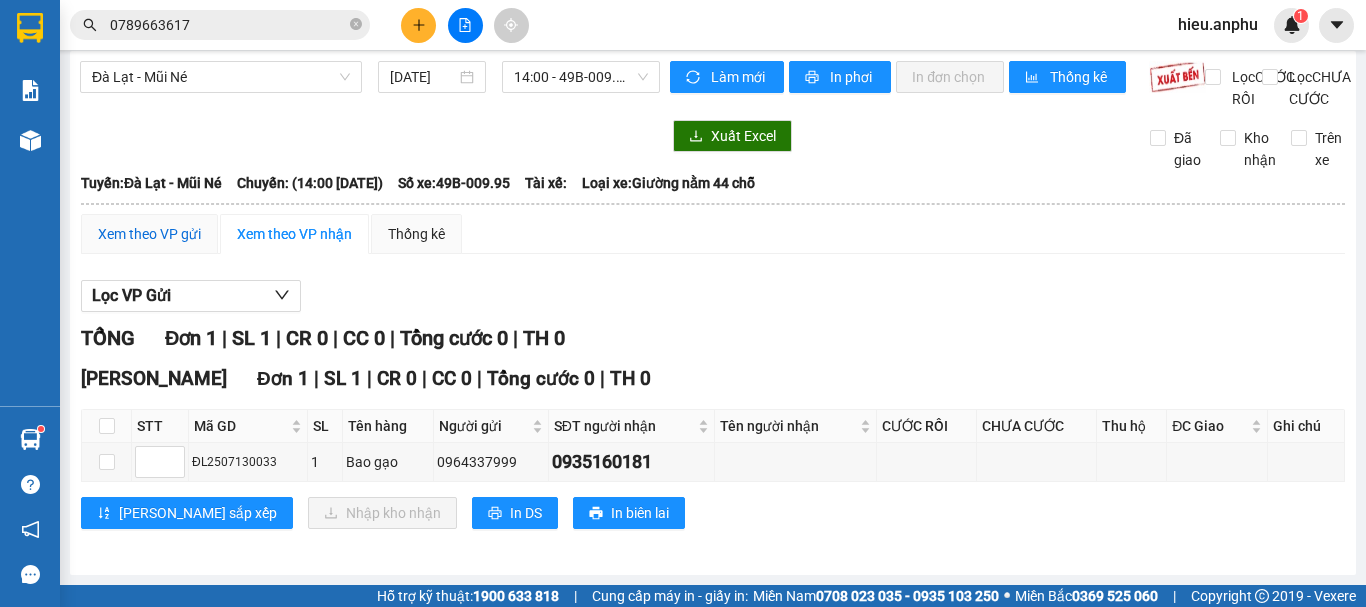 click on "Xem theo VP gửi" at bounding box center (149, 234) 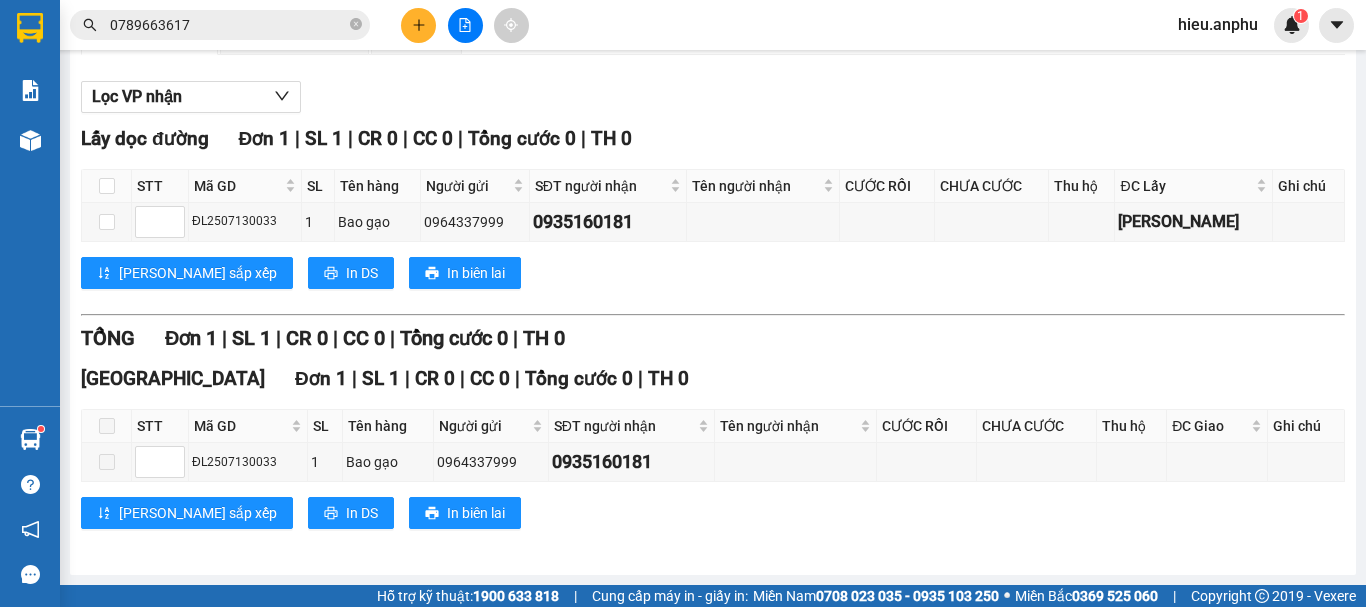 scroll, scrollTop: 0, scrollLeft: 0, axis: both 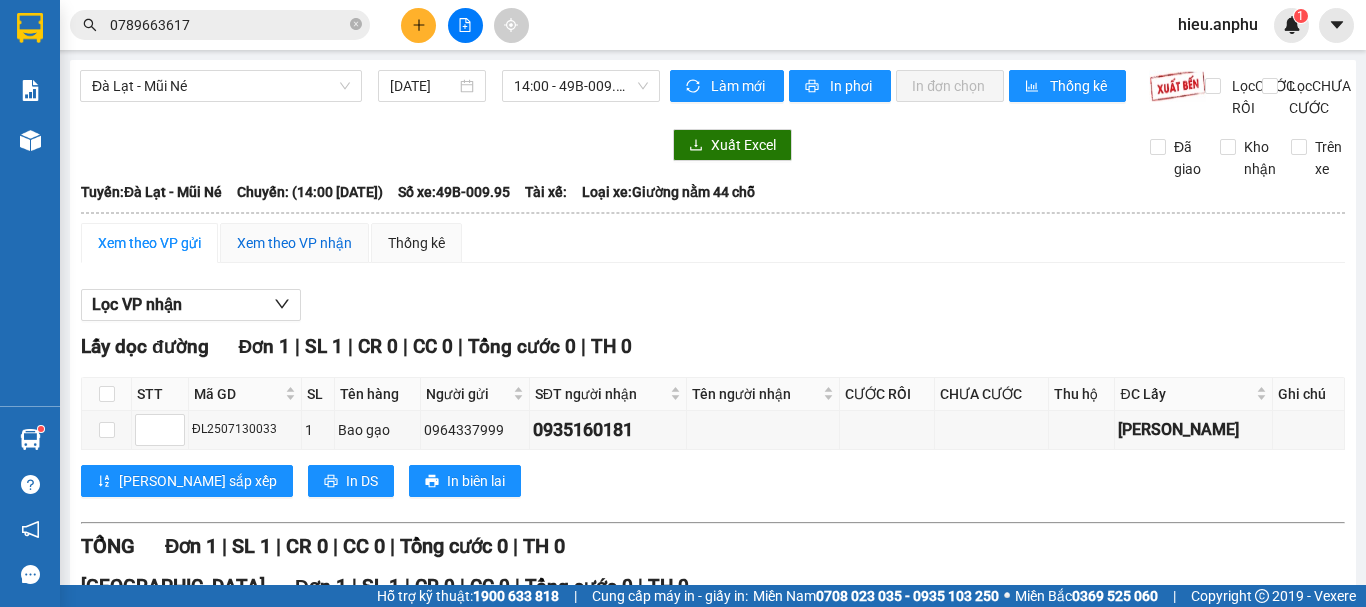 click on "Xem theo VP nhận" at bounding box center (294, 243) 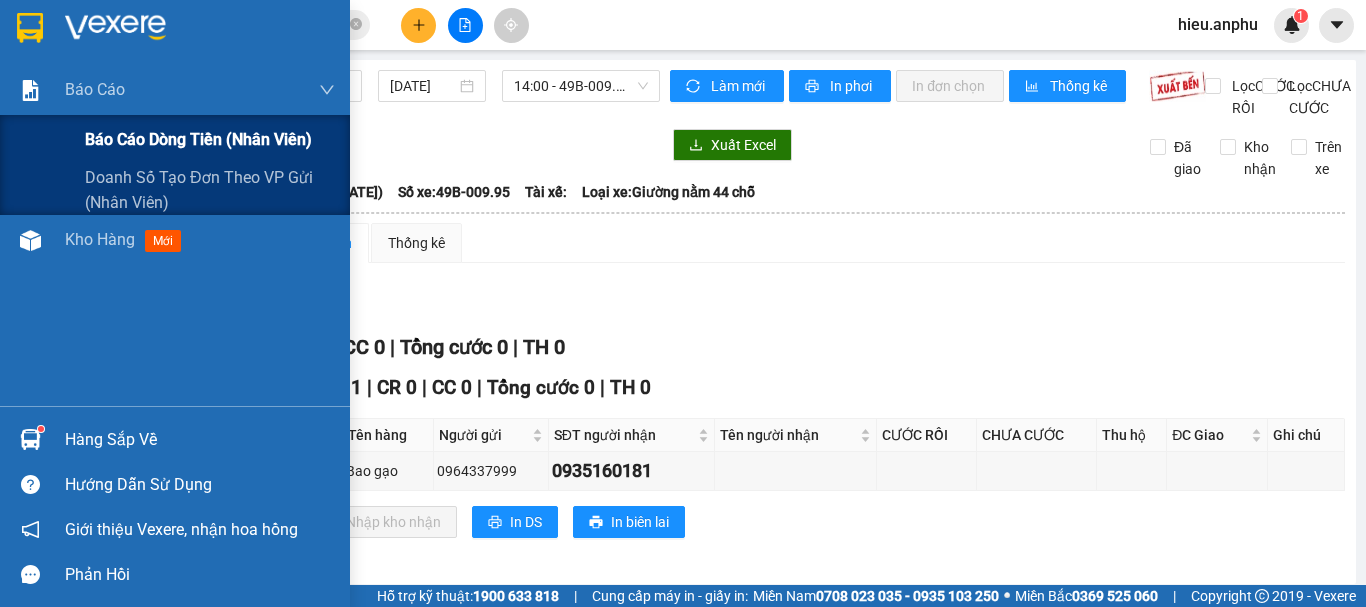 click on "Báo cáo dòng tiền (nhân viên)" at bounding box center [198, 139] 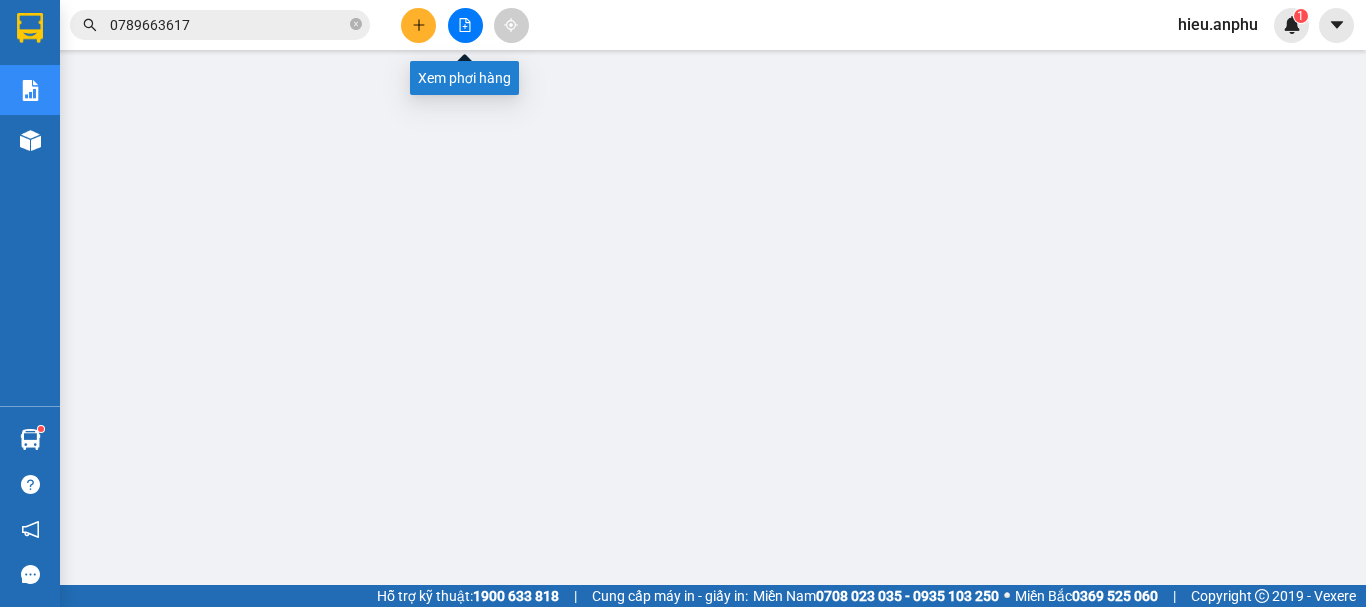 click 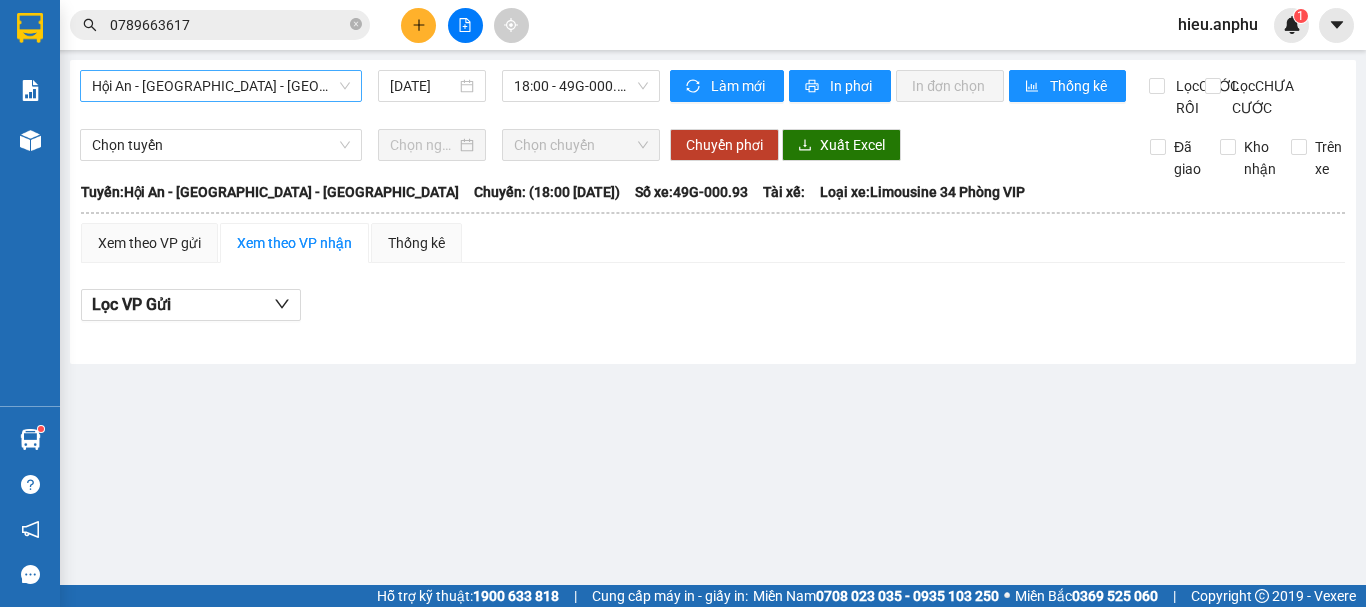 click on "Hội An - [GEOGRAPHIC_DATA] - [GEOGRAPHIC_DATA]" at bounding box center [221, 86] 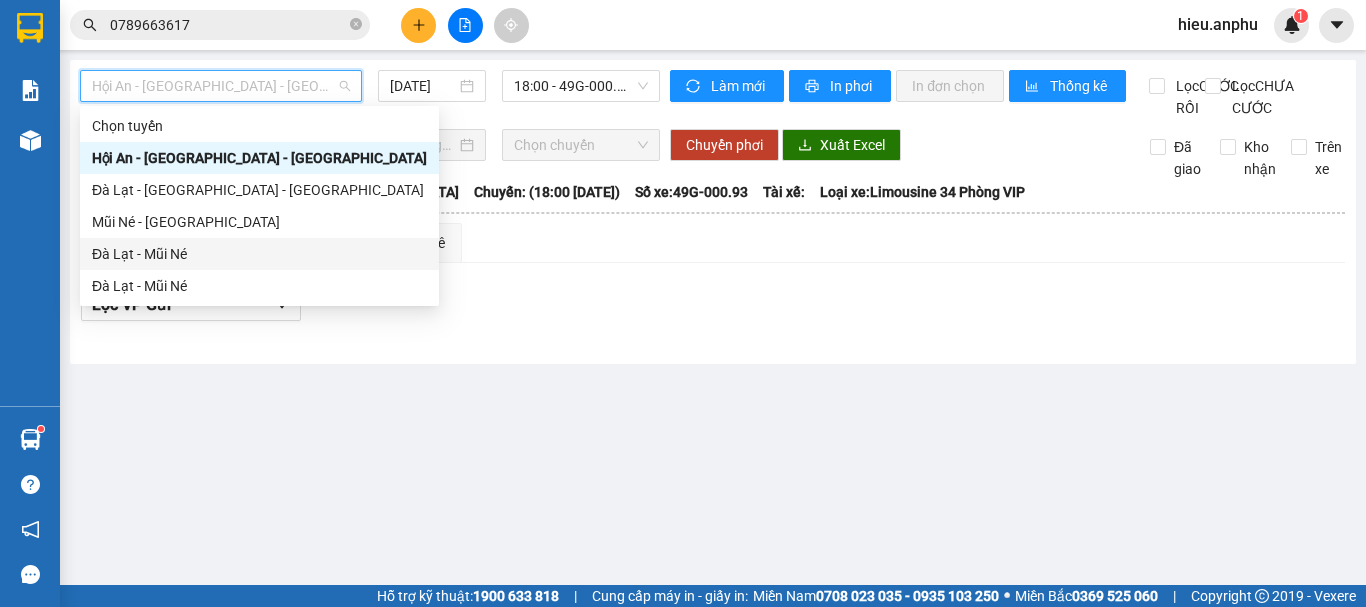 click on "Đà Lạt - Mũi Né" at bounding box center (259, 254) 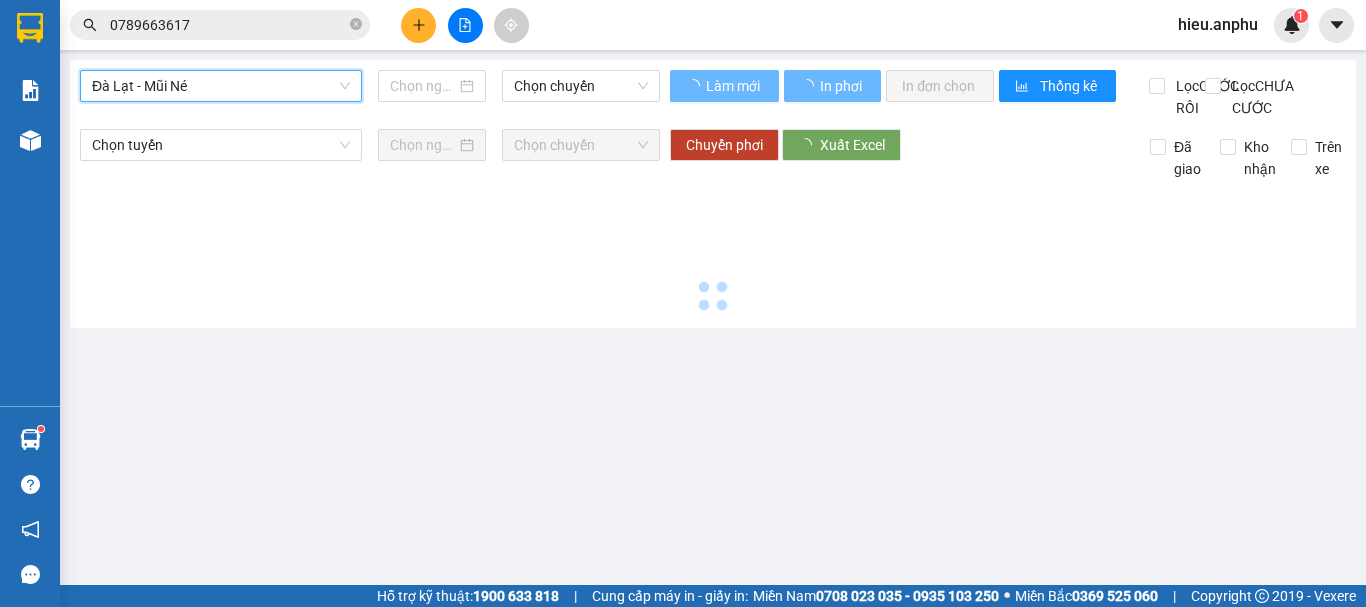 type on "[DATE]" 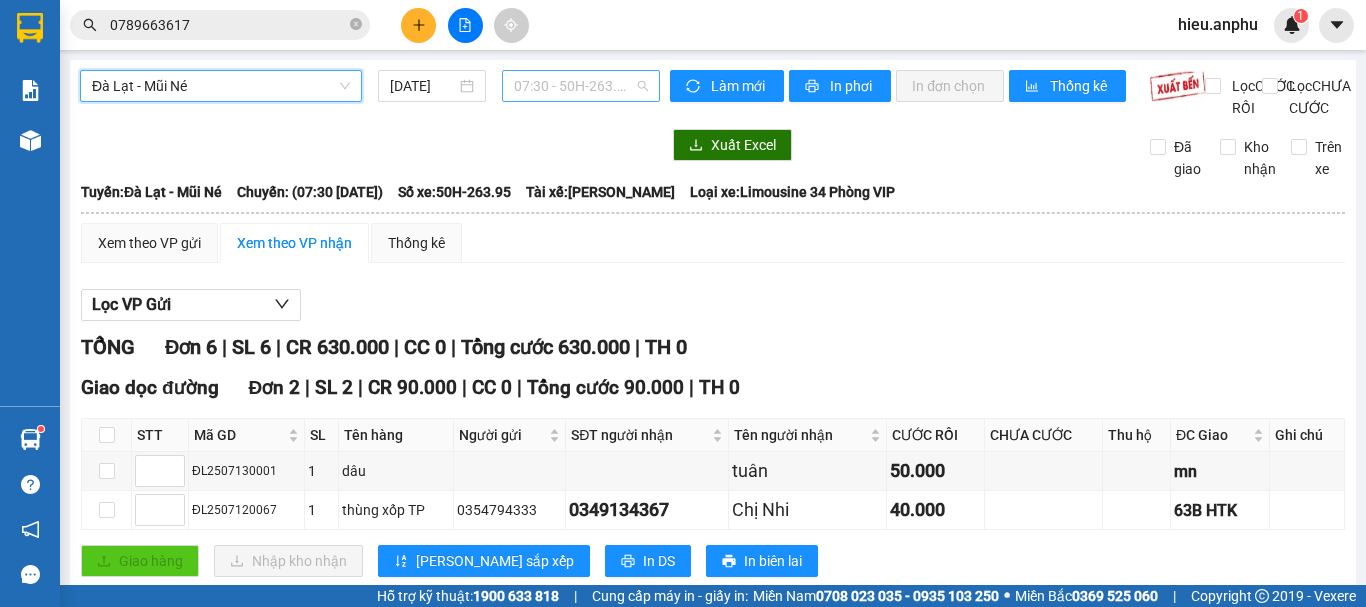 click on "07:30     - 50H-263.95" at bounding box center [581, 86] 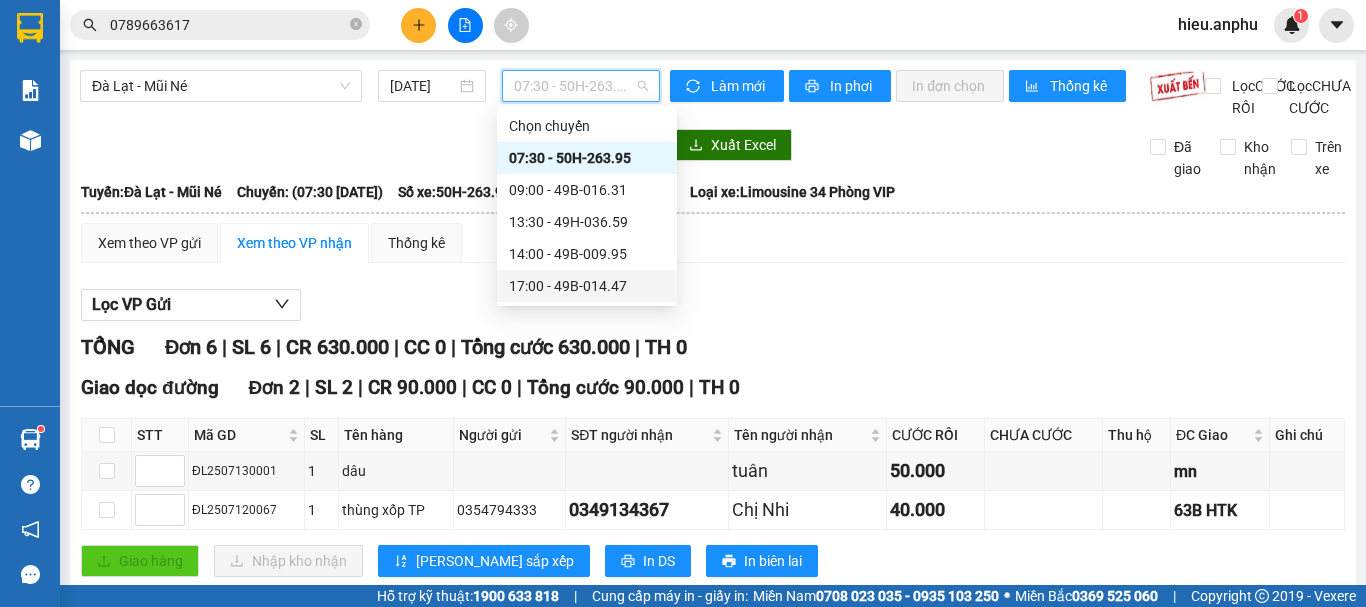 click on "17:00     - 49B-014.47" at bounding box center (587, 286) 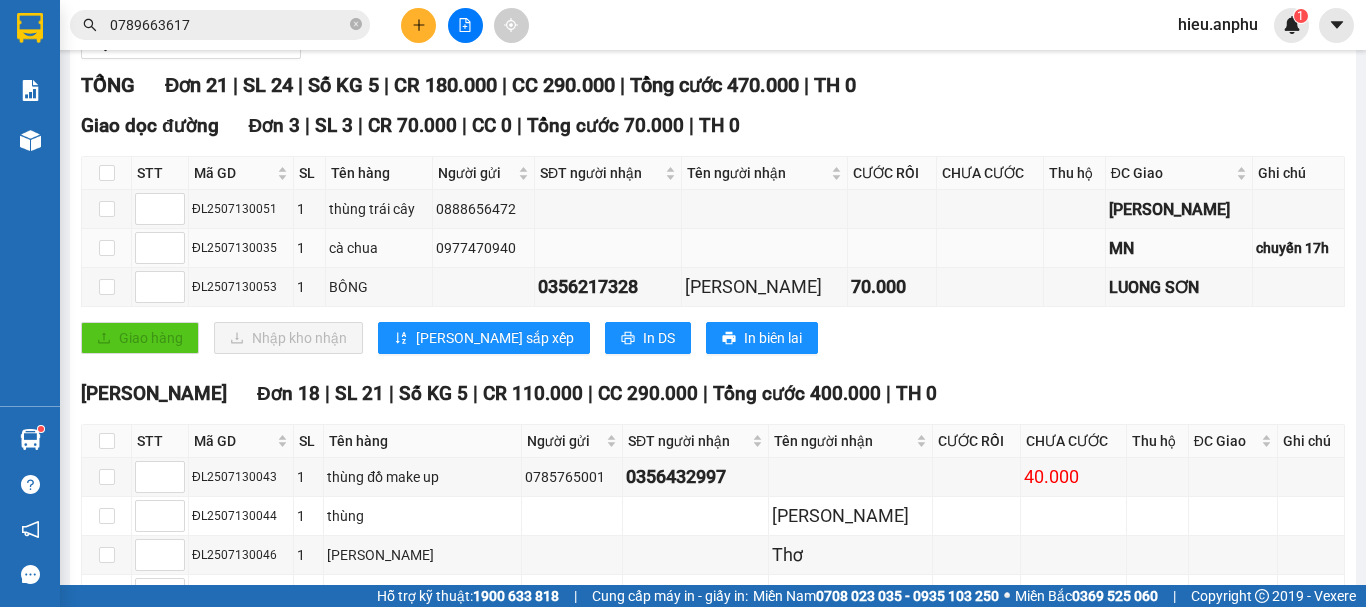 scroll, scrollTop: 0, scrollLeft: 0, axis: both 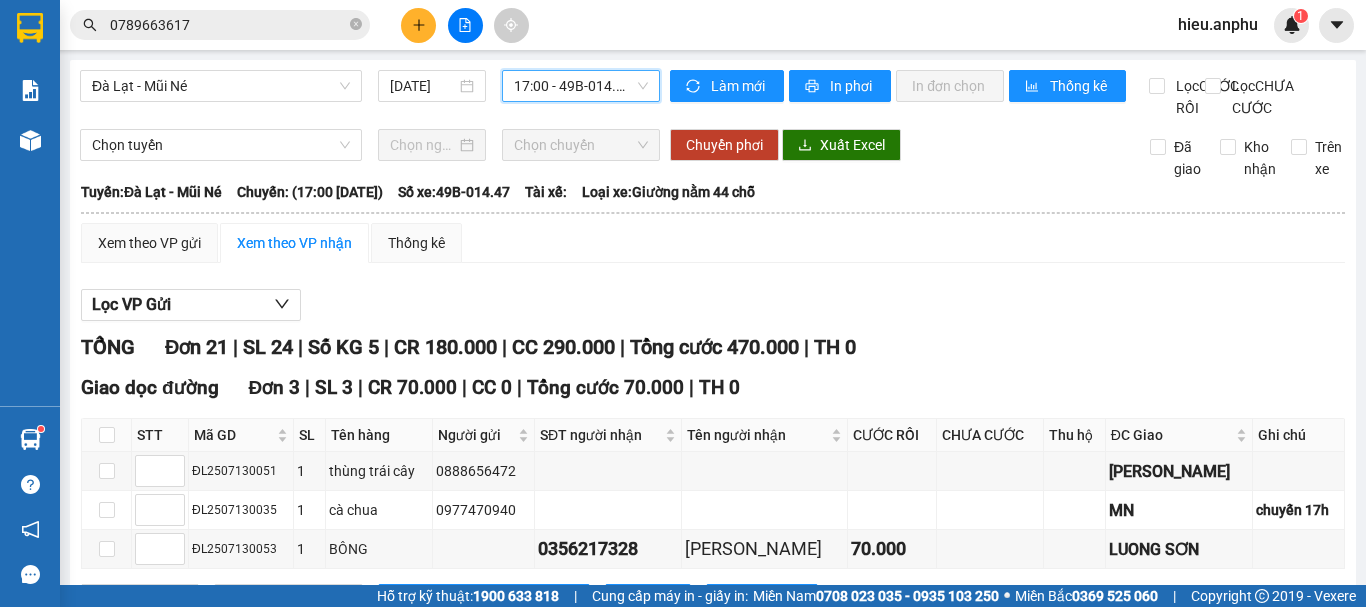 drag, startPoint x: 412, startPoint y: 23, endPoint x: 403, endPoint y: 18, distance: 10.29563 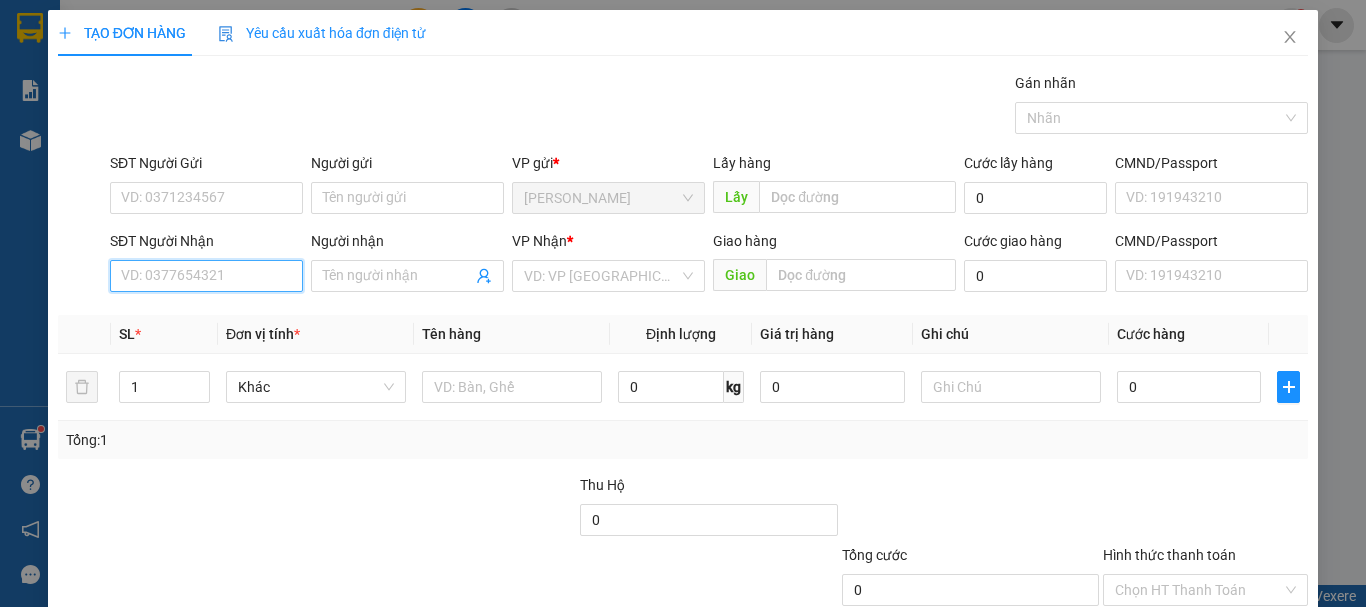 click on "SĐT Người Nhận" at bounding box center [206, 276] 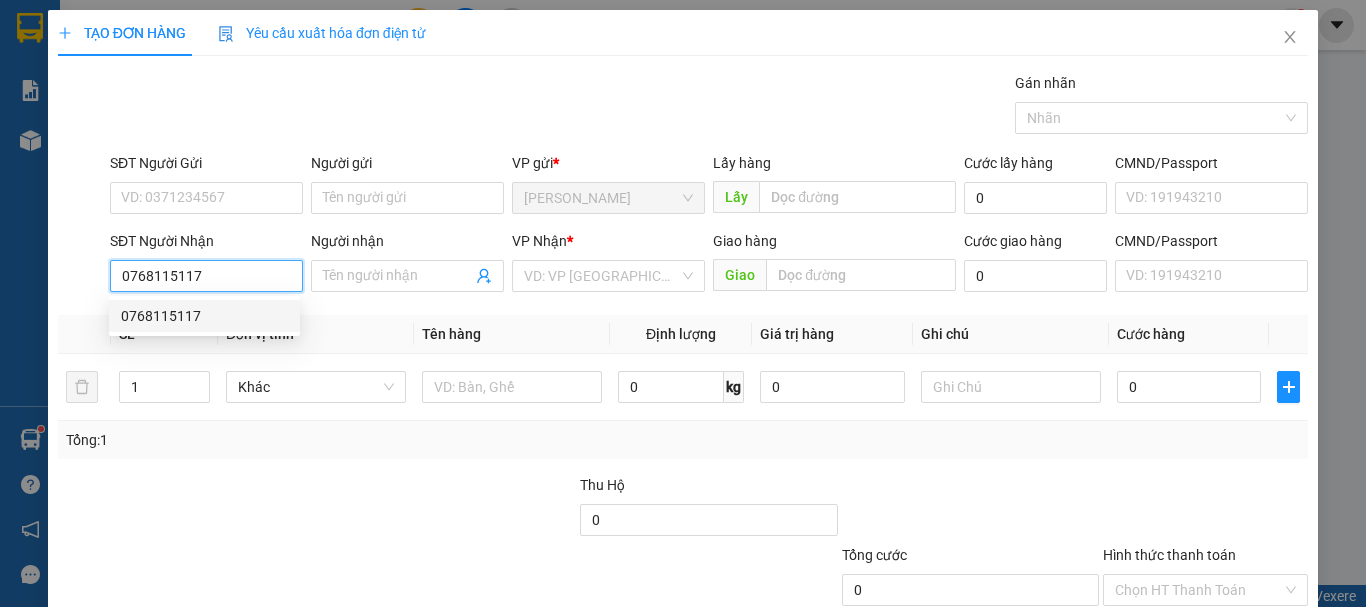 drag, startPoint x: 170, startPoint y: 320, endPoint x: 183, endPoint y: 271, distance: 50.695168 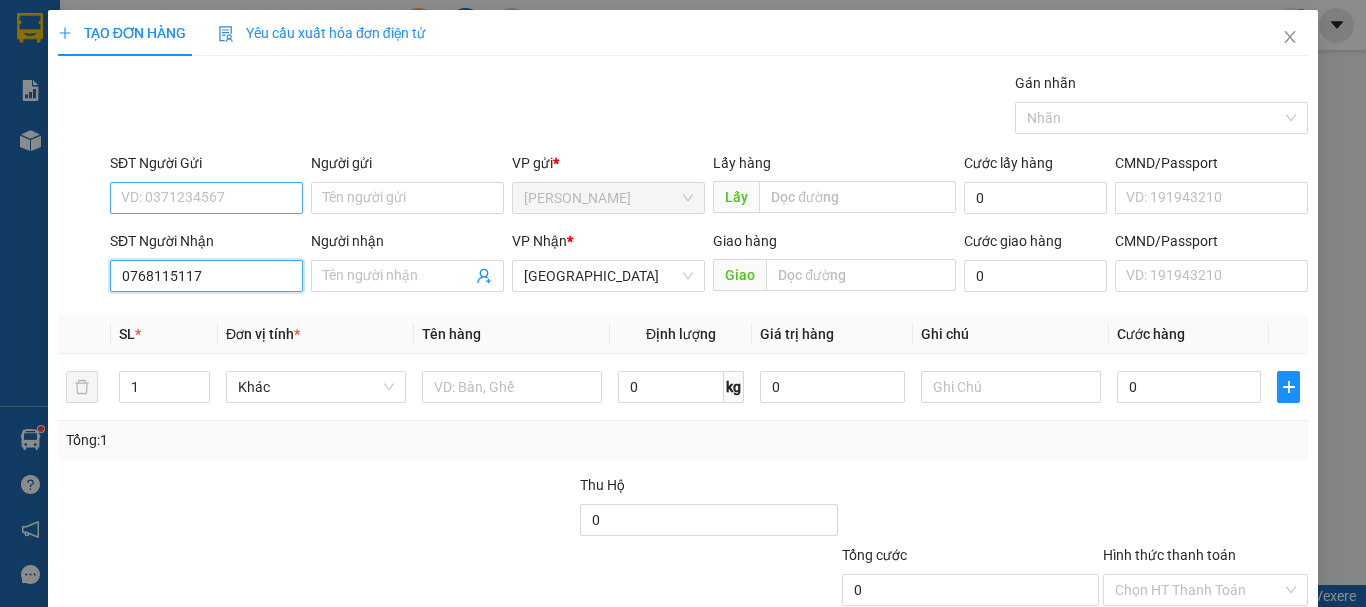 type on "0768115117" 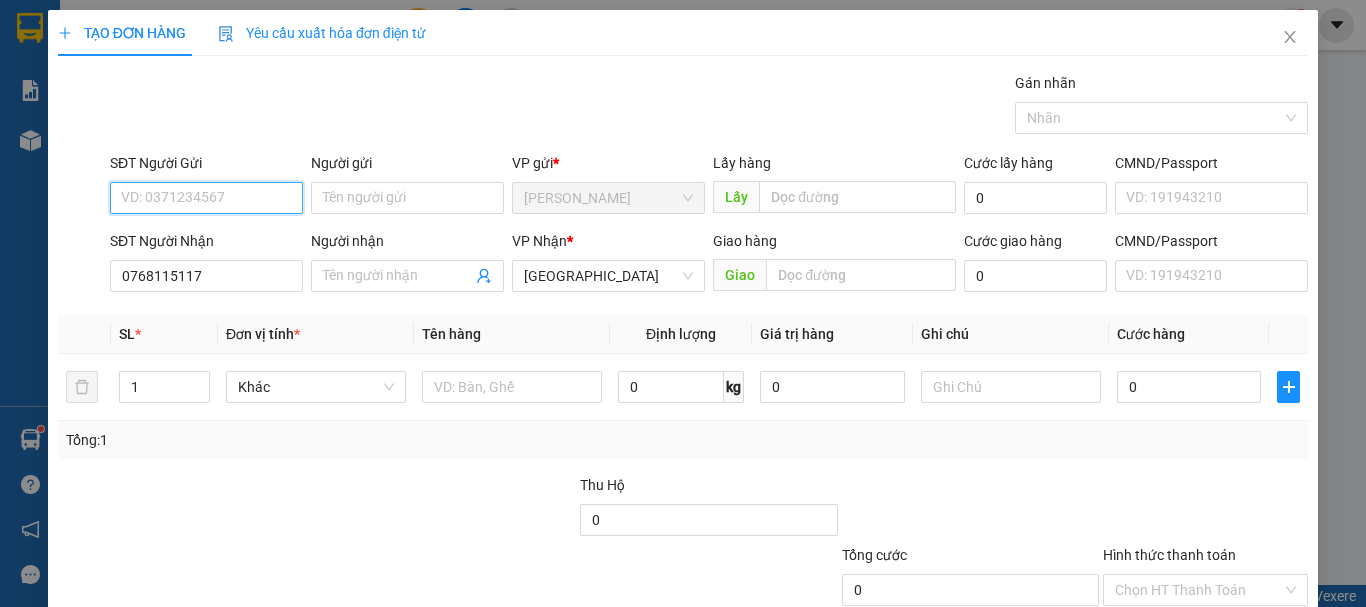 click on "SĐT Người Gửi" at bounding box center [206, 198] 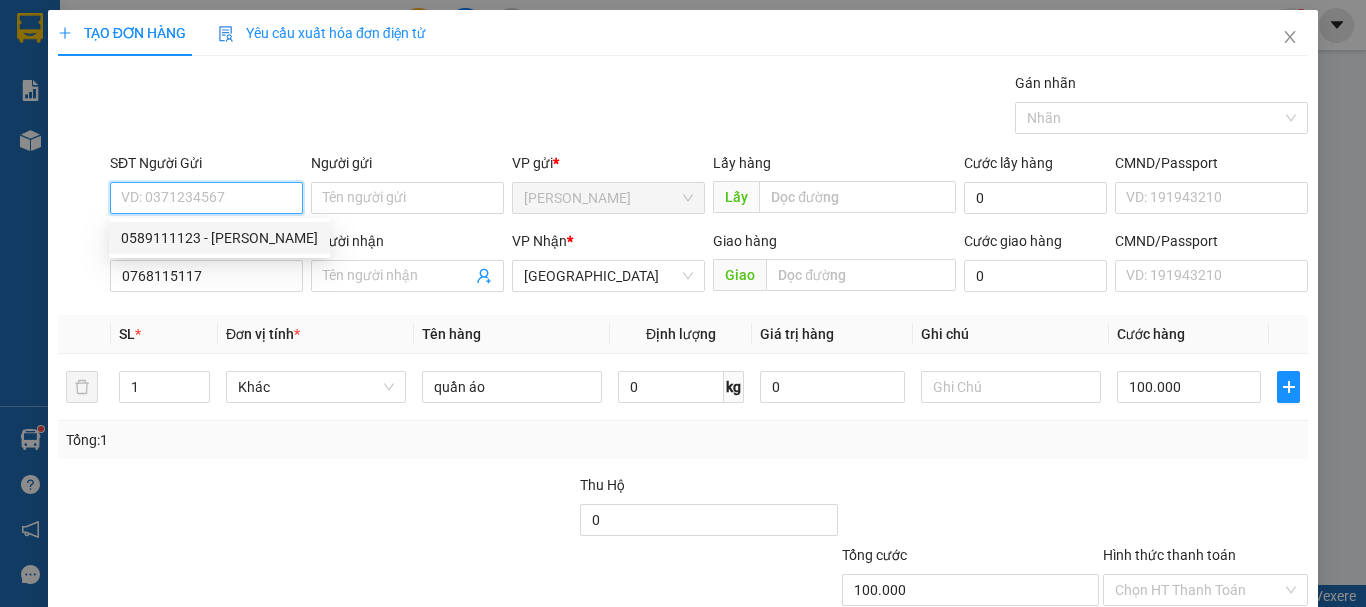 click on "0589111123 - [PERSON_NAME]" at bounding box center [219, 238] 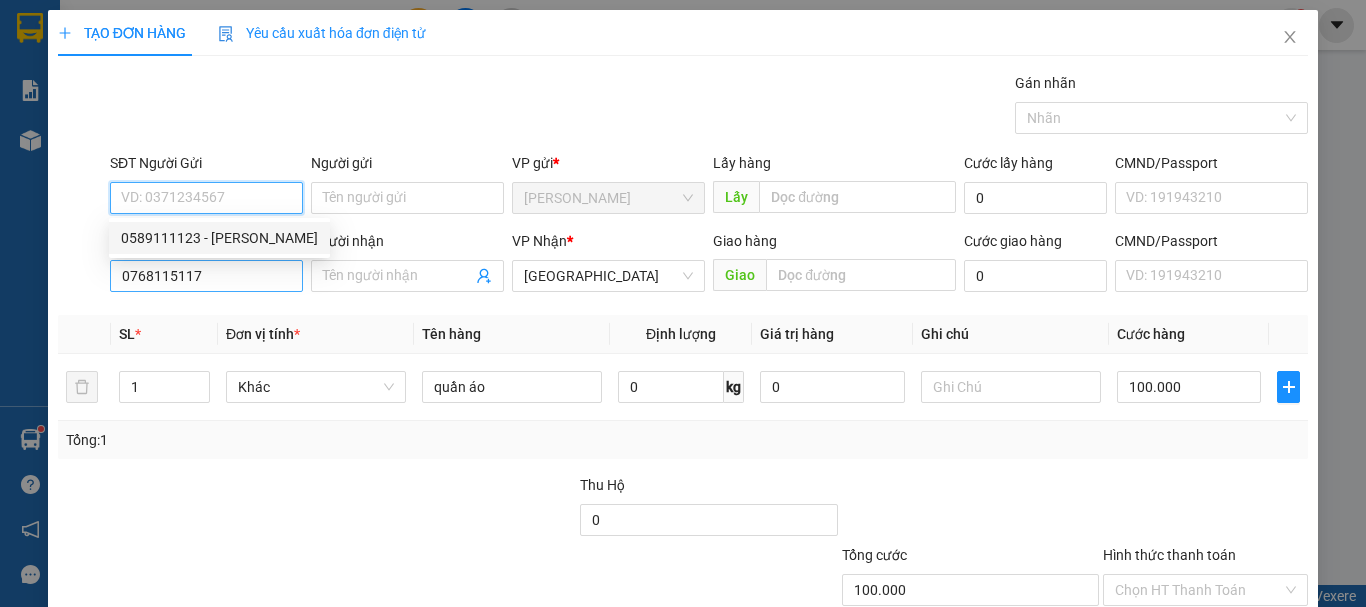 type on "0589111123" 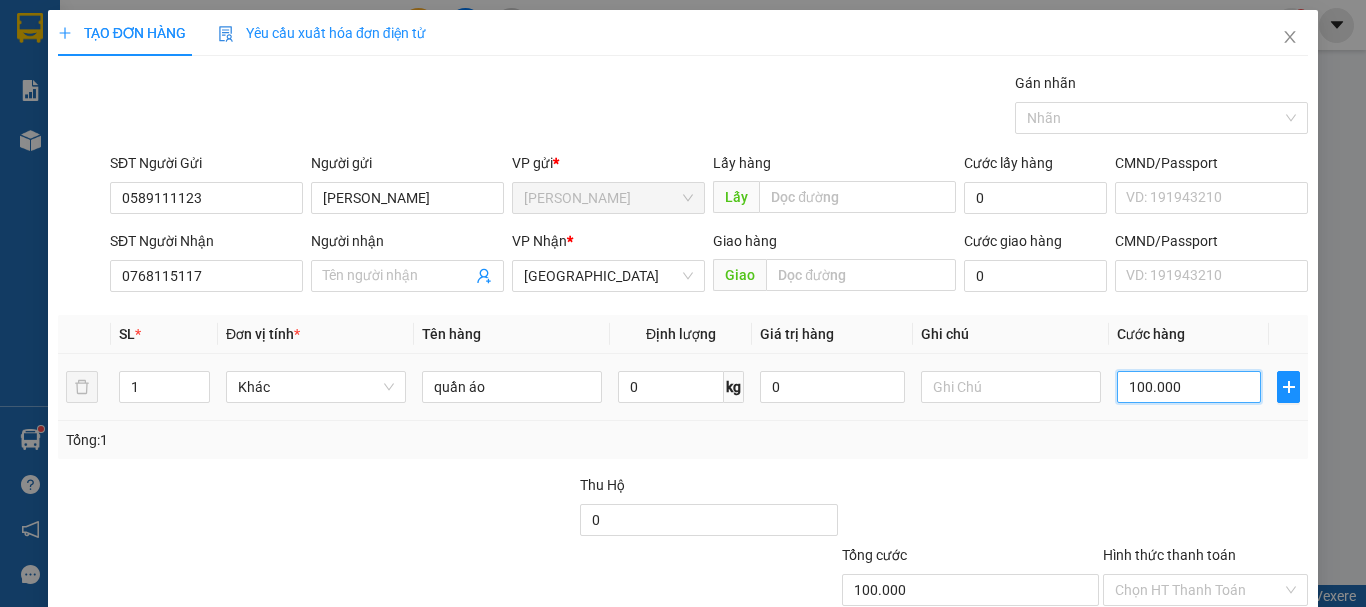 click on "100.000" at bounding box center [1189, 387] 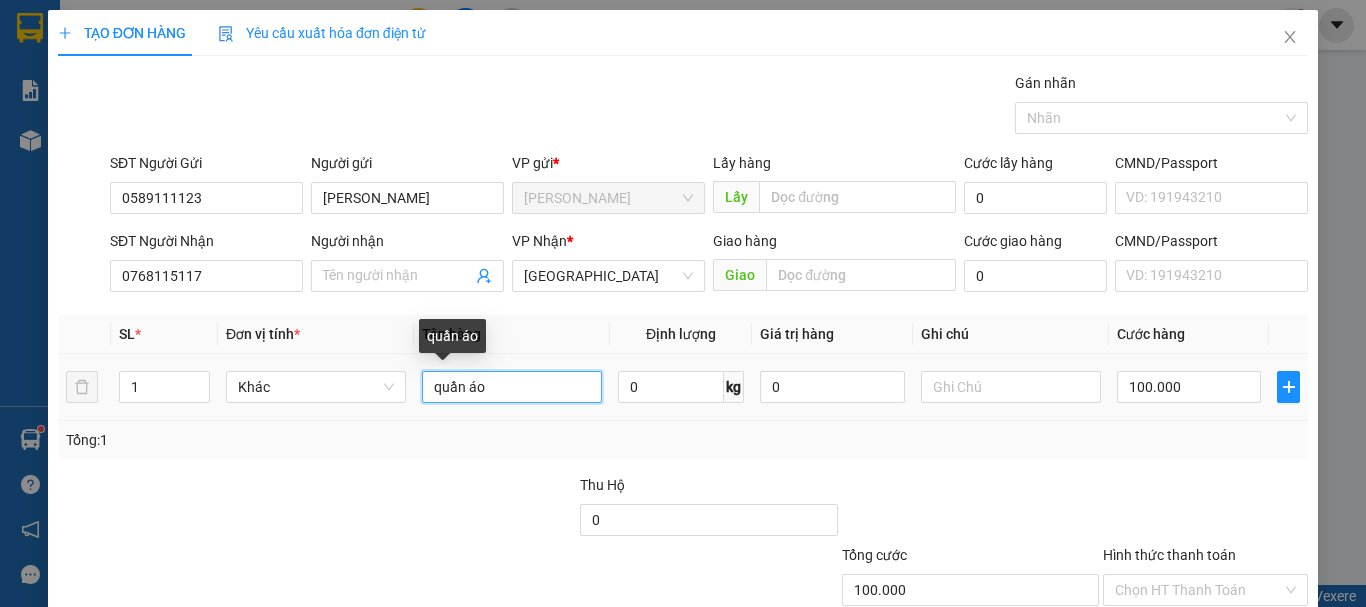 click on "quần áo" at bounding box center [512, 387] 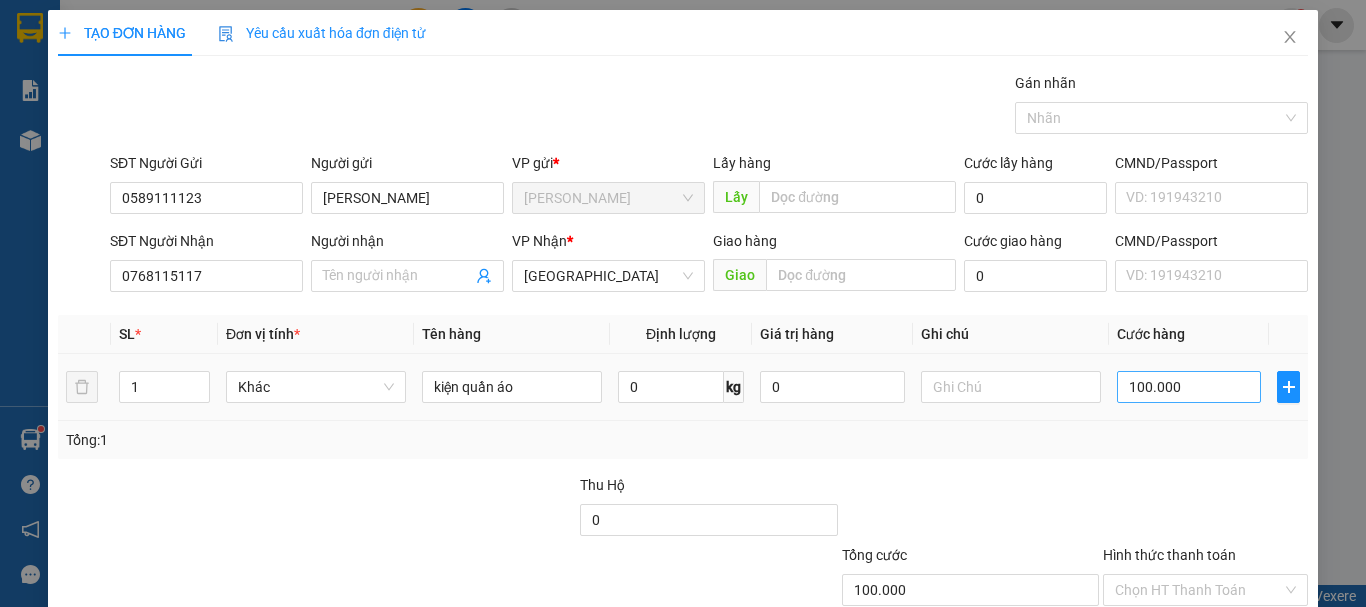 click on "100.000" at bounding box center (1189, 387) 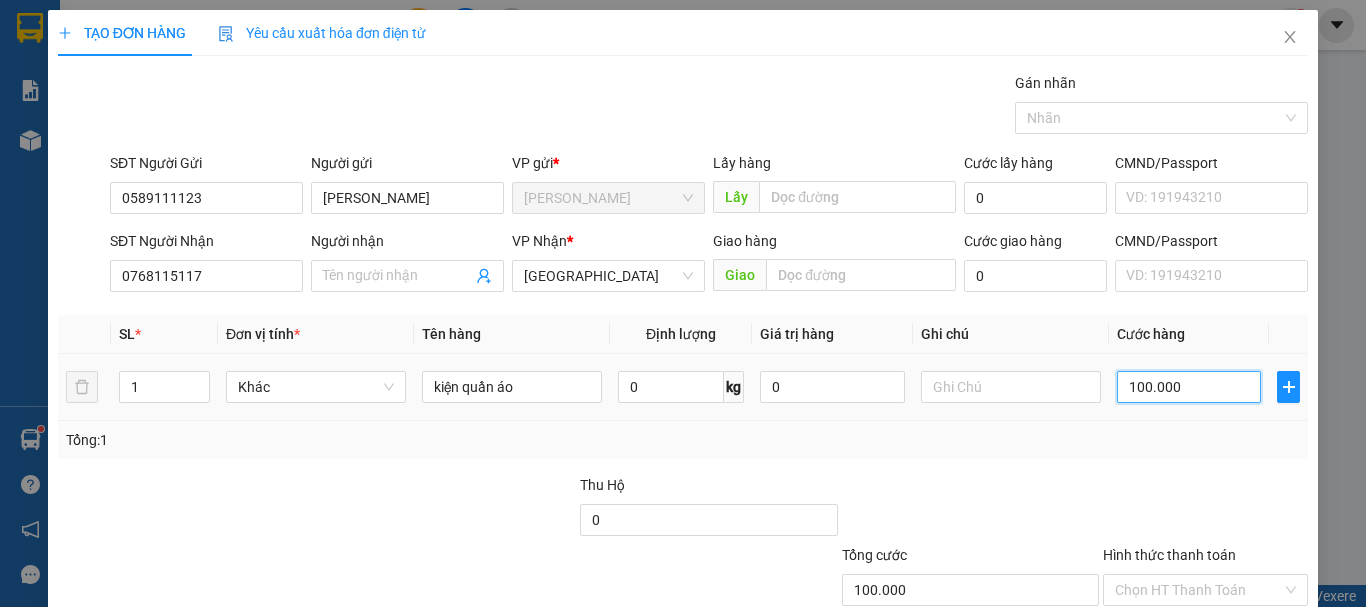click on "100.000" at bounding box center (1189, 387) 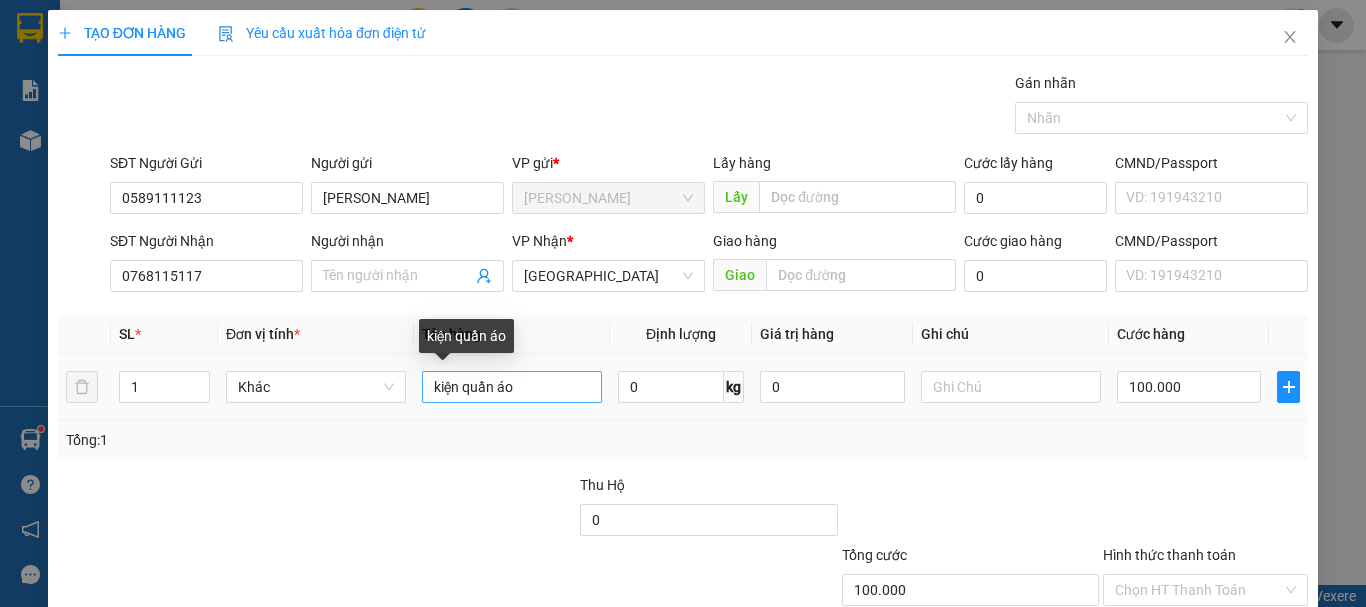 click on "kiện quần áo" at bounding box center [512, 387] 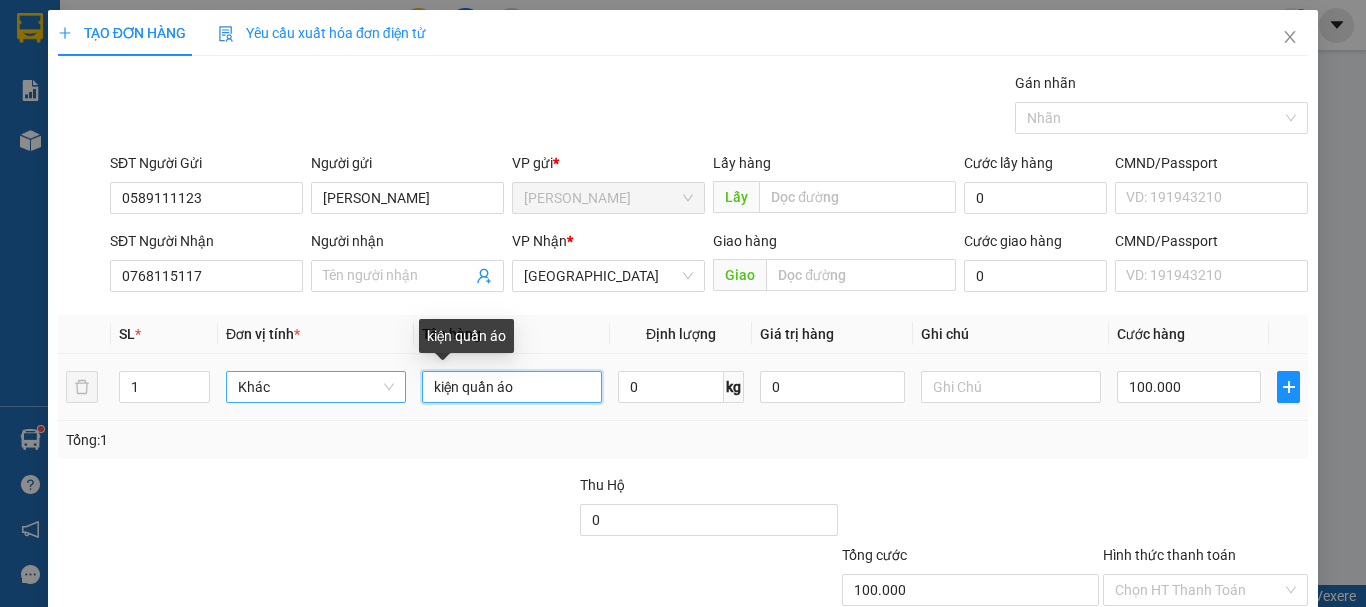 drag, startPoint x: 457, startPoint y: 389, endPoint x: 393, endPoint y: 399, distance: 64.77654 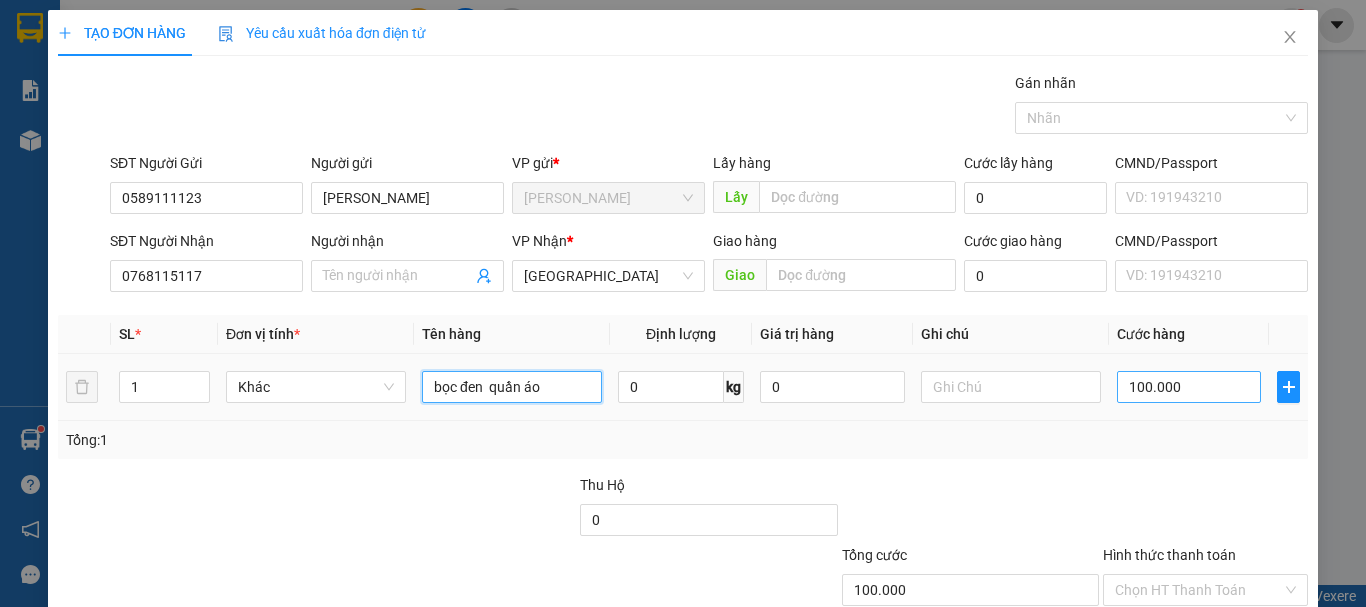 type on "bọc đen  quần áo" 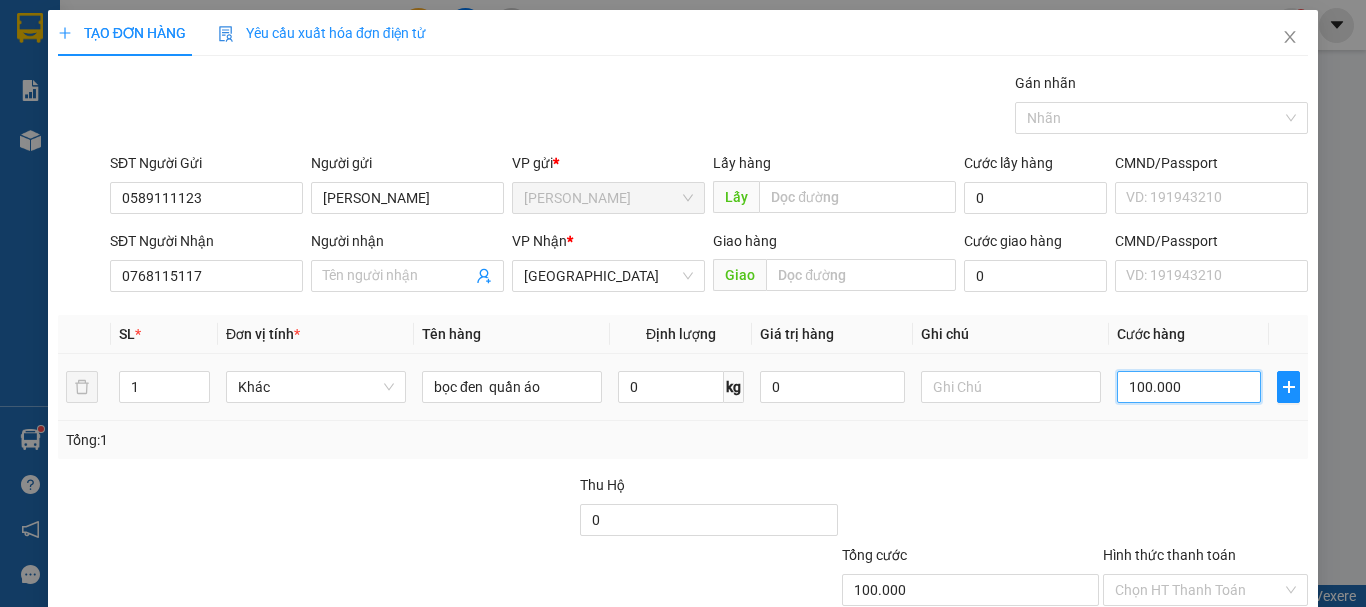 click on "100.000" at bounding box center (1189, 387) 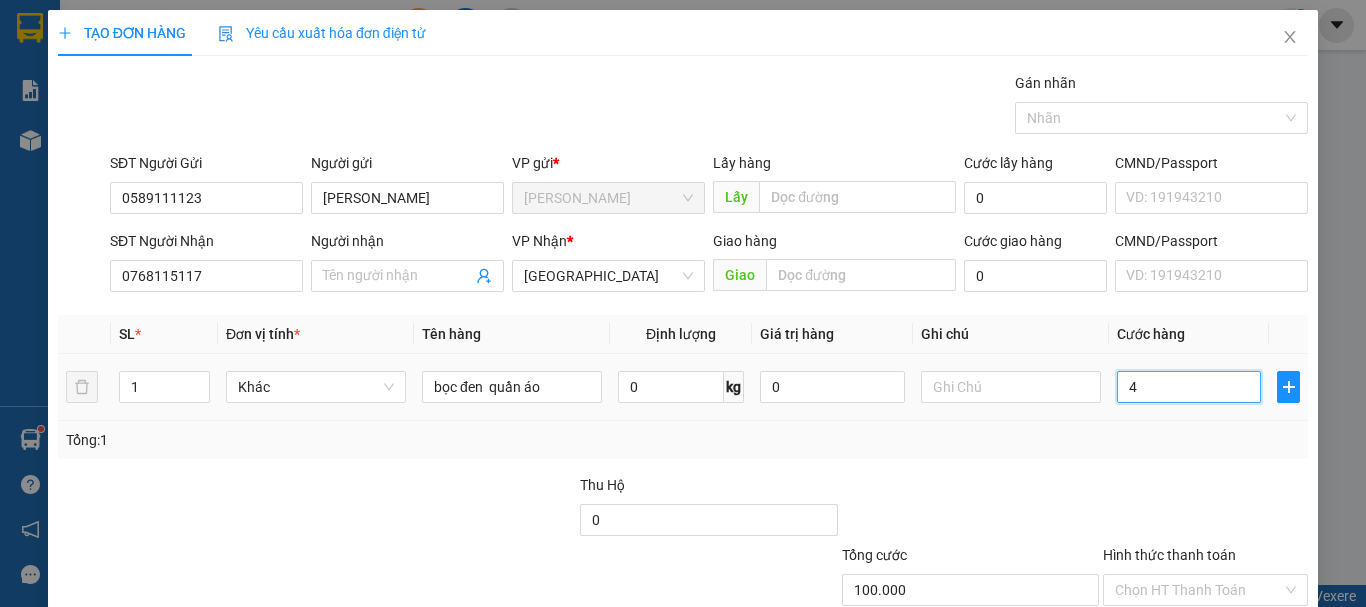type on "4" 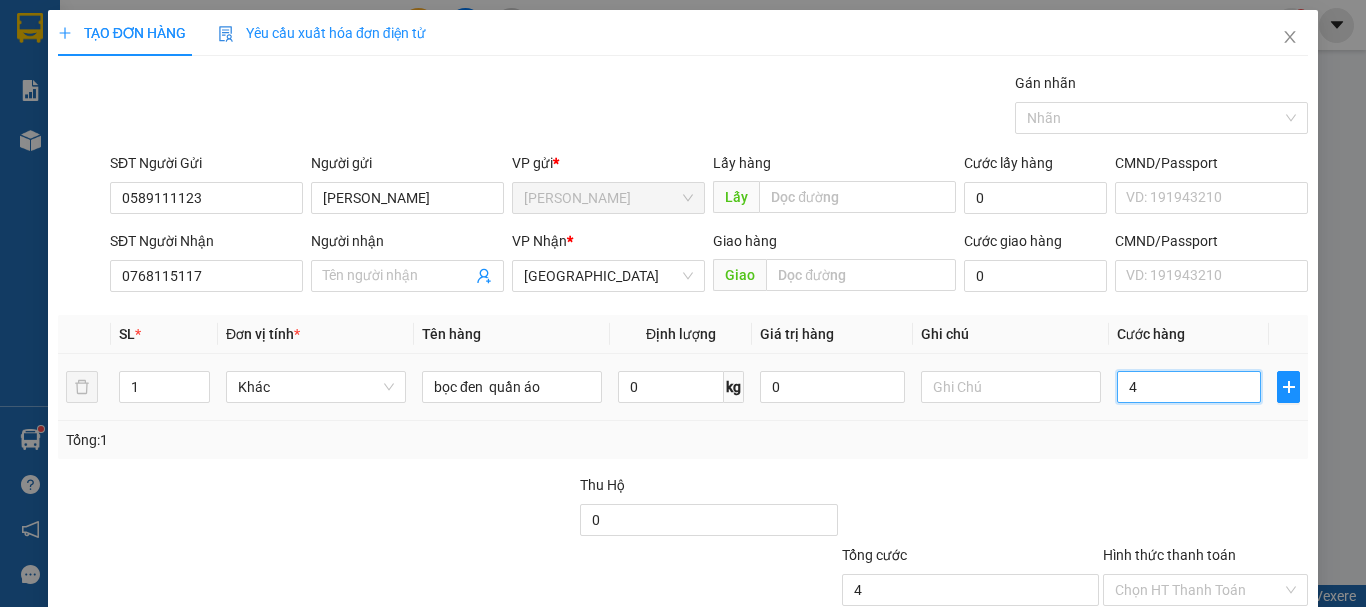 type on "40" 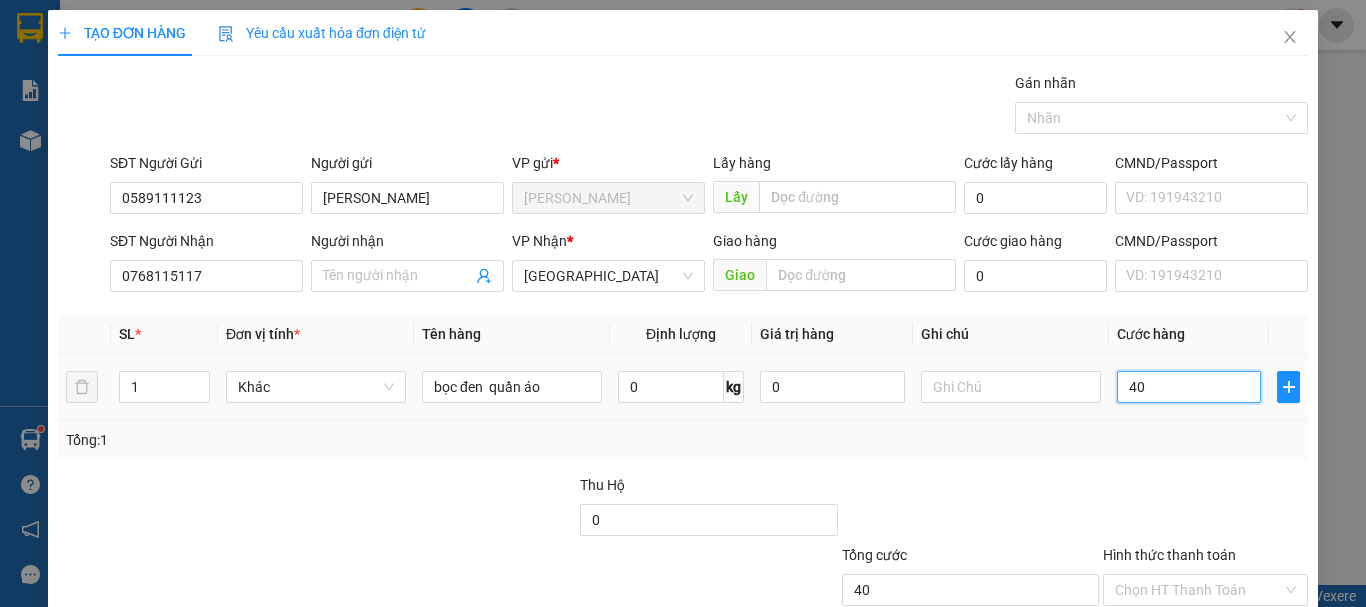 type on "40" 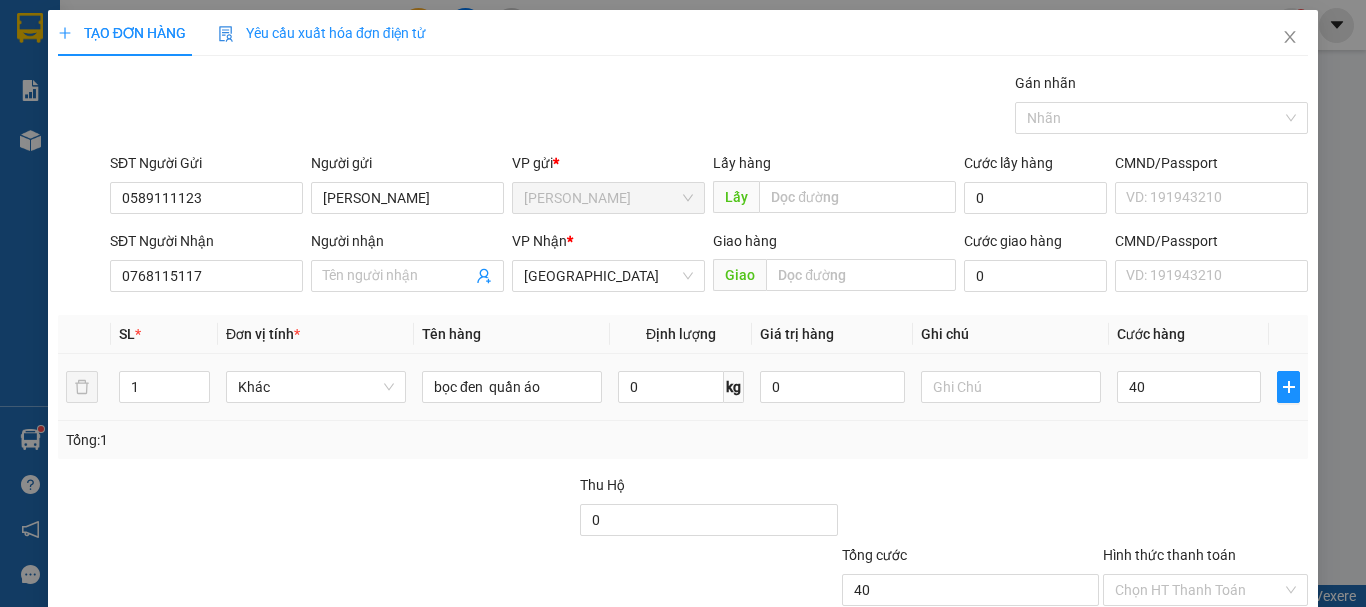 type on "40.000" 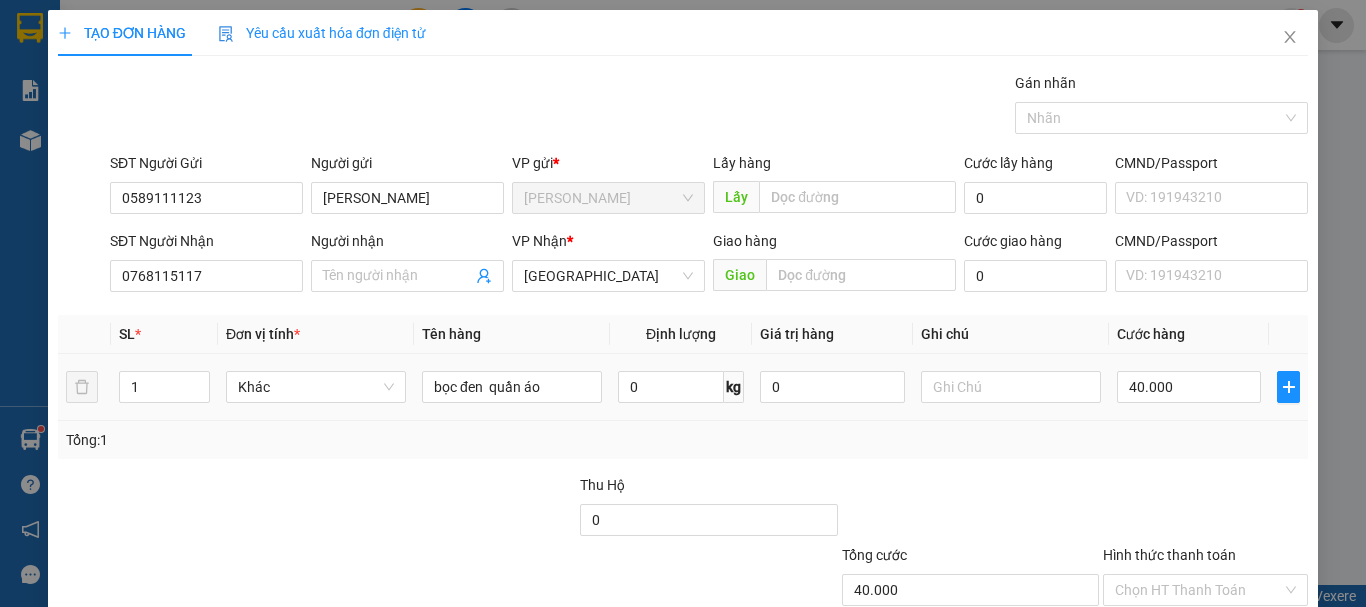 click on "Tổng:  1" at bounding box center (683, 440) 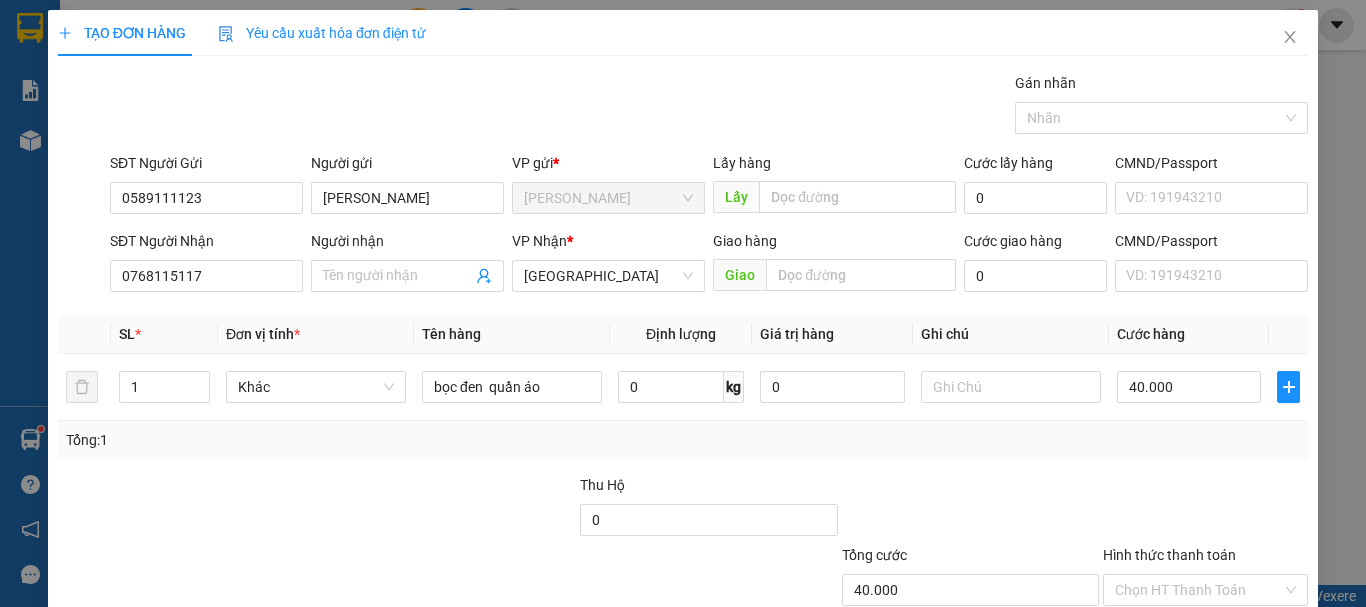 scroll, scrollTop: 133, scrollLeft: 0, axis: vertical 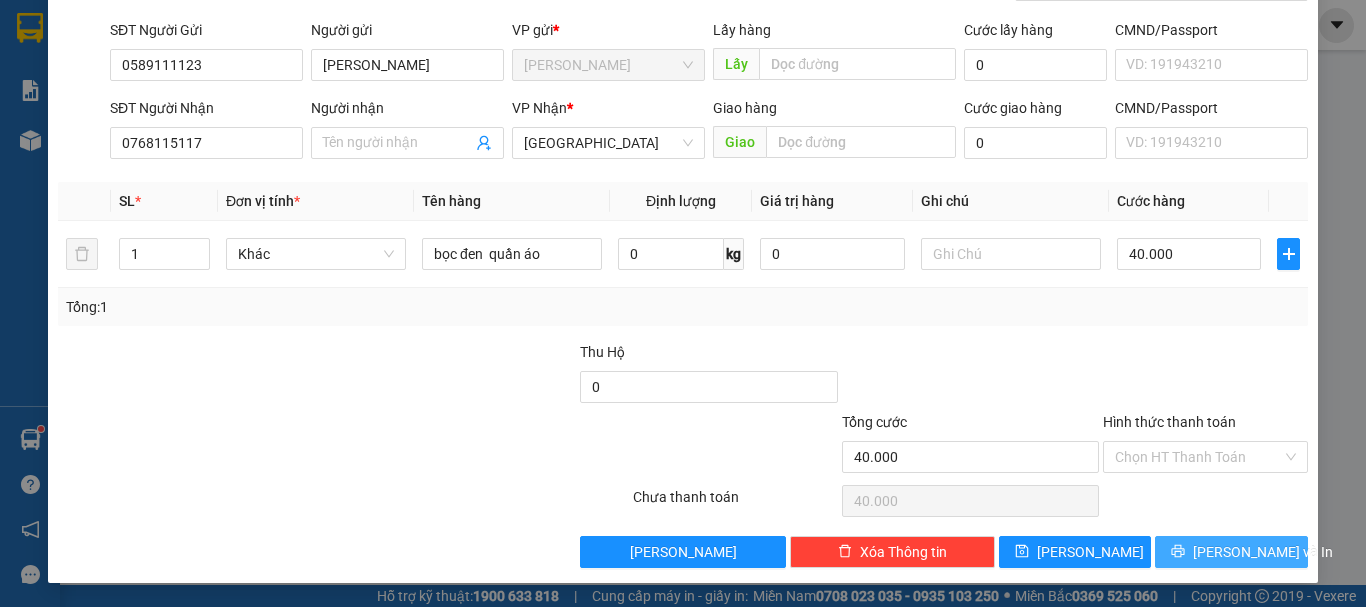 click on "[PERSON_NAME] và In" at bounding box center (1263, 552) 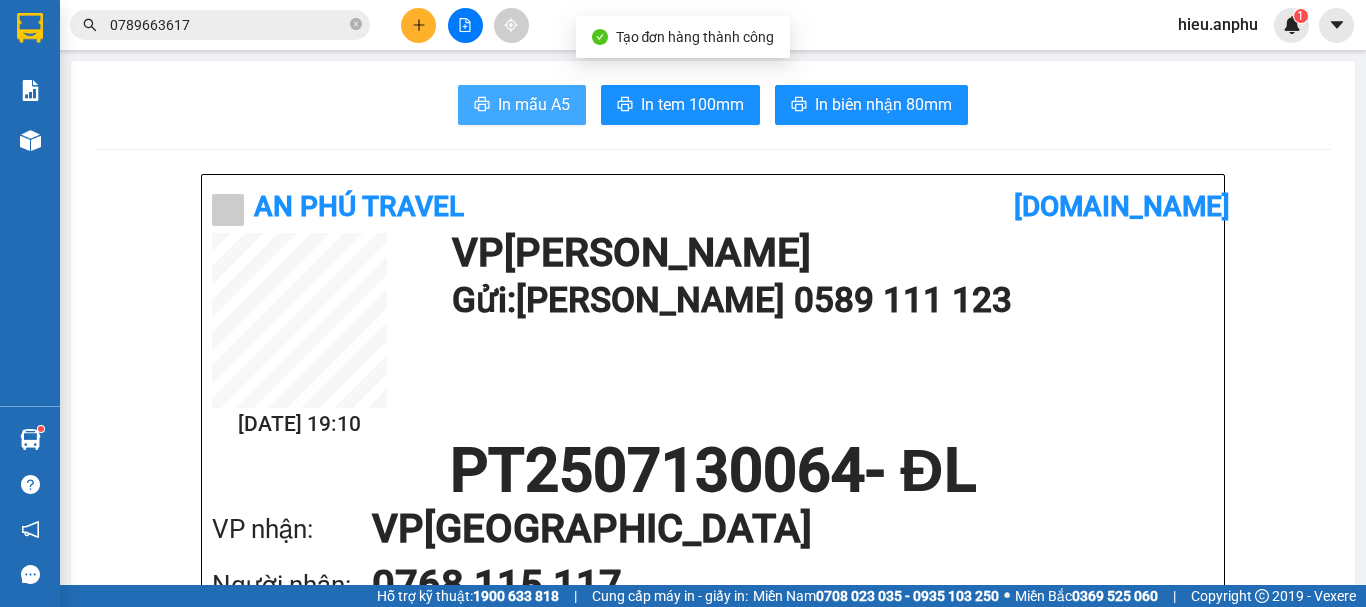 click on "In mẫu A5" at bounding box center (534, 104) 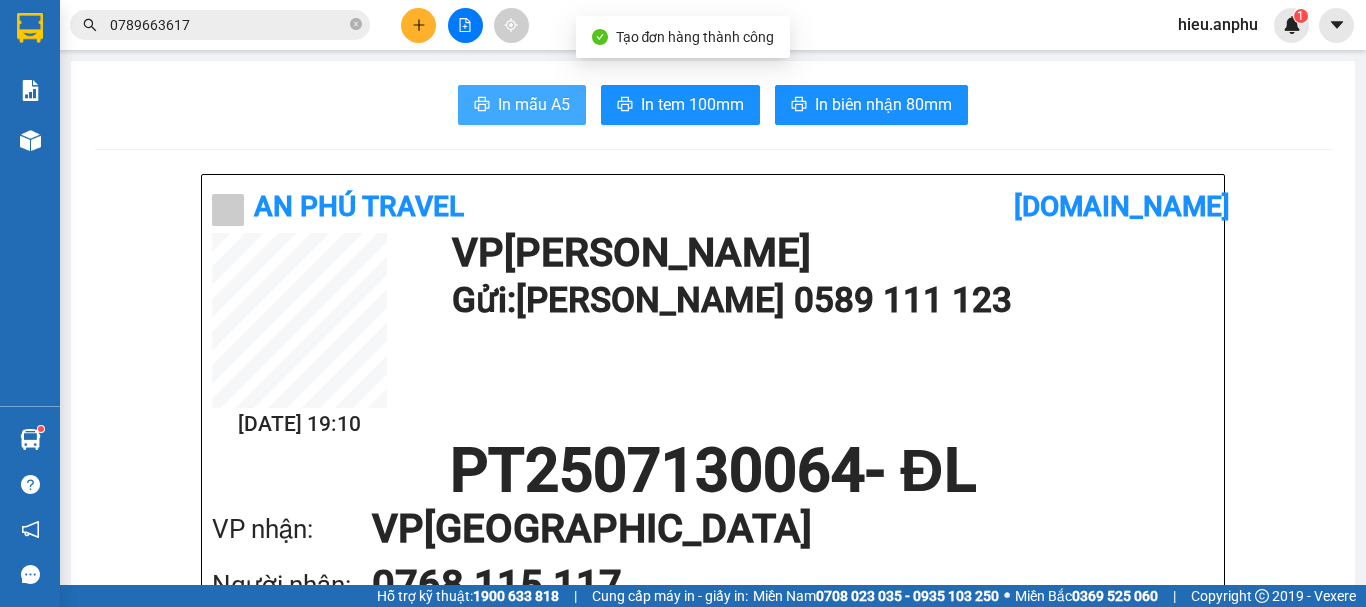 scroll, scrollTop: 0, scrollLeft: 0, axis: both 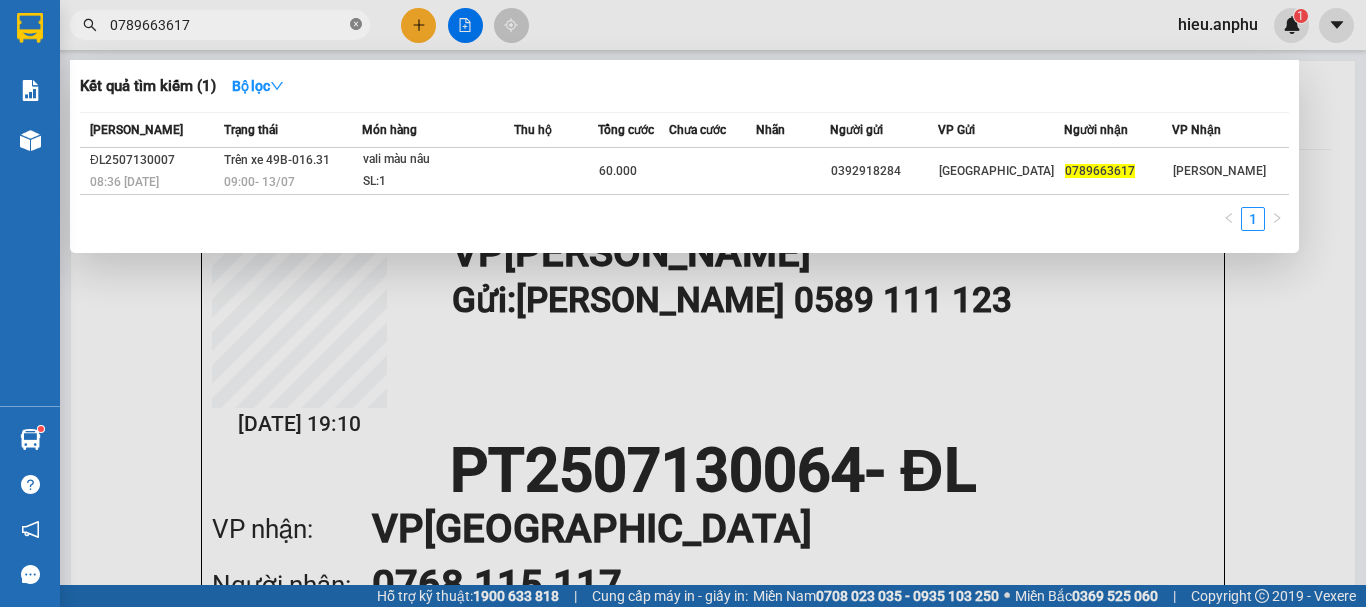 click at bounding box center [356, 25] 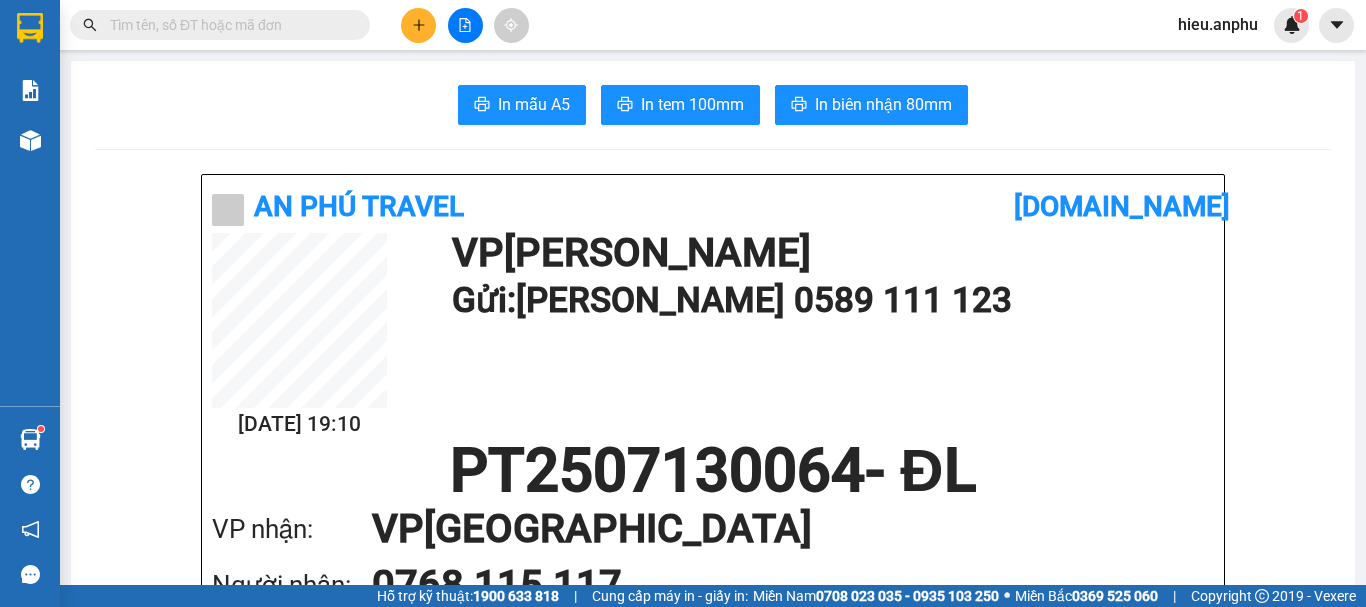 click on "Kết quả tìm kiếm ( 1 )  Bộ lọc  Mã ĐH Trạng thái Món hàng Thu hộ Tổng cước Chưa cước Nhãn Người gửi VP Gửi Người nhận VP Nhận ĐL2507130007 08:36 [DATE] Trên xe   49B-016.31 09:00  [DATE] vali màu nâu SL:  1 60.000 0392918284 Đà Lạt 0789663617 [PERSON_NAME] 1 hieu.anphu 1" at bounding box center (683, 25) 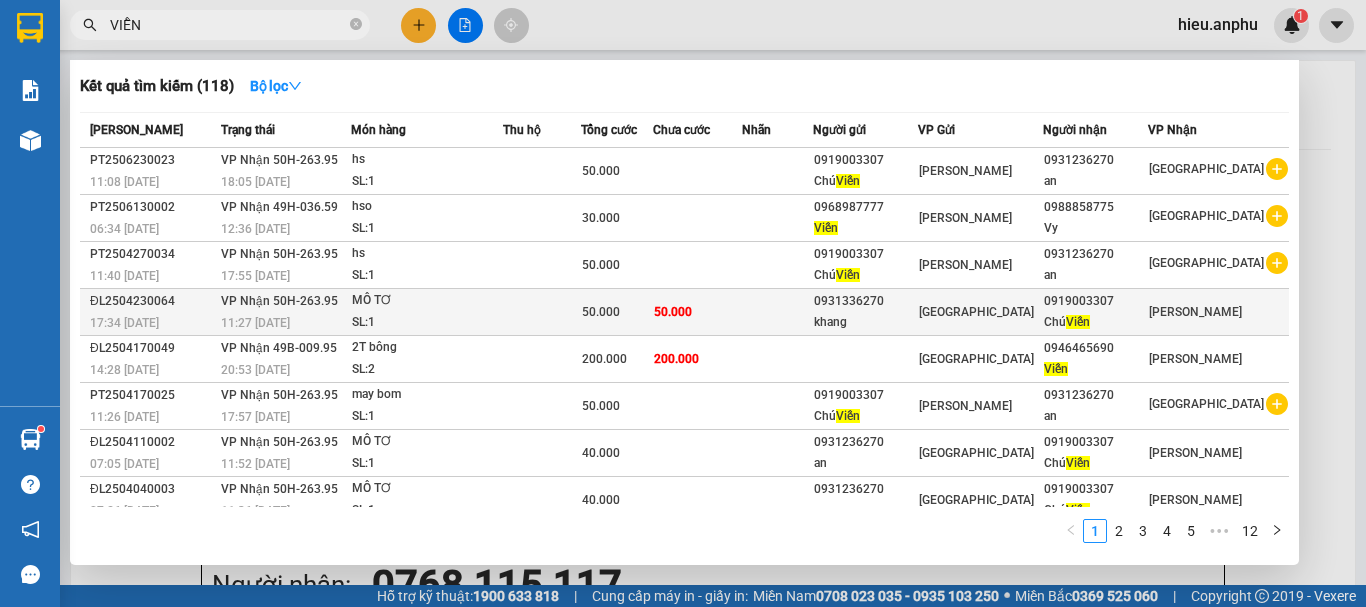 scroll, scrollTop: 111, scrollLeft: 0, axis: vertical 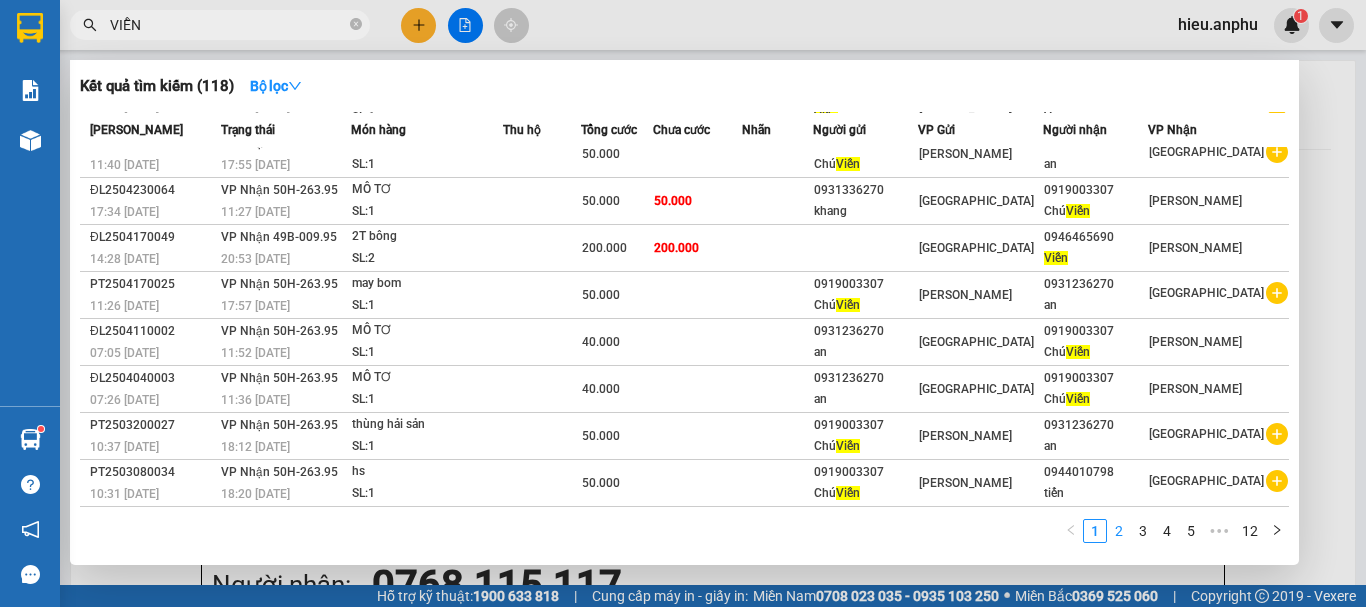 type on "VIỄN" 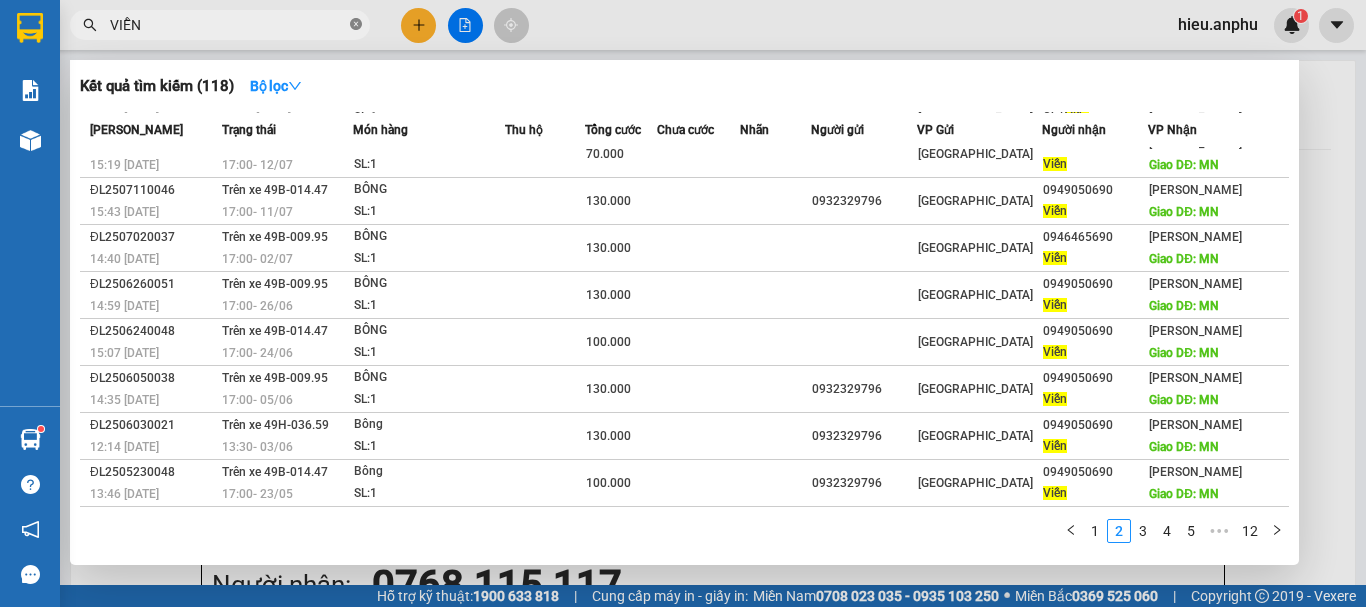 click 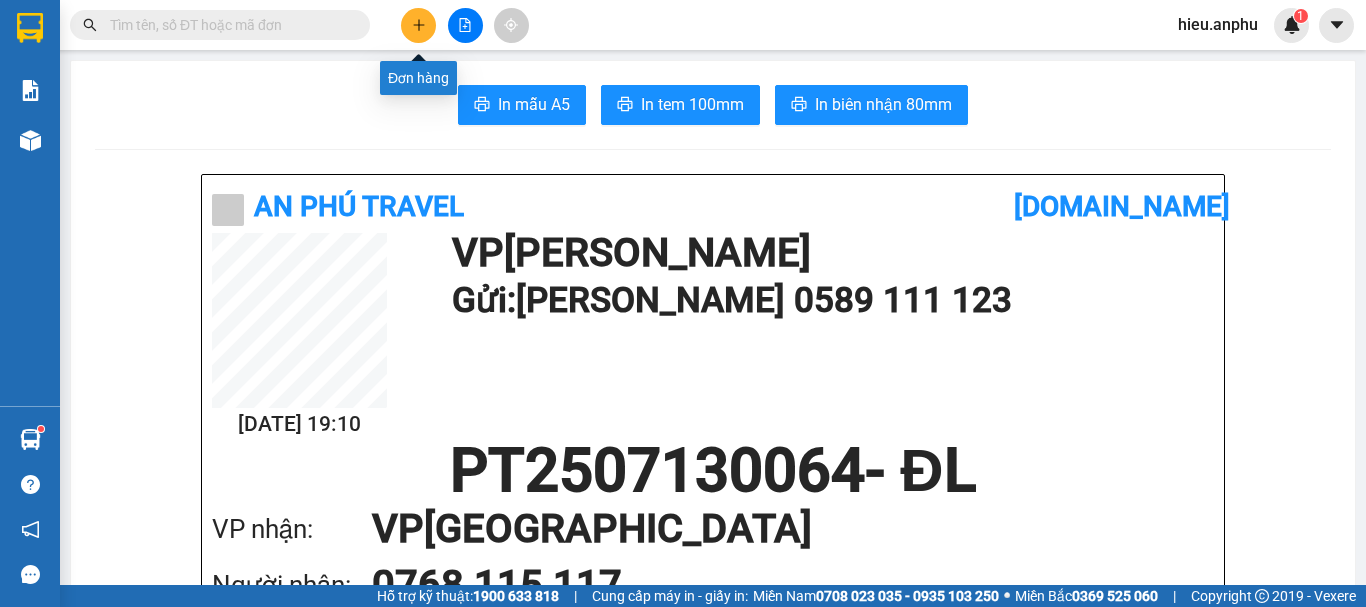 click 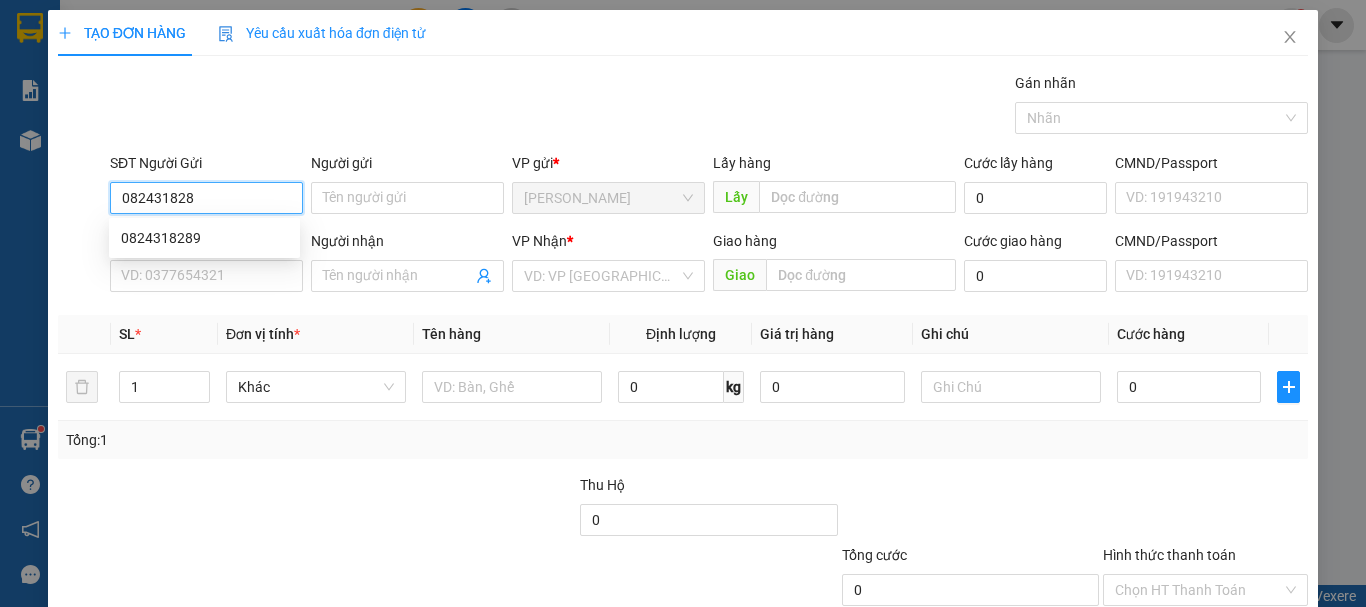 type on "0824318289" 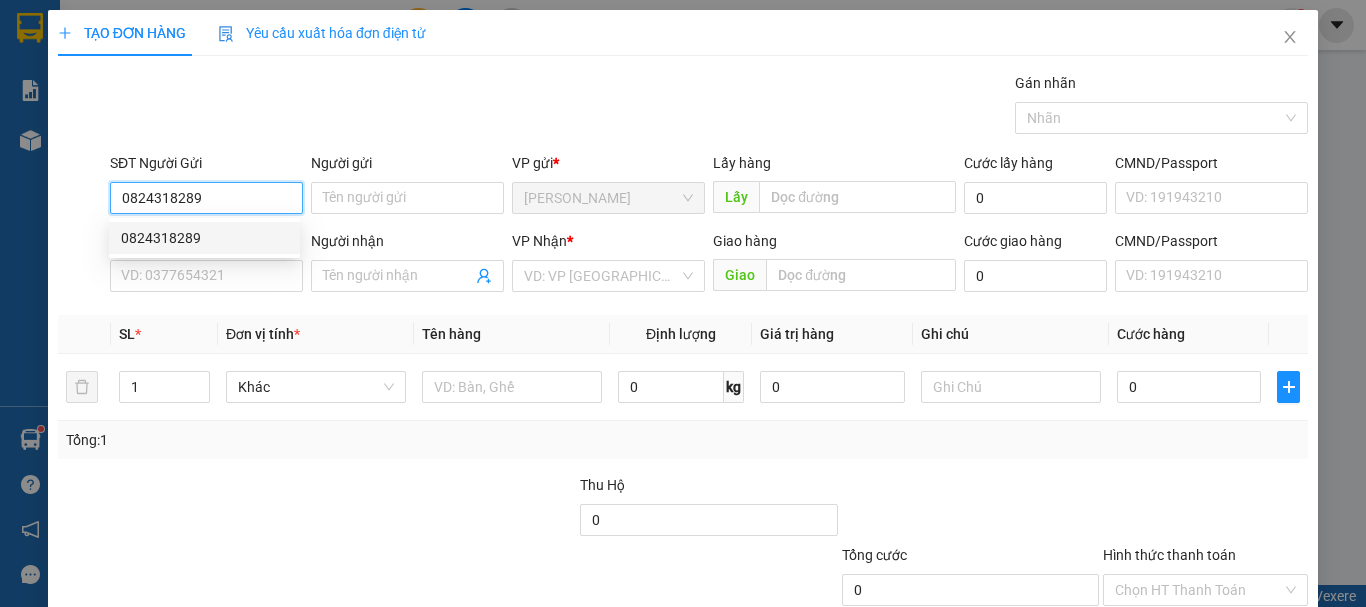 click on "0824318289" at bounding box center (204, 238) 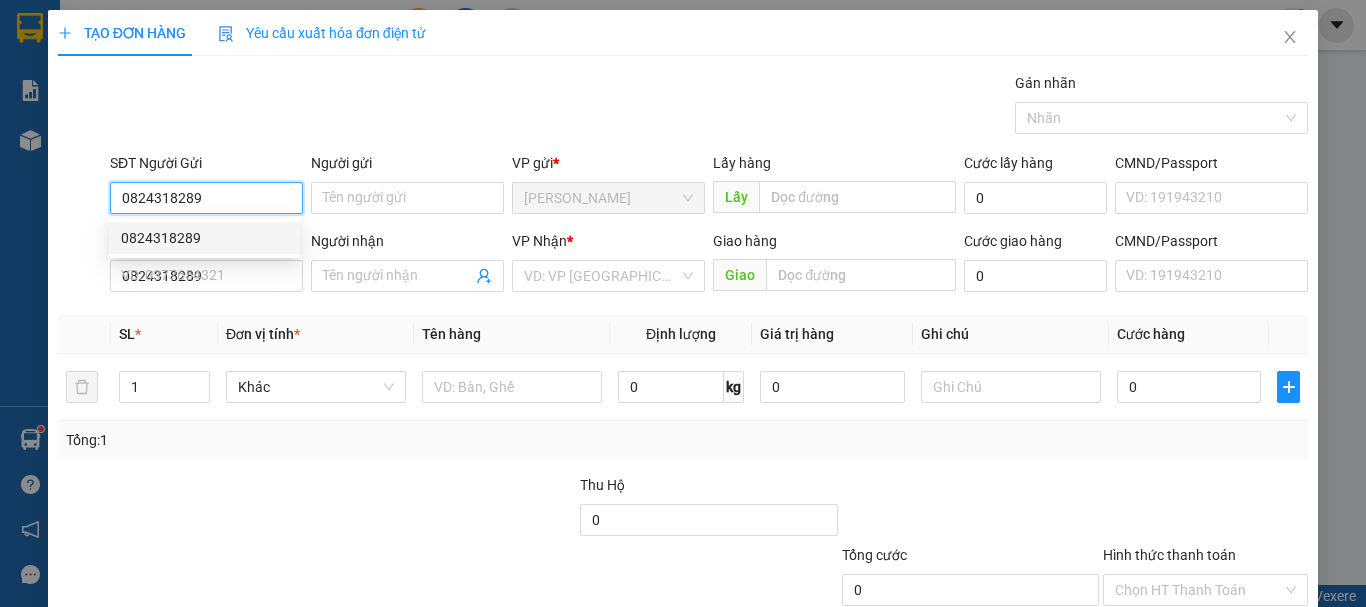 type on "50.000" 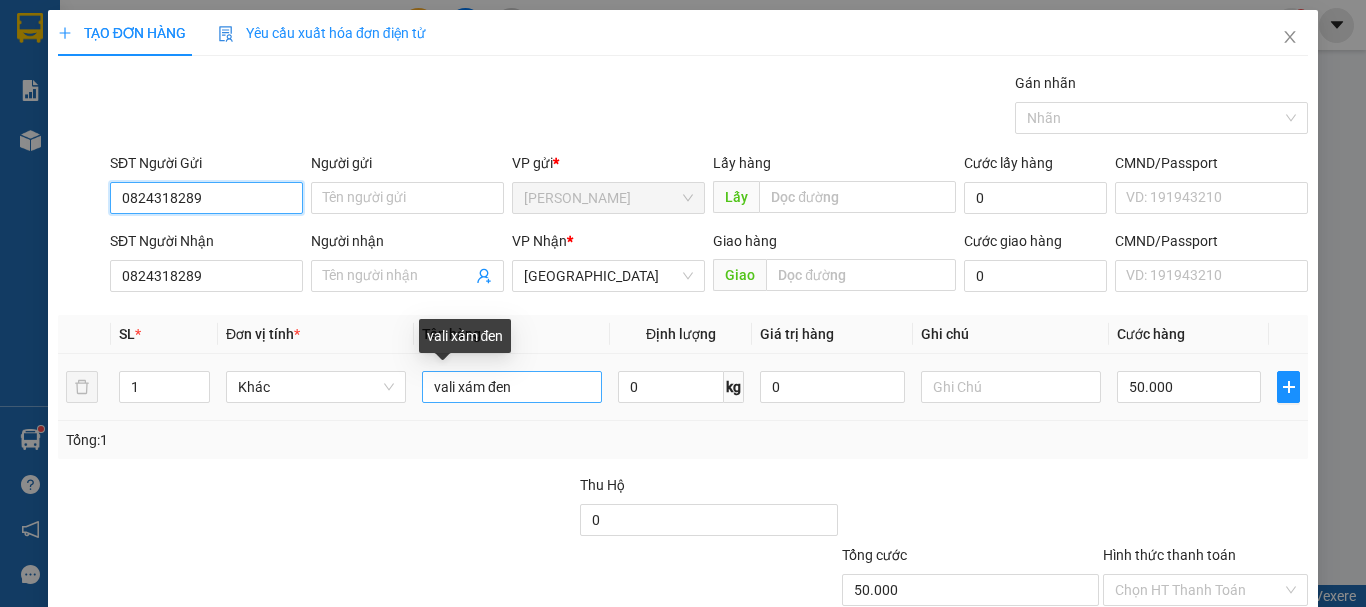 type on "0824318289" 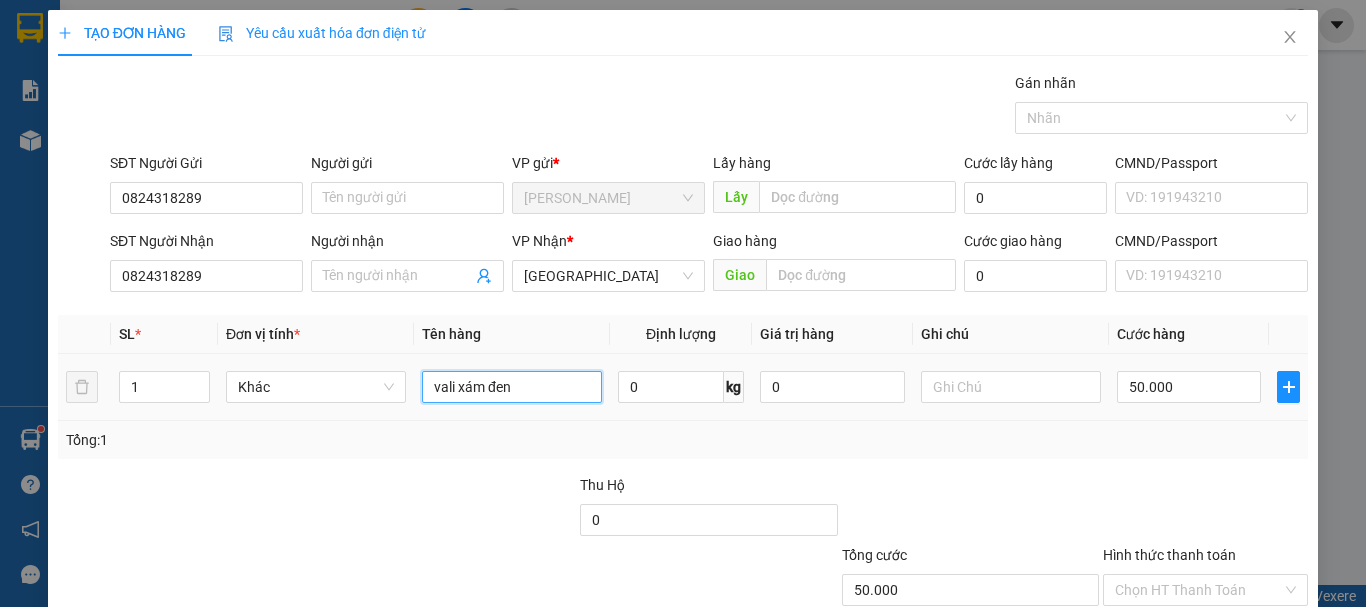 drag, startPoint x: 483, startPoint y: 385, endPoint x: 455, endPoint y: 410, distance: 37.536648 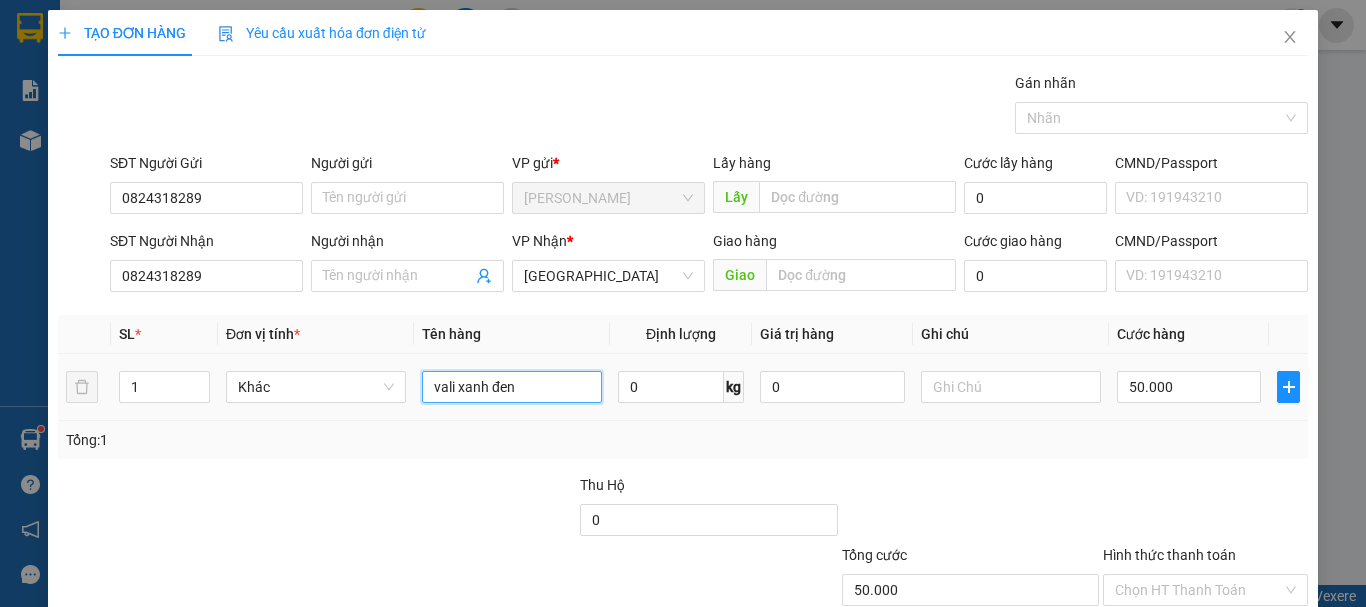 scroll, scrollTop: 133, scrollLeft: 0, axis: vertical 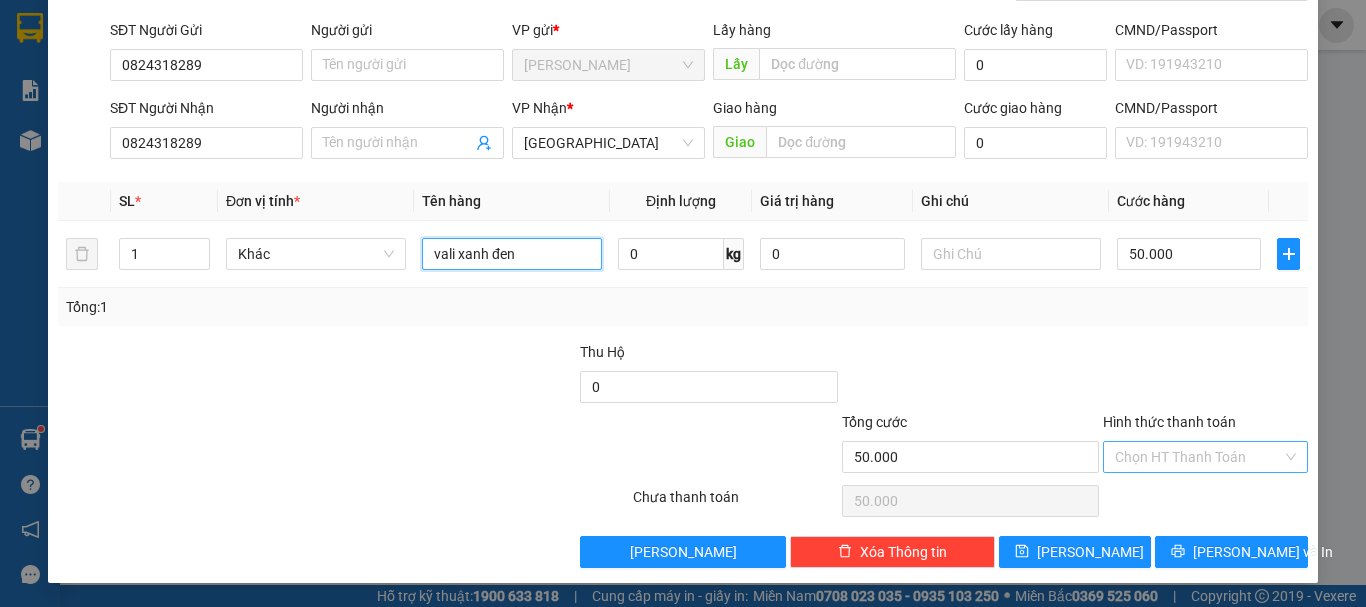 type on "vali xanh đen" 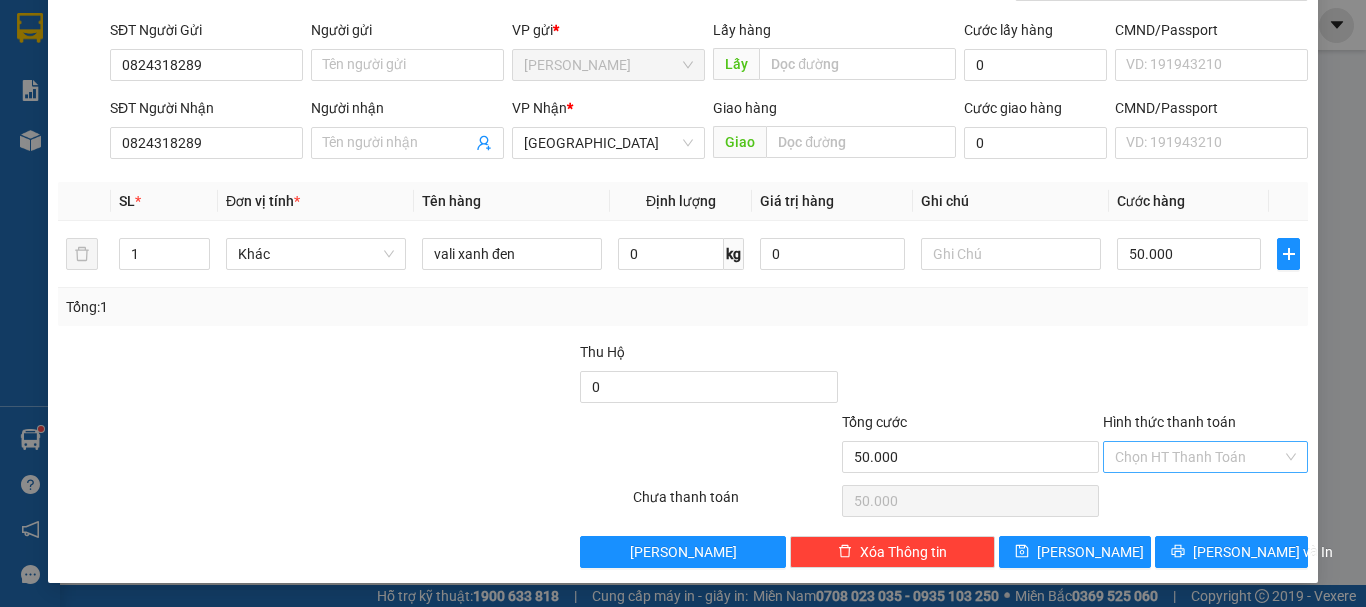 click on "Hình thức thanh toán" at bounding box center (1198, 457) 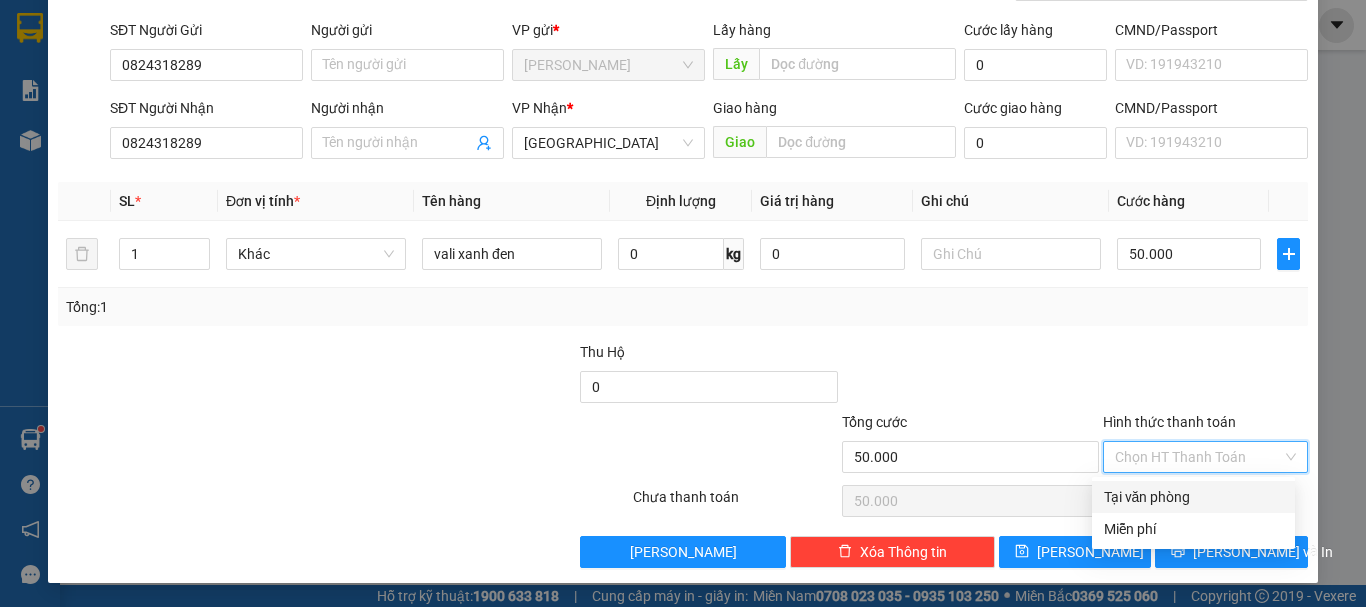 click on "Tại văn phòng" at bounding box center [1193, 497] 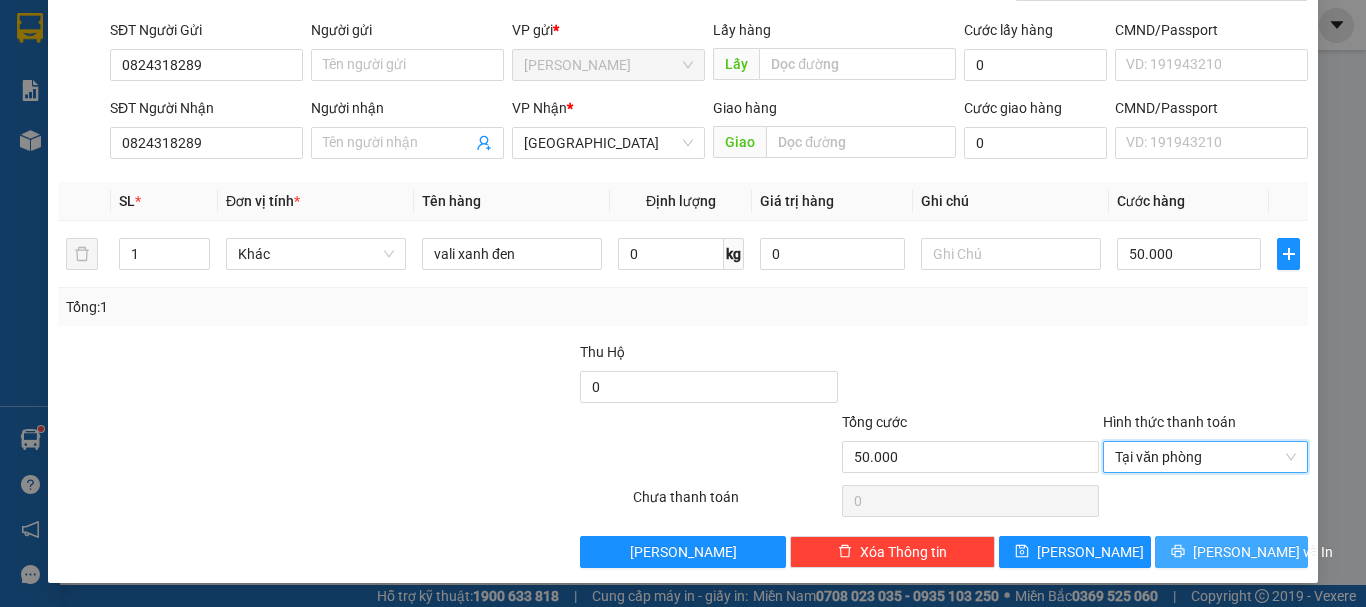 click on "[PERSON_NAME] và In" at bounding box center [1231, 552] 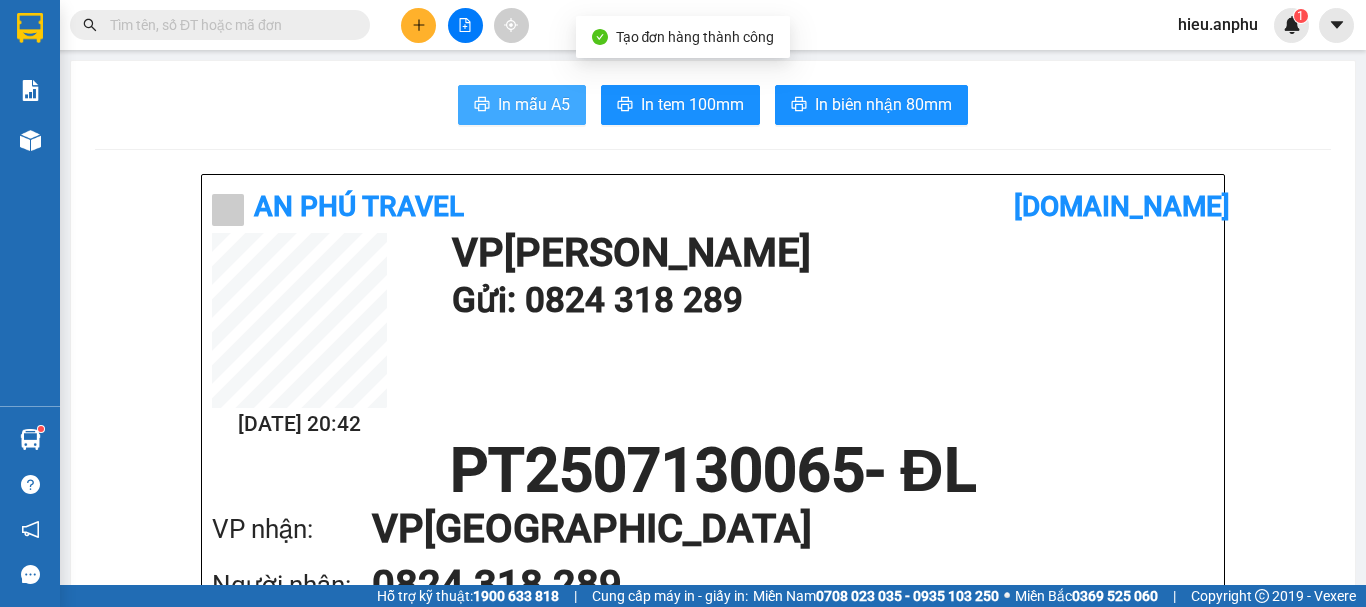 click on "In mẫu A5" at bounding box center [534, 104] 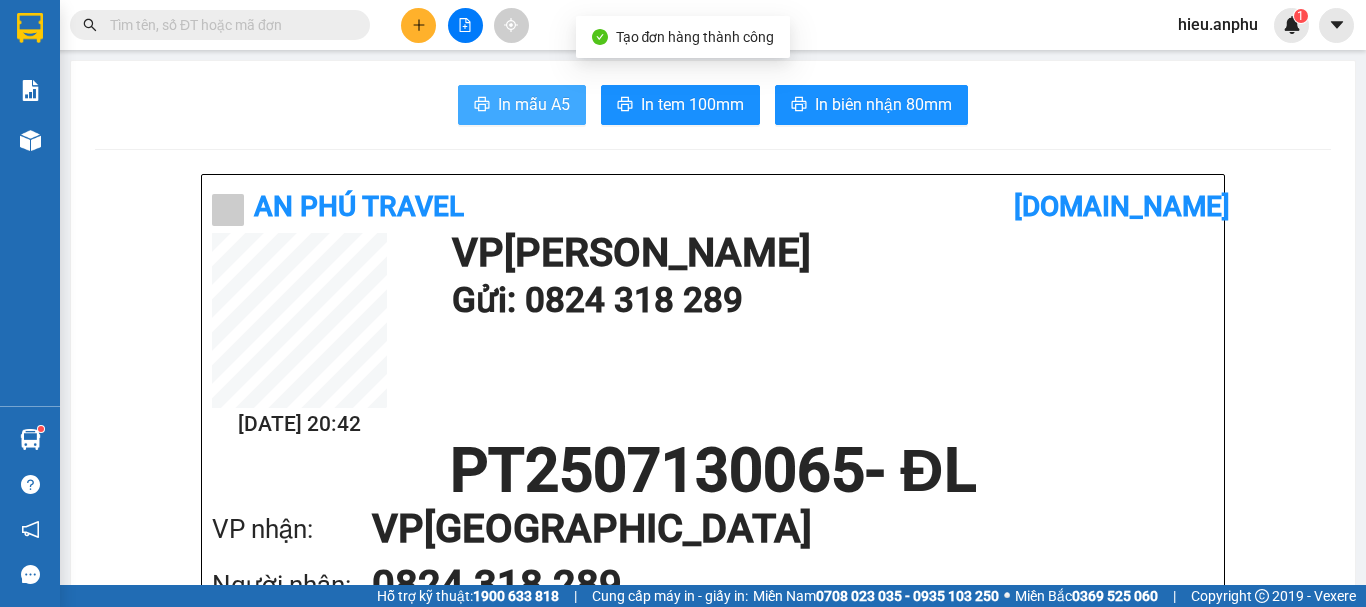 scroll, scrollTop: 0, scrollLeft: 0, axis: both 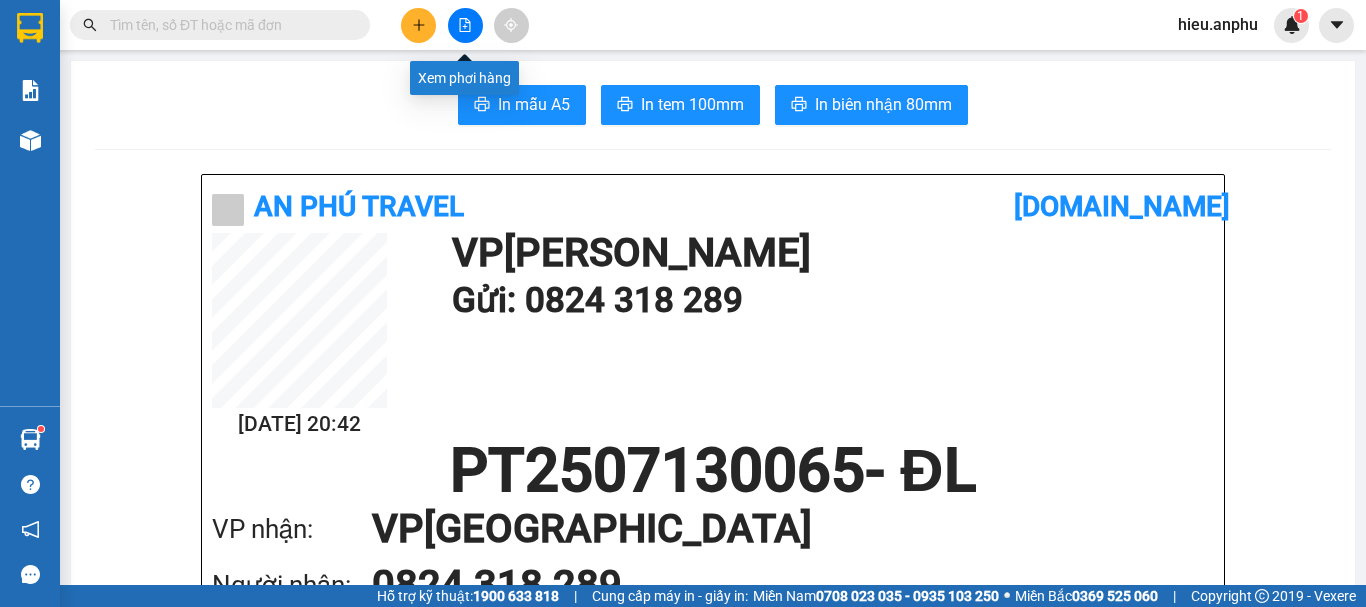 click 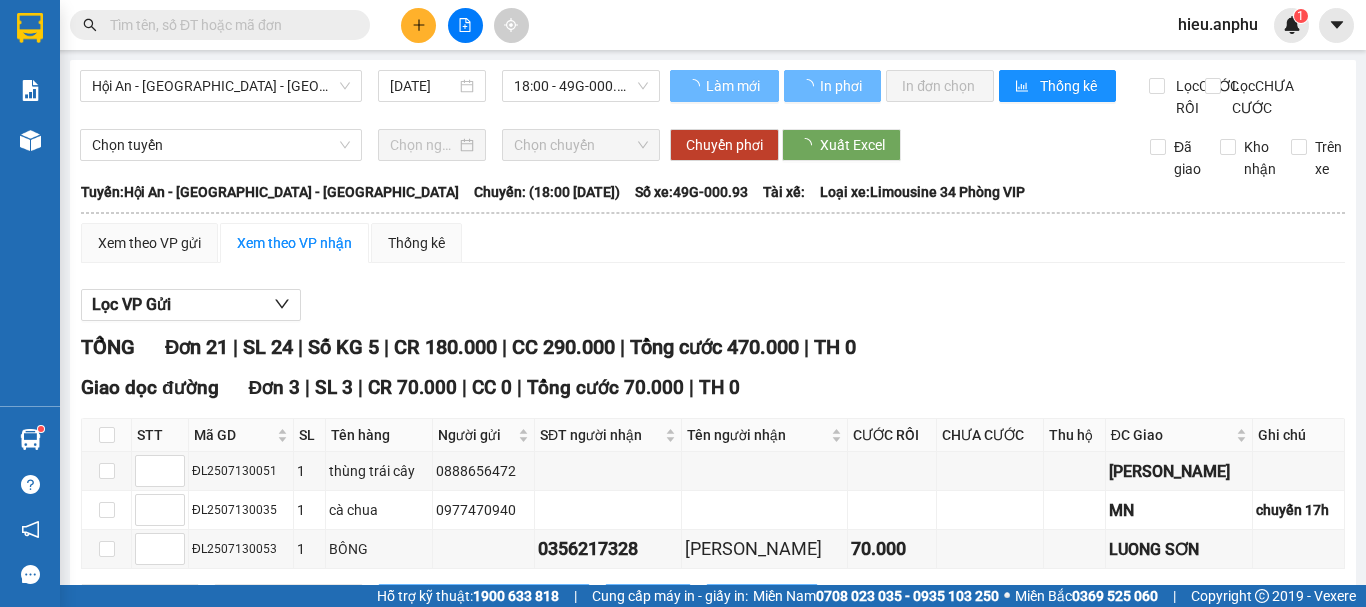 click on "Hội An - [GEOGRAPHIC_DATA] - [GEOGRAPHIC_DATA]" at bounding box center [221, 86] 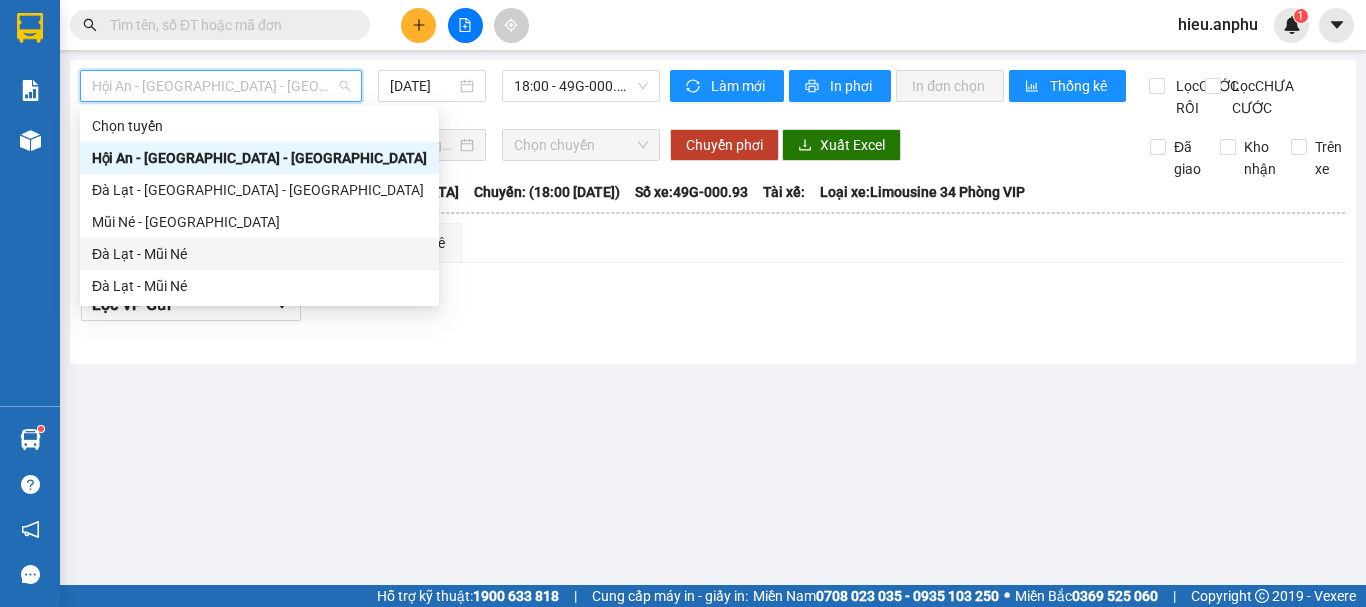 click on "Đà Lạt - Mũi Né" at bounding box center (259, 254) 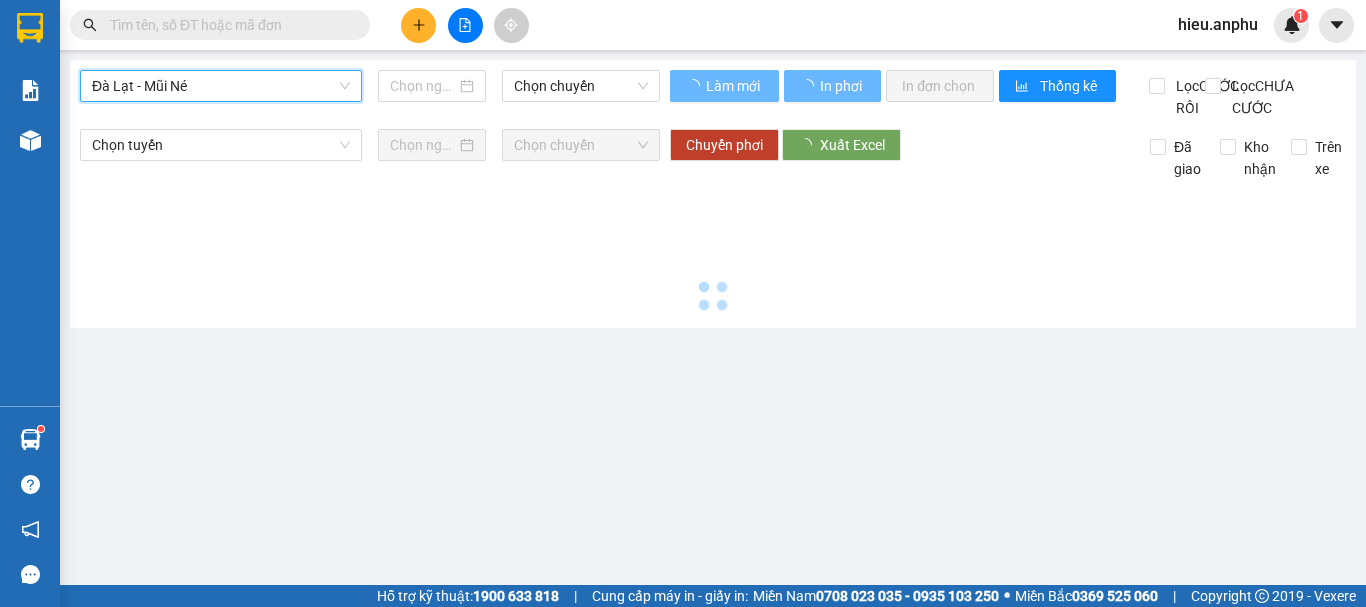 type on "[DATE]" 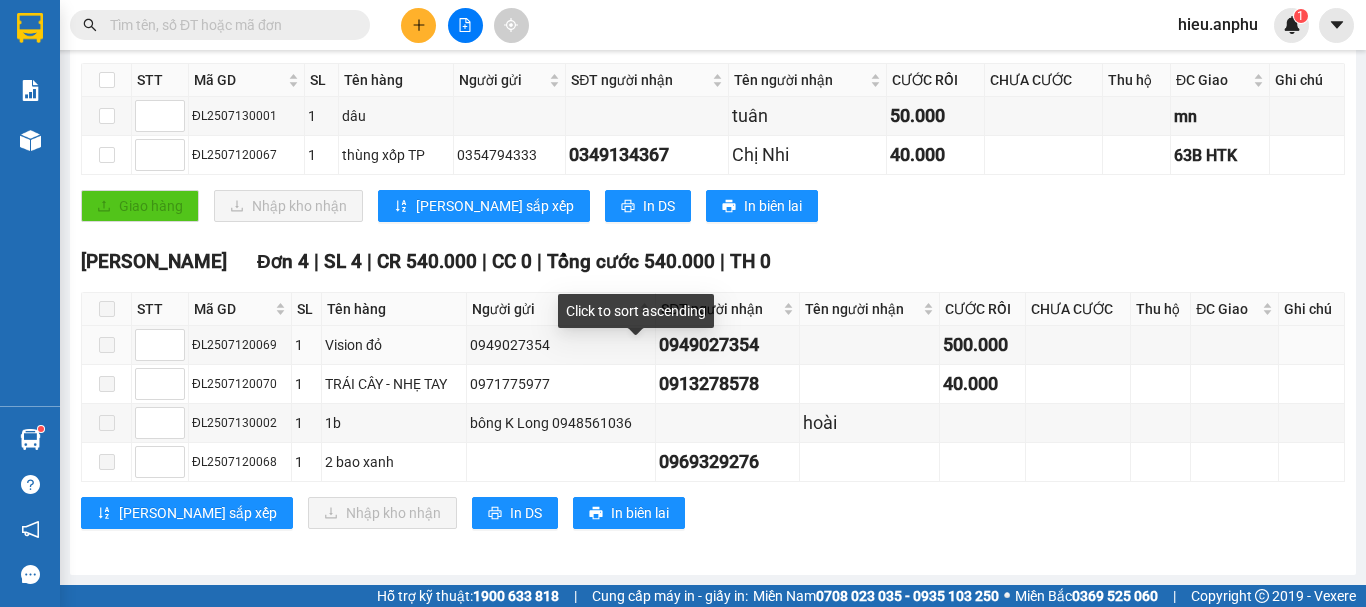 scroll, scrollTop: 0, scrollLeft: 0, axis: both 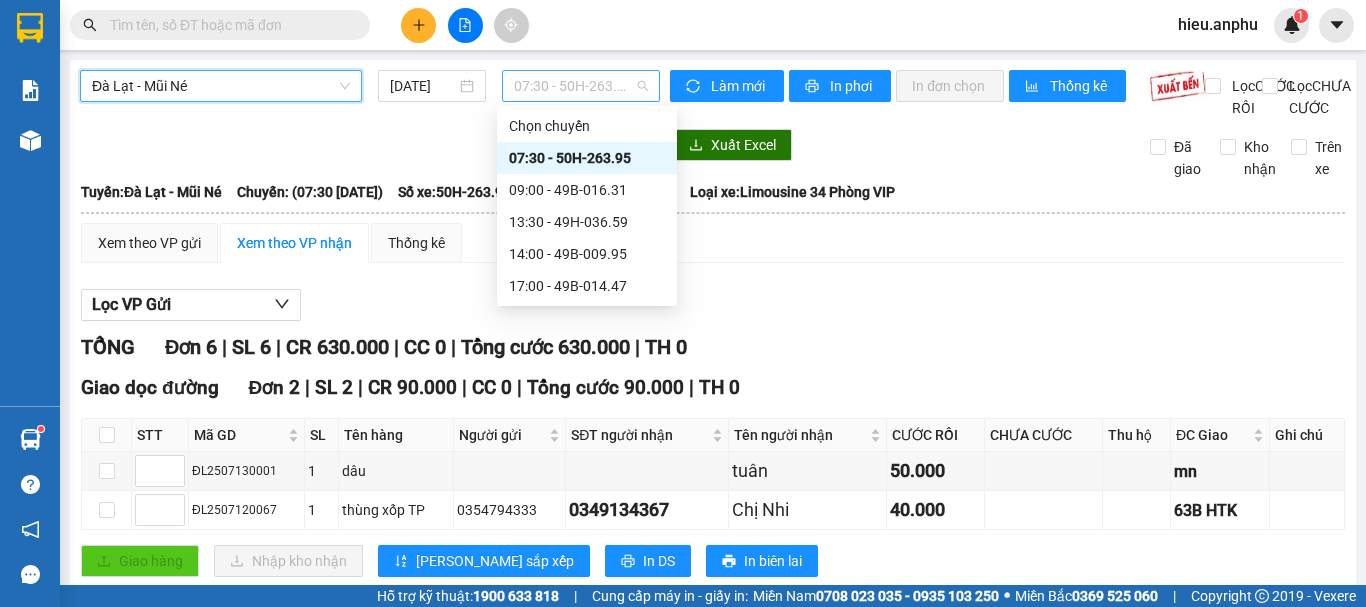 click on "07:30     - 50H-263.95" at bounding box center [581, 86] 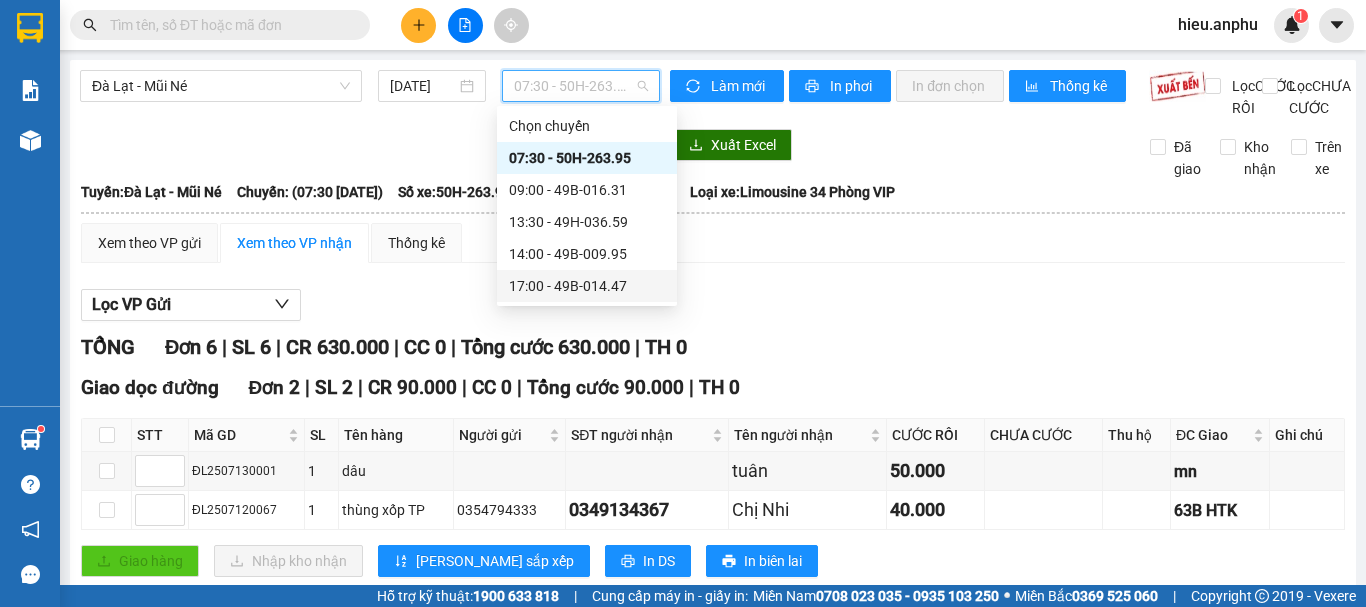 click on "17:00     - 49B-014.47" at bounding box center [587, 286] 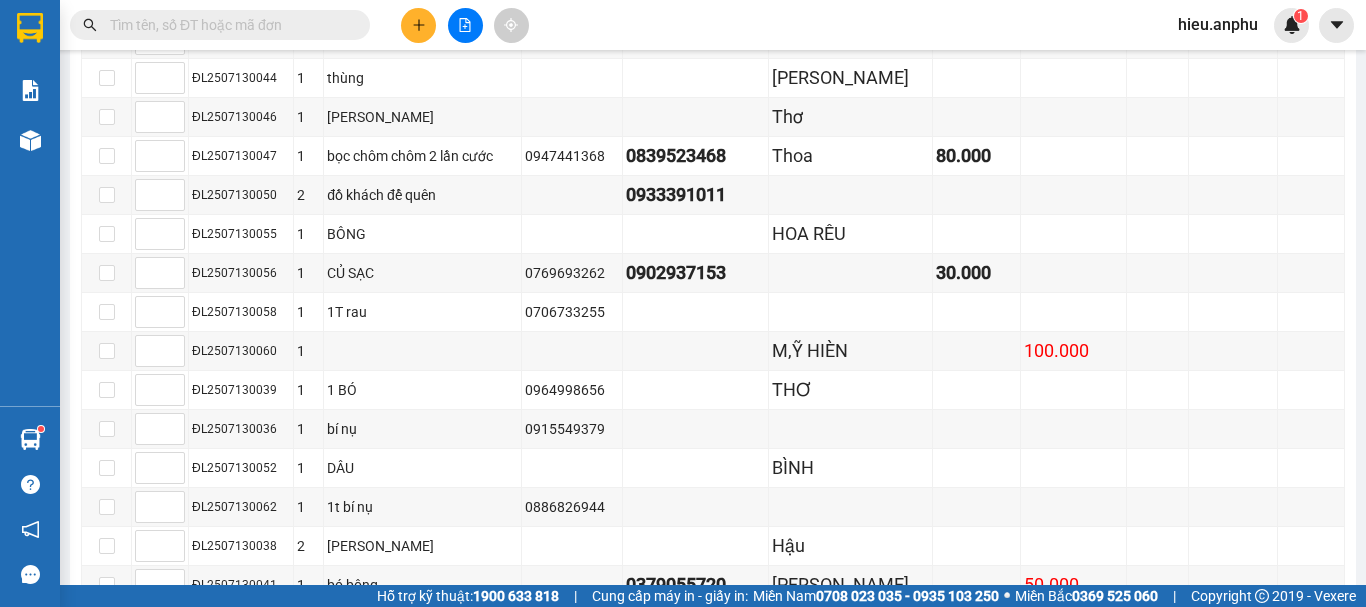 scroll, scrollTop: 962, scrollLeft: 0, axis: vertical 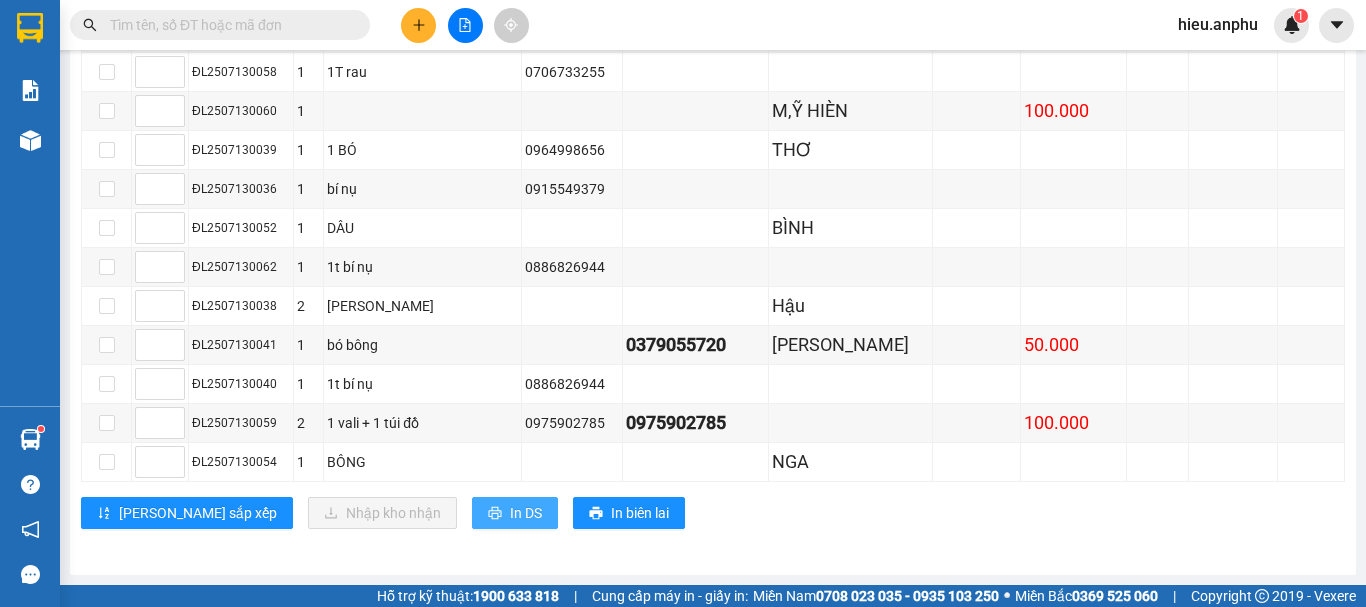 click on "In DS" at bounding box center (515, 513) 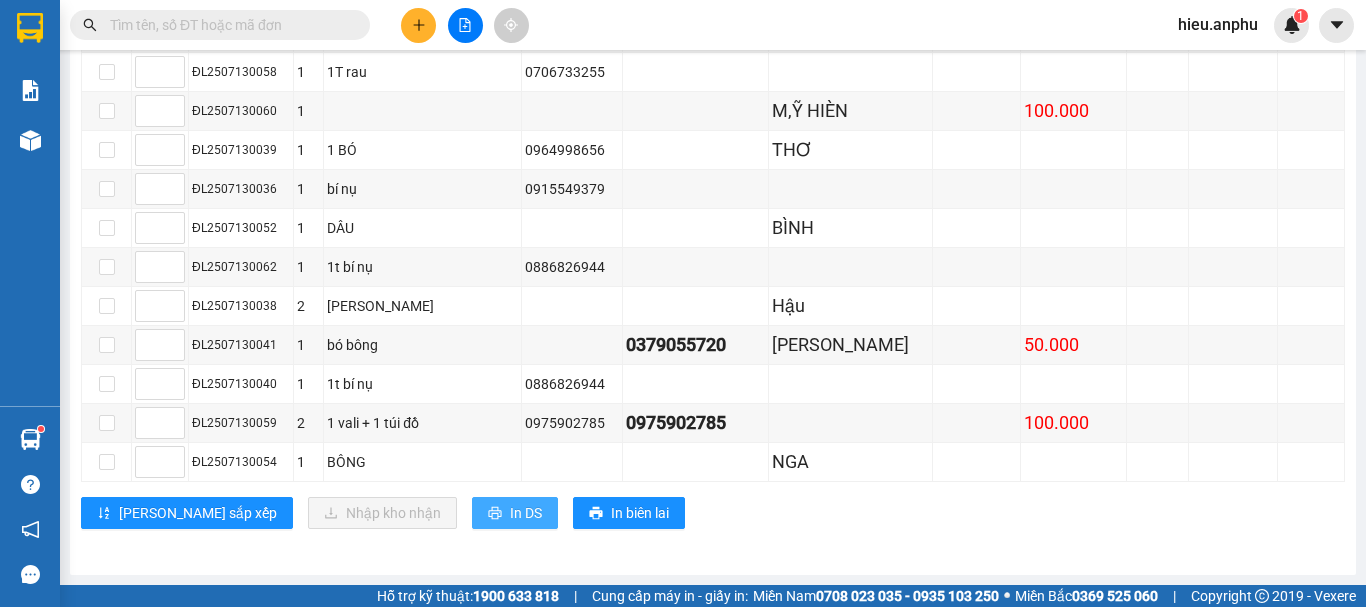 scroll, scrollTop: 0, scrollLeft: 0, axis: both 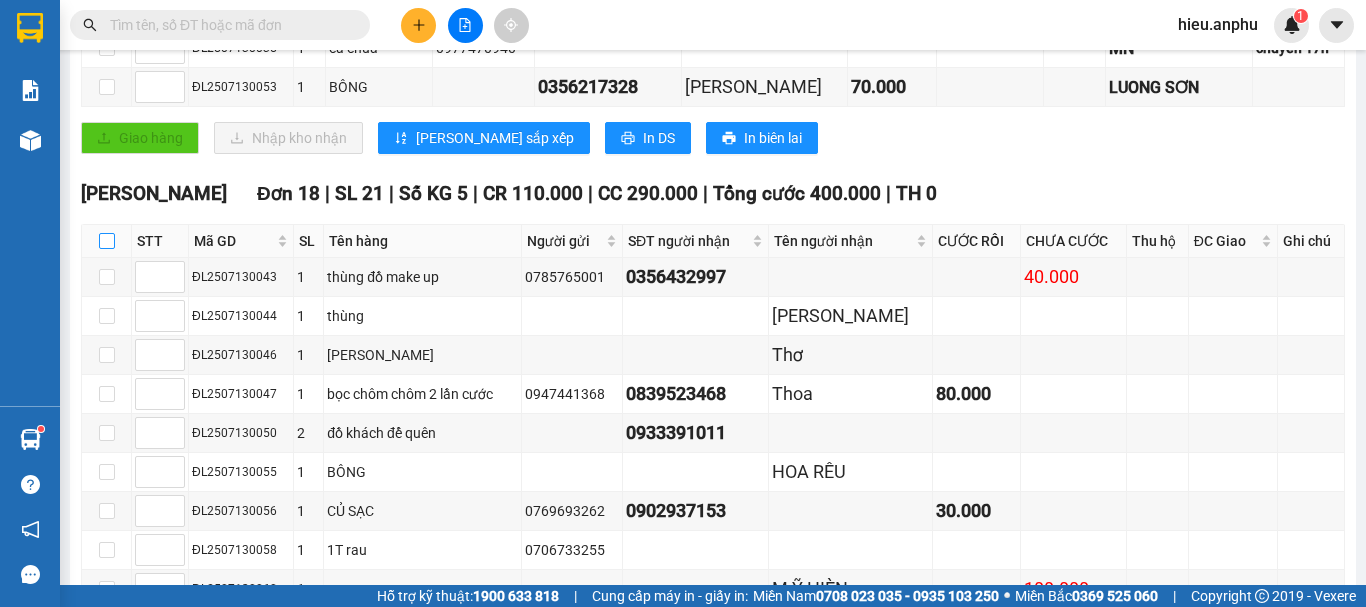 click at bounding box center [107, 241] 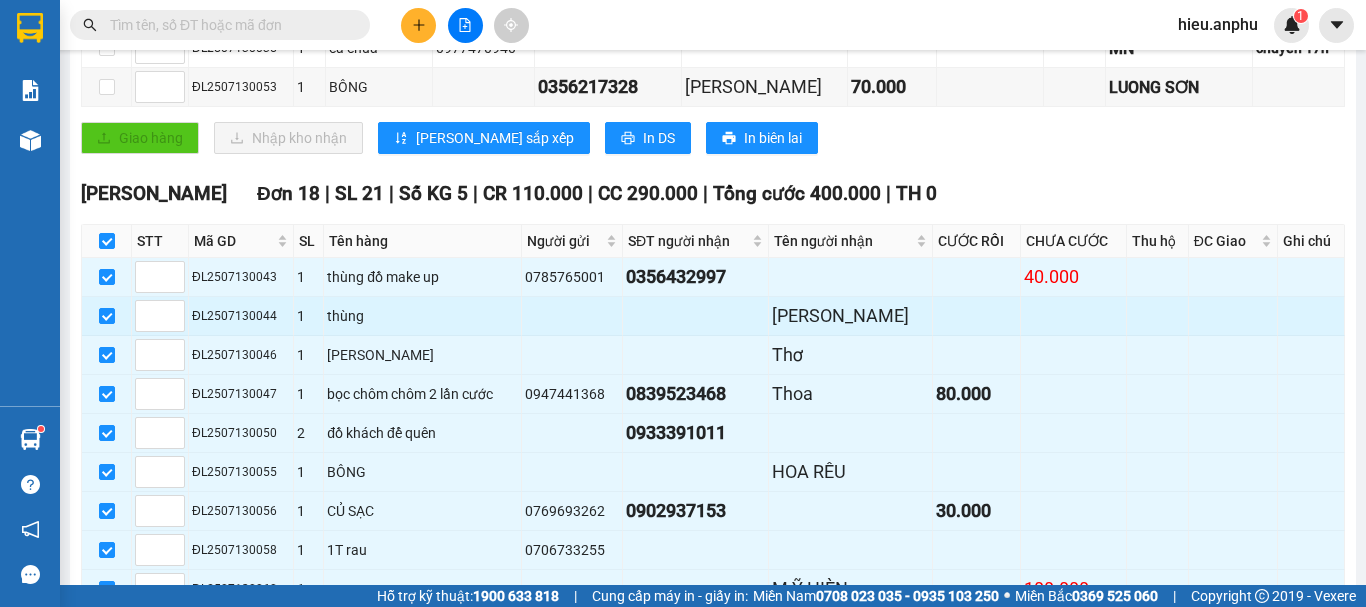 scroll, scrollTop: 962, scrollLeft: 0, axis: vertical 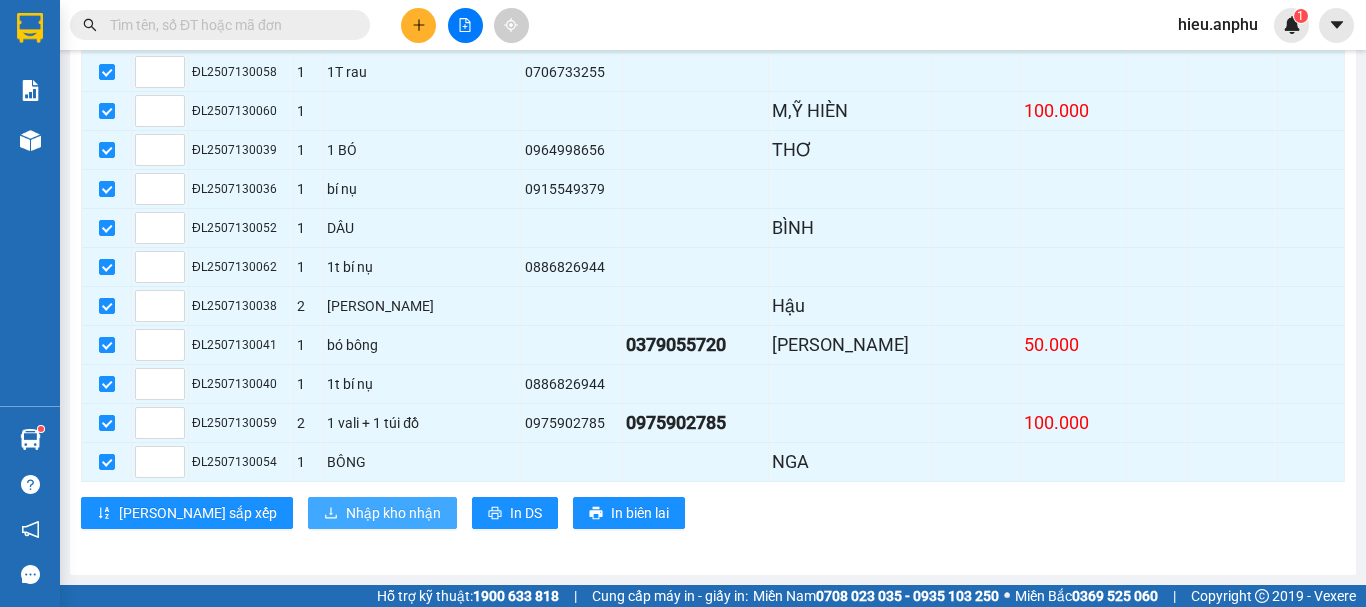 click on "Nhập kho nhận" at bounding box center [393, 513] 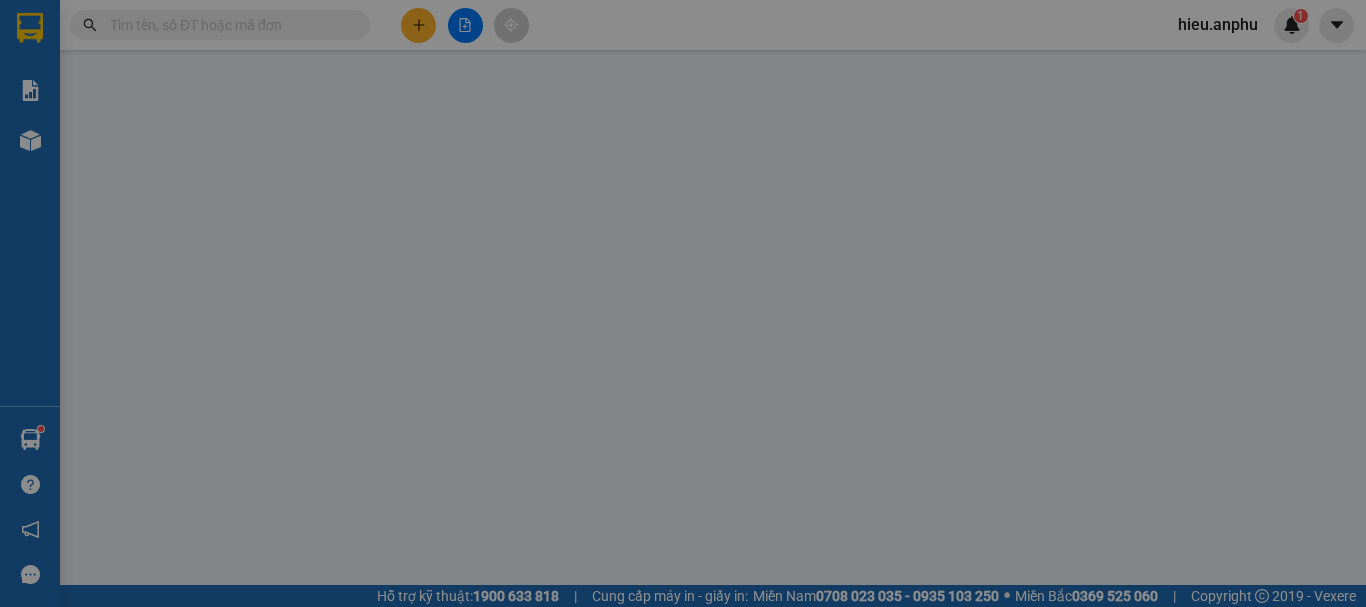 scroll, scrollTop: 0, scrollLeft: 0, axis: both 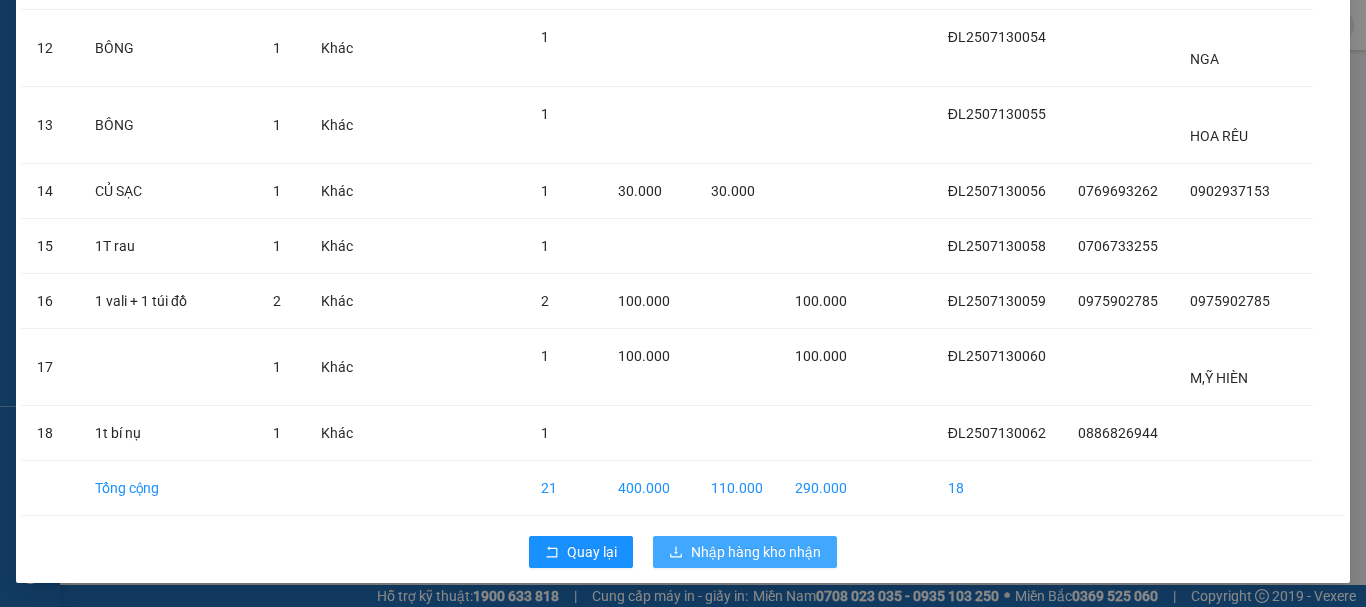 click on "Nhập hàng kho nhận" at bounding box center (756, 552) 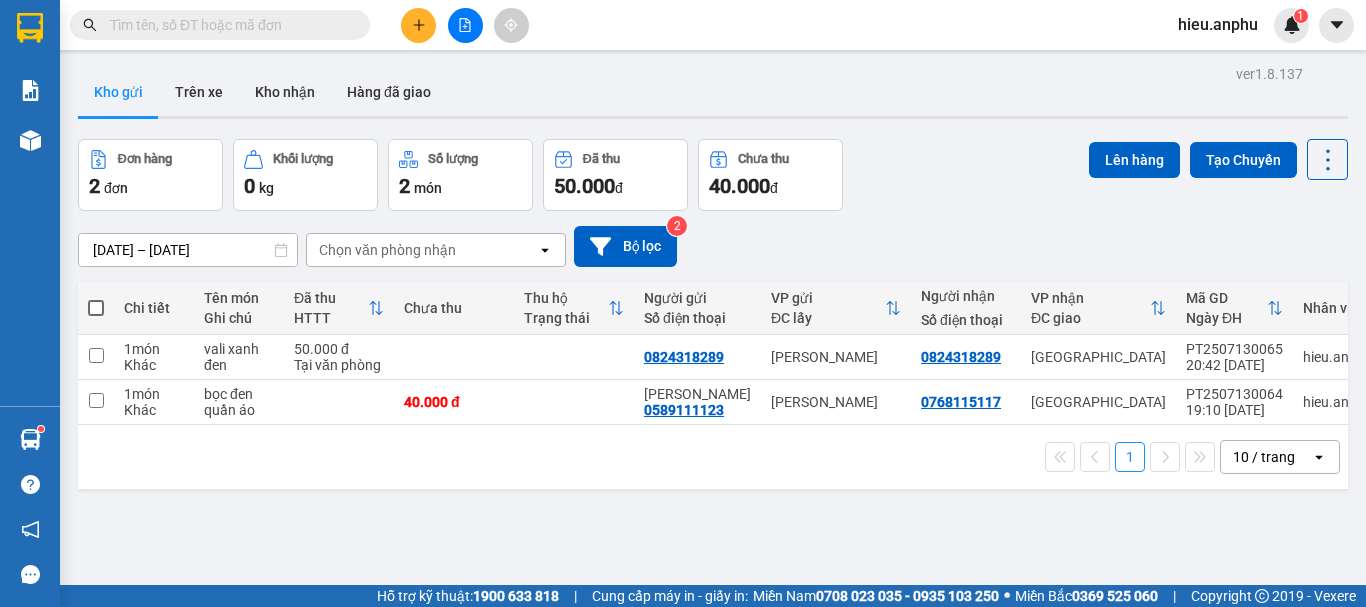 click at bounding box center [228, 25] 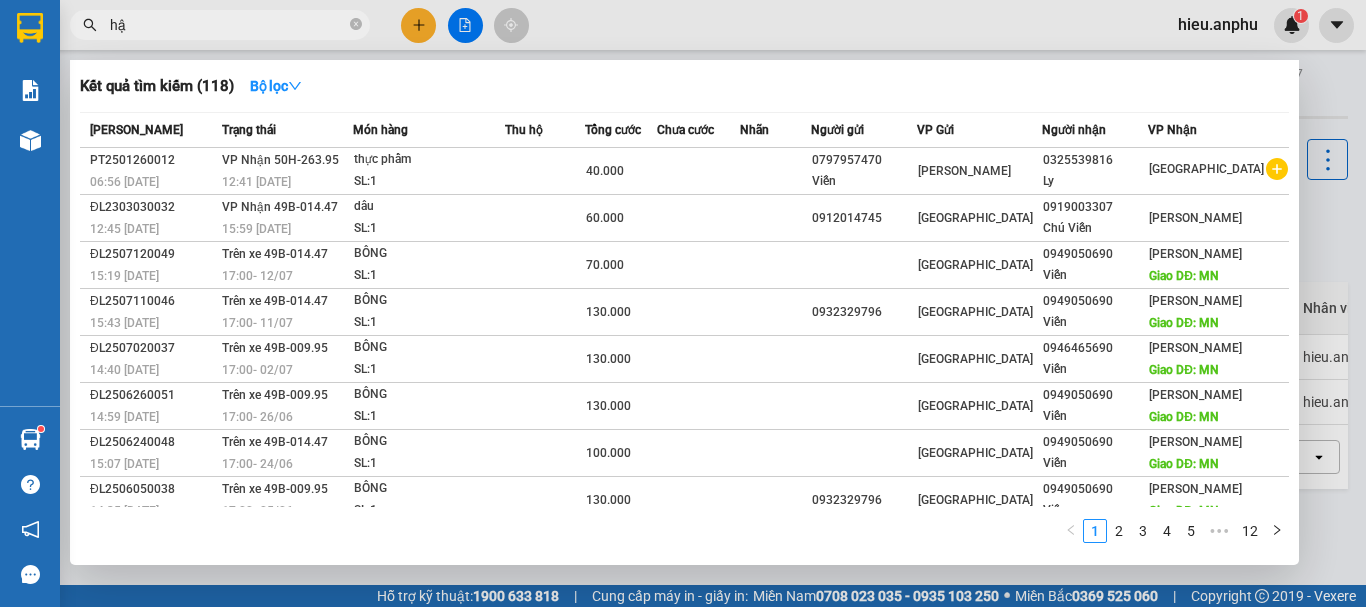 type on "hậu" 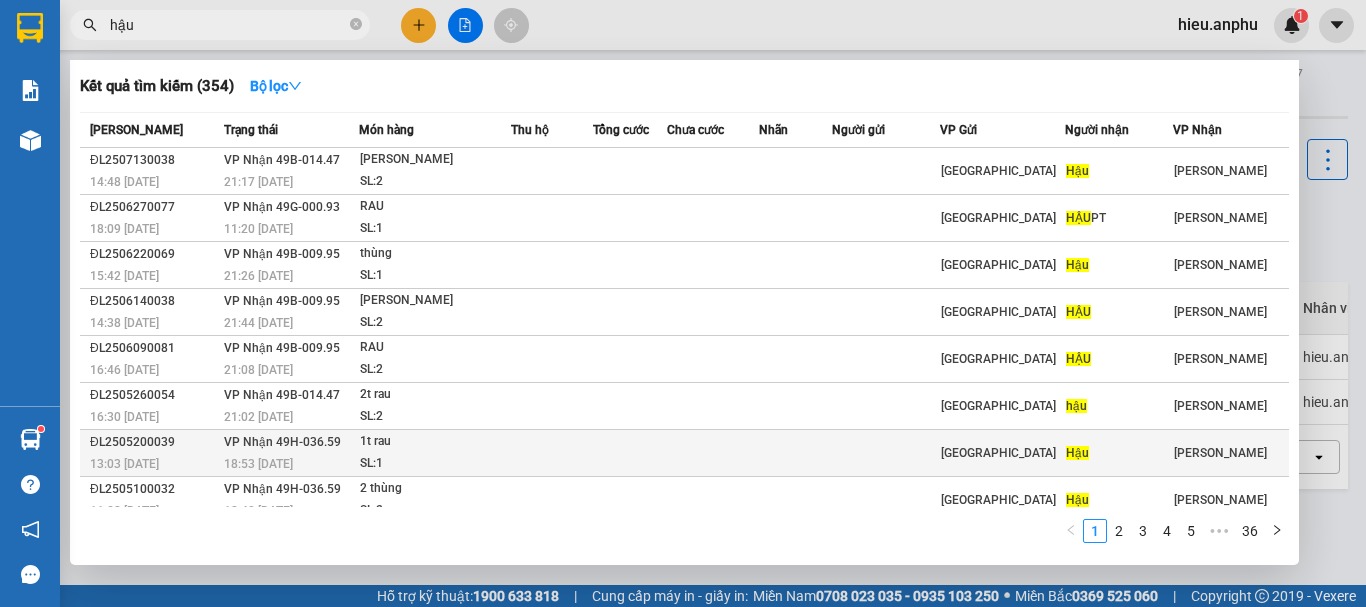 scroll, scrollTop: 111, scrollLeft: 0, axis: vertical 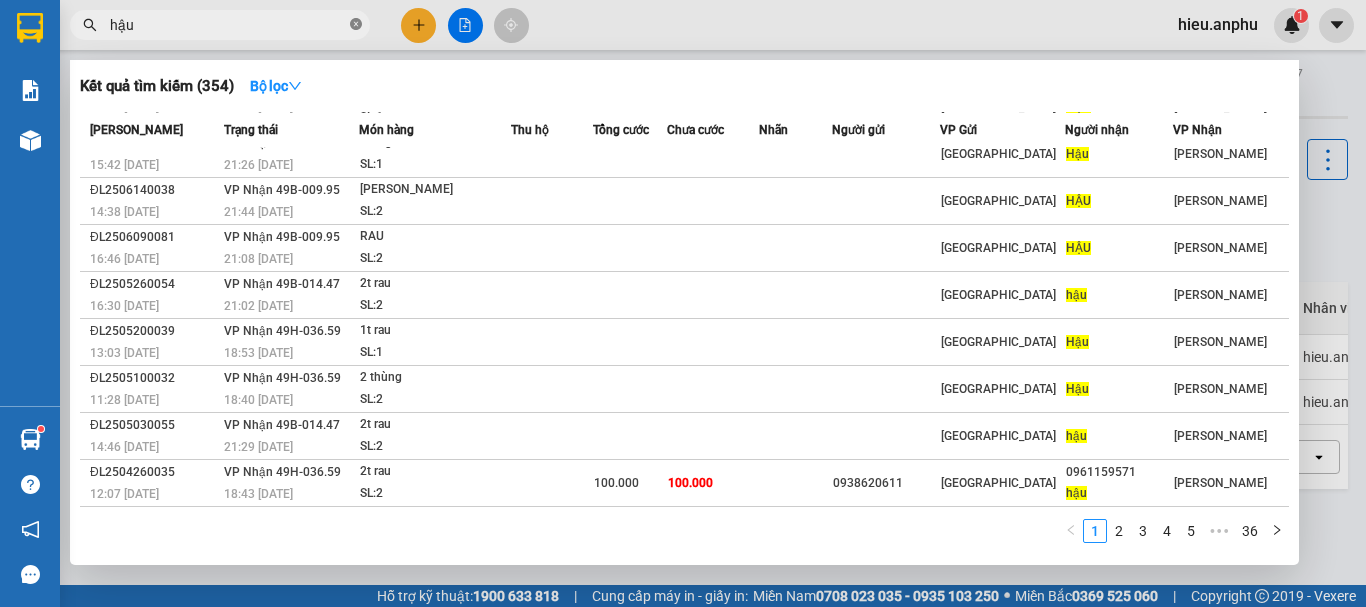 click 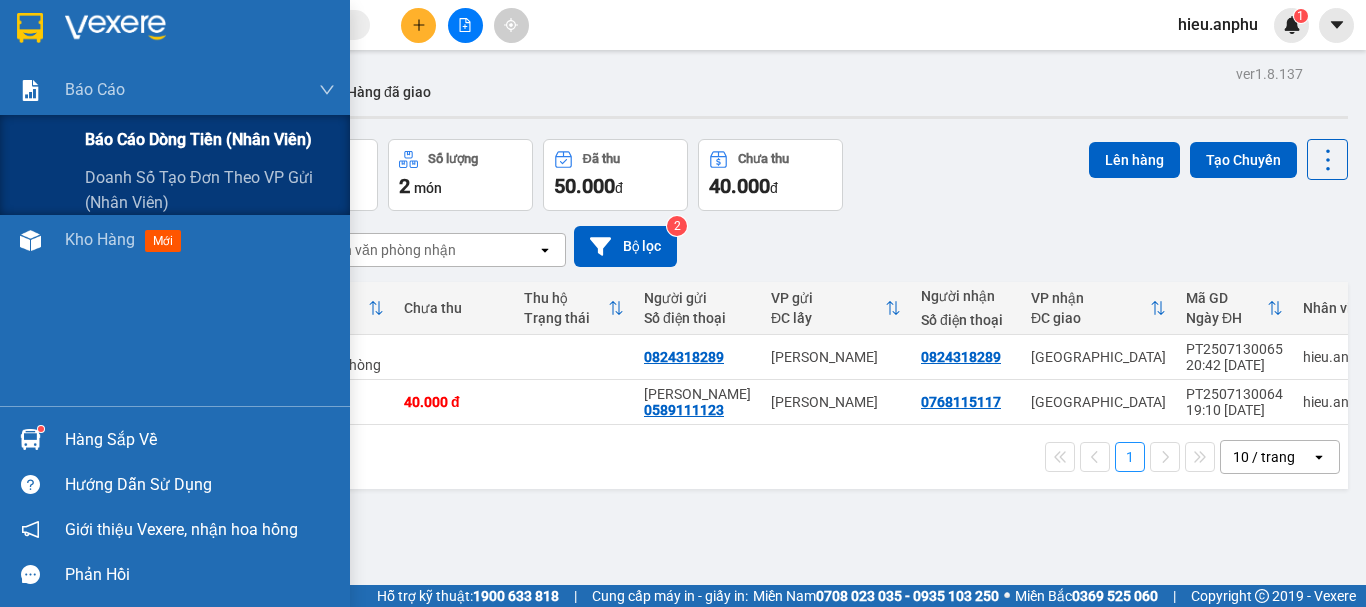 click on "Báo cáo dòng tiền (nhân viên)" at bounding box center (198, 139) 